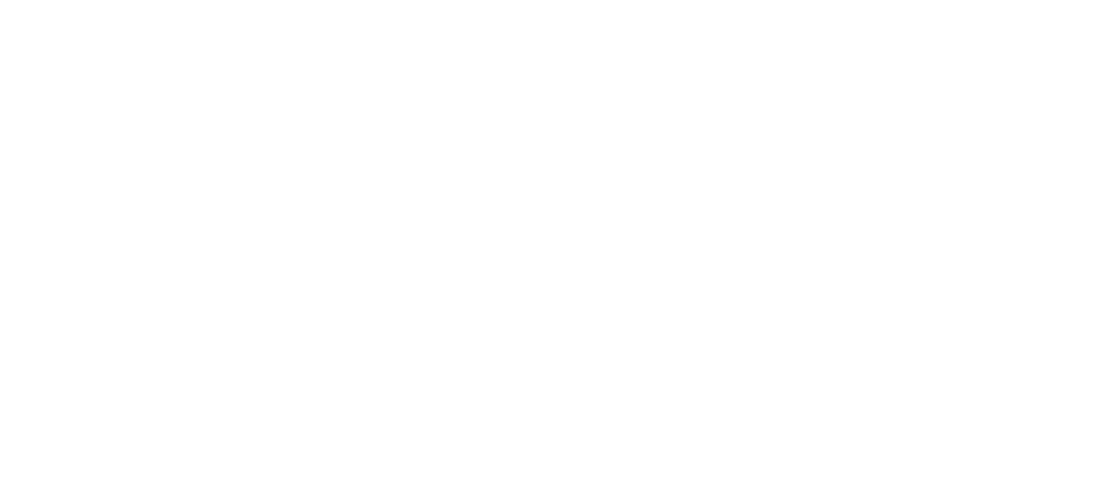 scroll, scrollTop: 0, scrollLeft: 0, axis: both 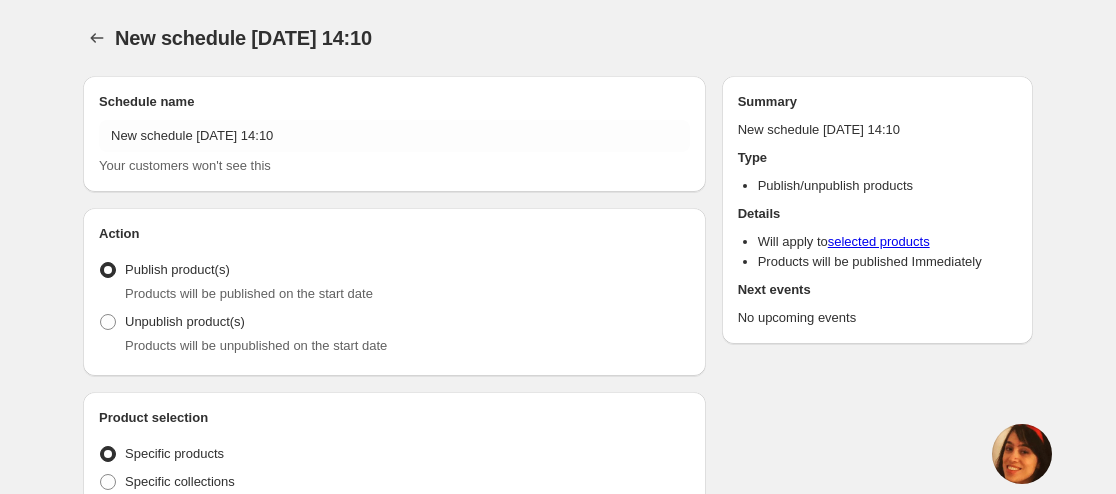 radio on "true" 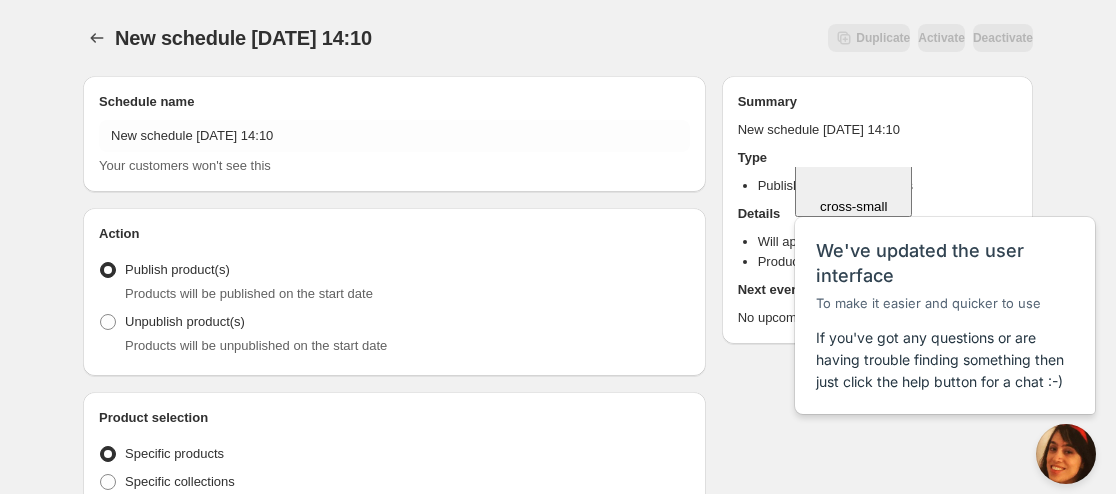 scroll, scrollTop: 0, scrollLeft: 0, axis: both 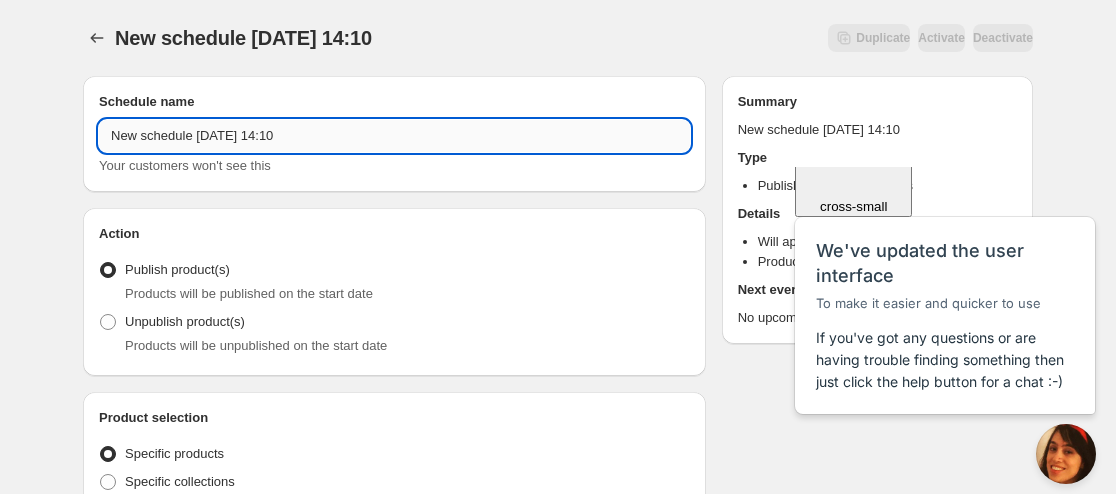 click on "New schedule [DATE] 14:10" at bounding box center [394, 136] 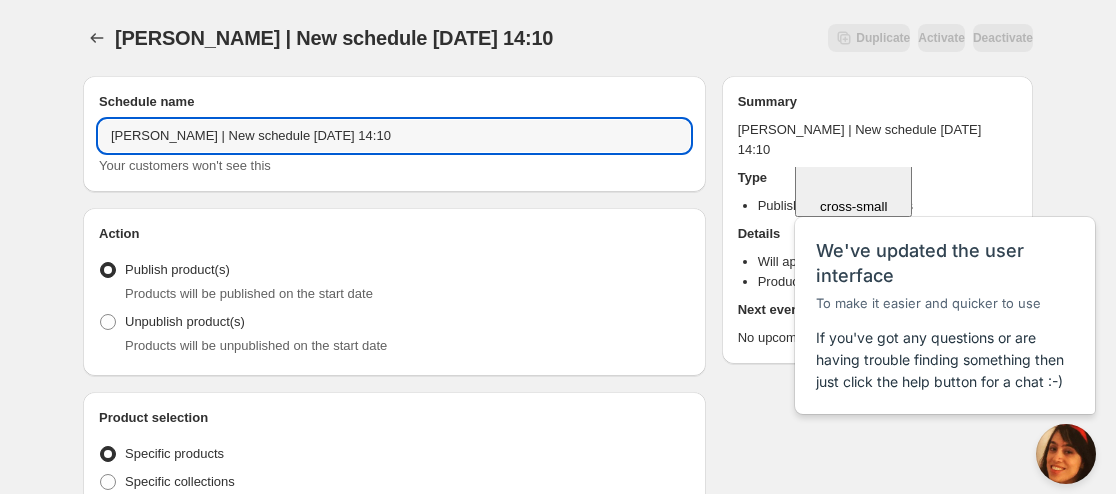 paste on "Hongdo" 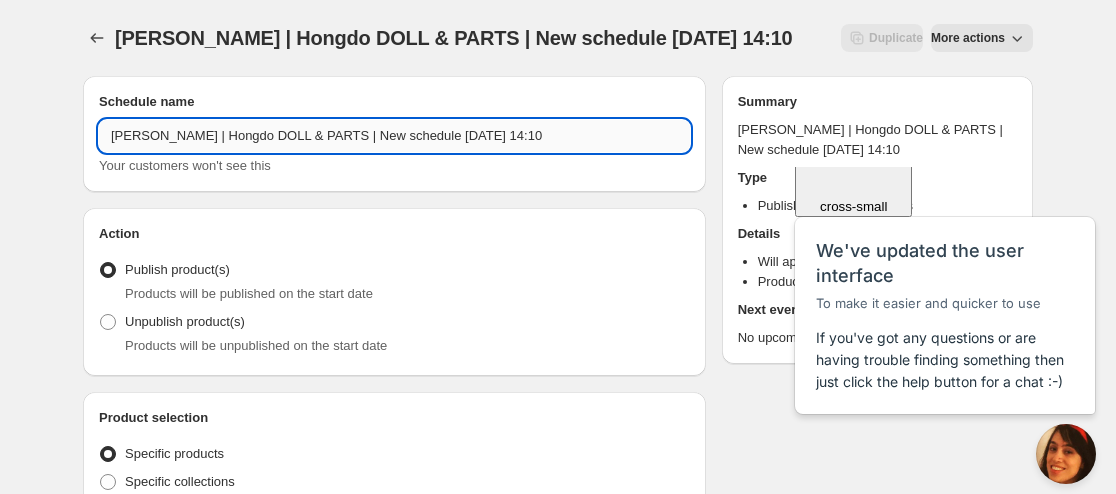 drag, startPoint x: 423, startPoint y: 133, endPoint x: 339, endPoint y: 142, distance: 84.48077 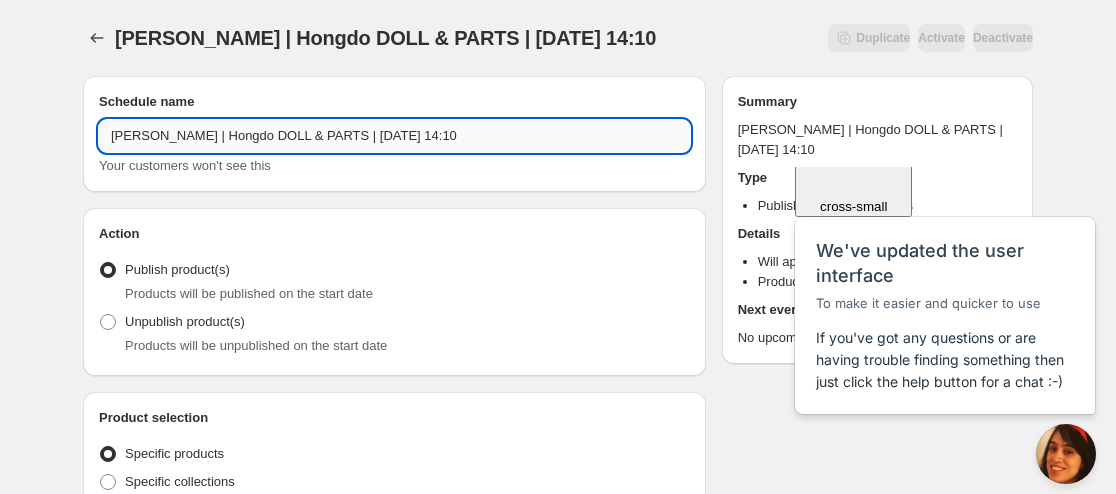 click on "SWEET GALE | Hongdo DOLL & PARTS | Jul 10 2025 14:10" at bounding box center [394, 136] 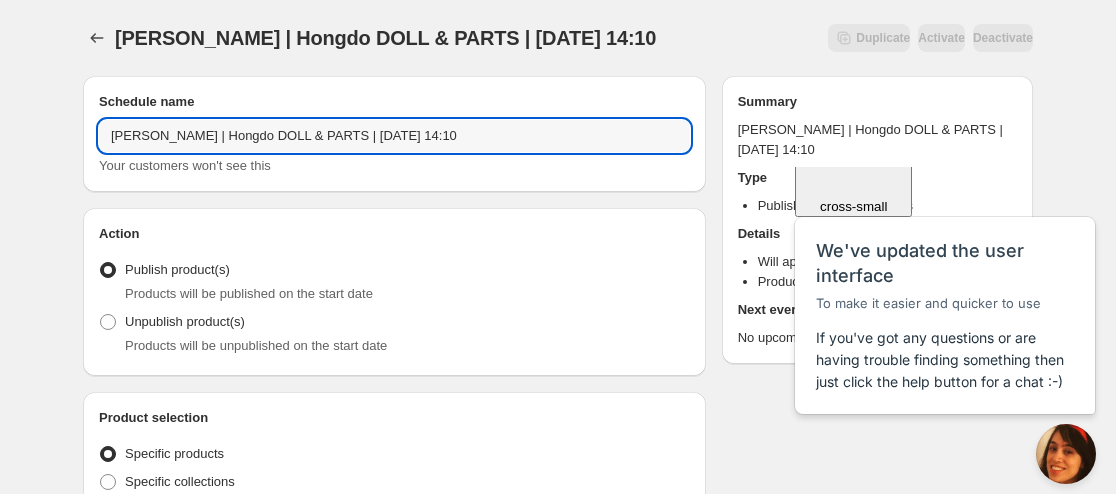drag, startPoint x: 411, startPoint y: 133, endPoint x: 705, endPoint y: 136, distance: 294.01532 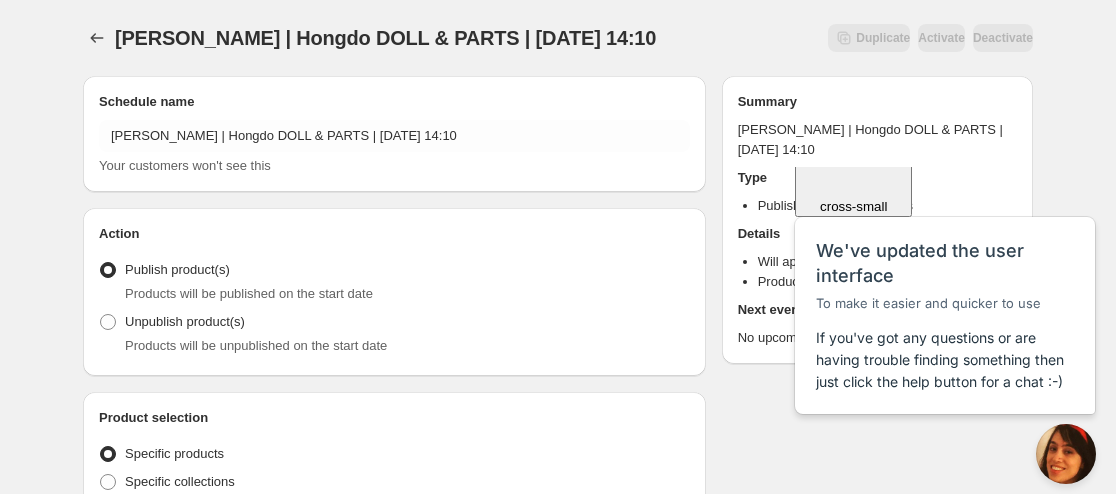 click on "Schedule name" at bounding box center [394, 102] 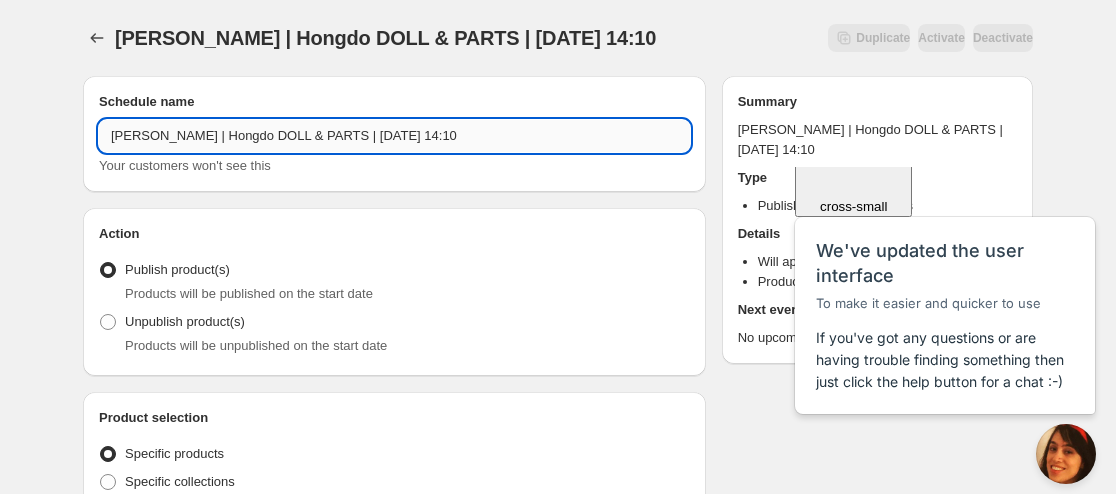 drag, startPoint x: 409, startPoint y: 140, endPoint x: 602, endPoint y: 138, distance: 193.01036 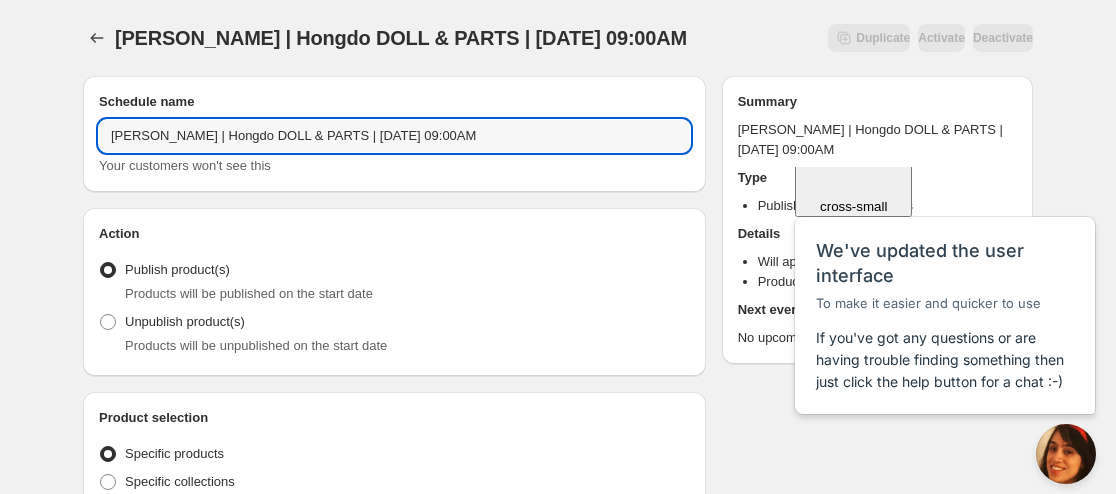 type on "SWEET GALE | Hongdo DOLL & PARTS | Jul 17 2025 09:00AM" 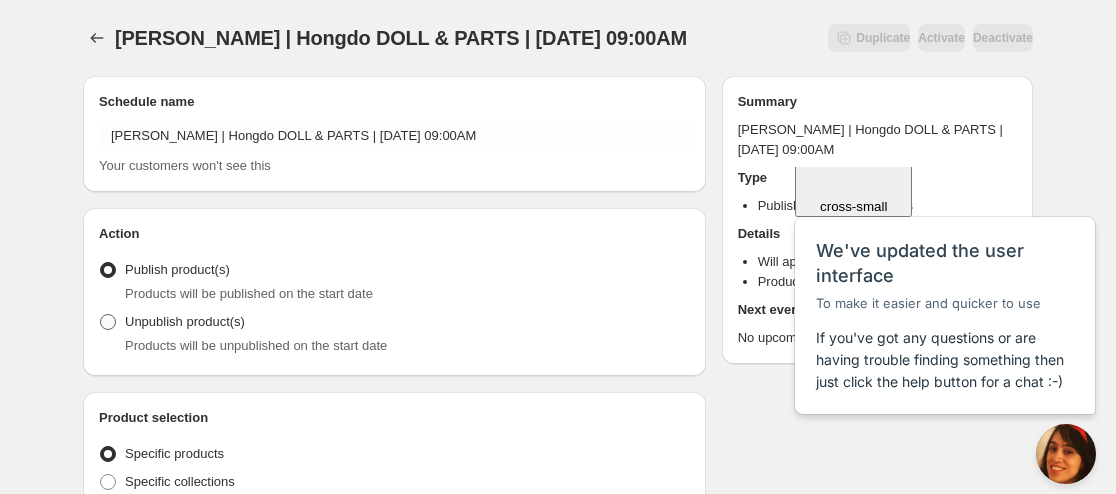 click on "Unpublish product(s)" at bounding box center [185, 321] 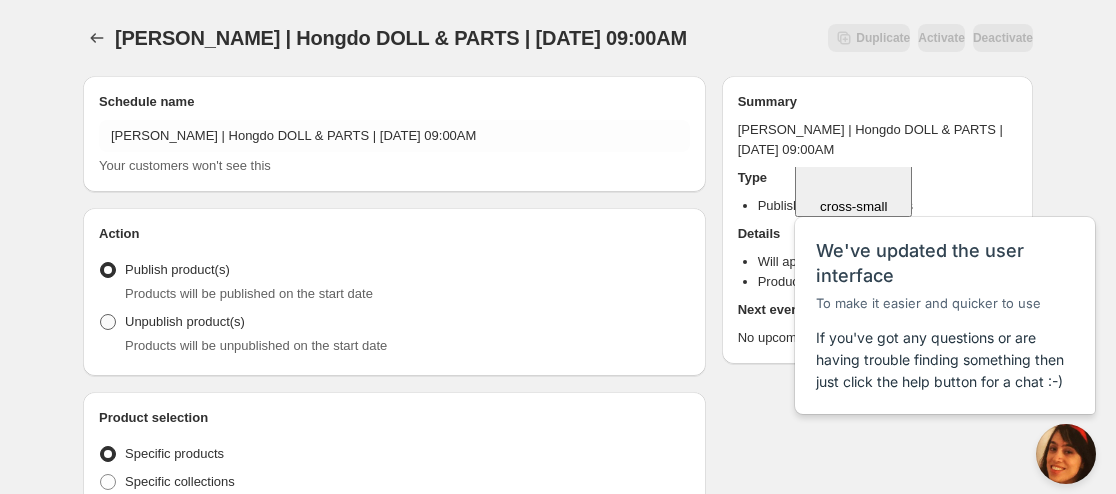 radio on "true" 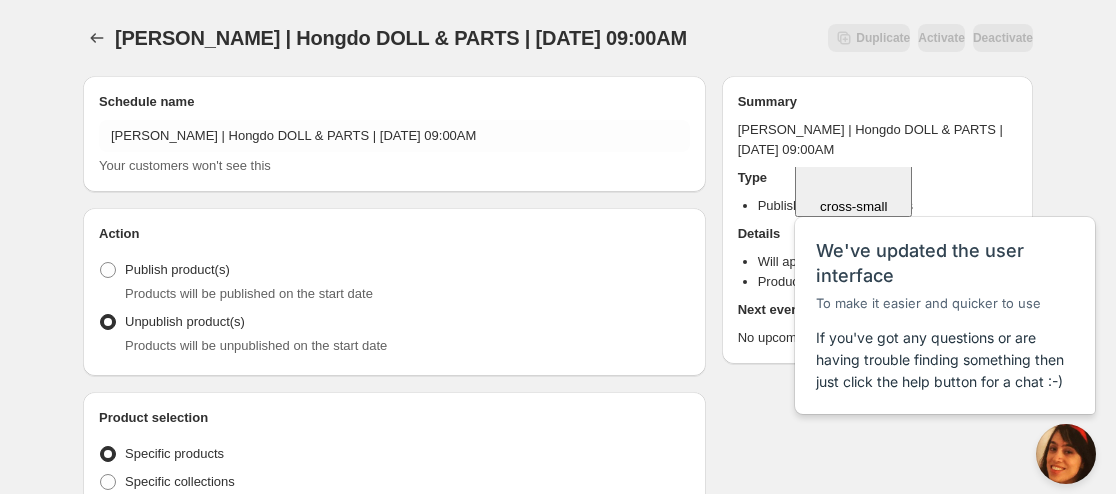 scroll, scrollTop: 200, scrollLeft: 0, axis: vertical 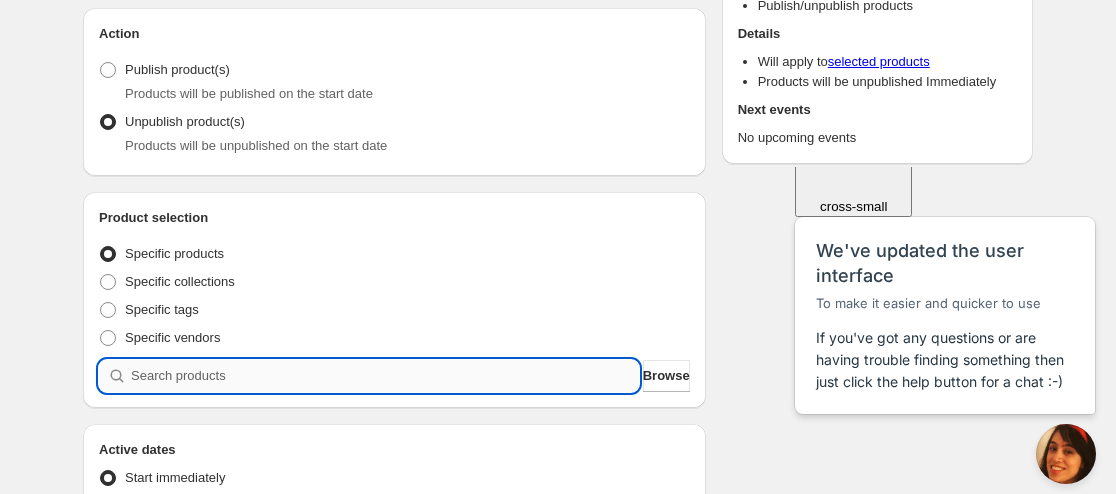 click at bounding box center (385, 376) 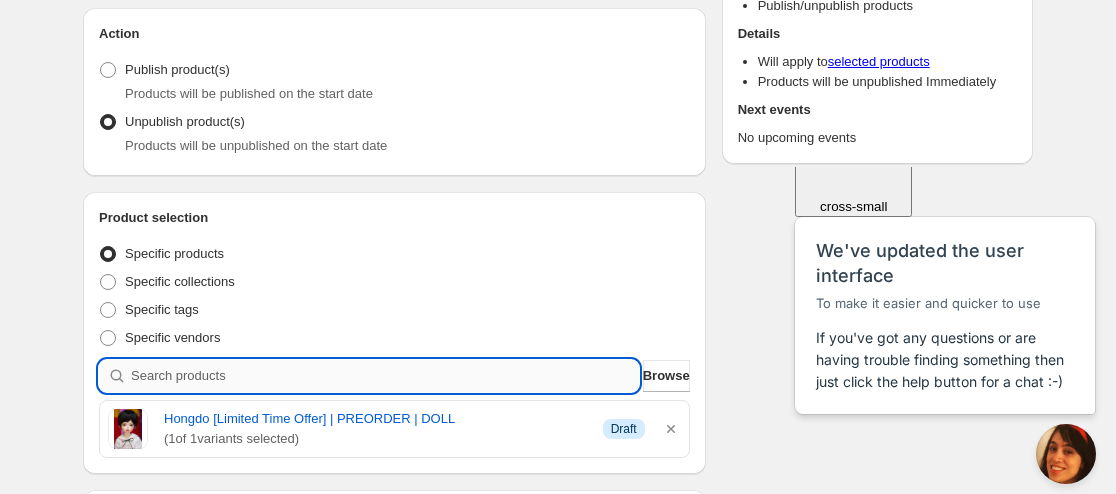 click at bounding box center [385, 376] 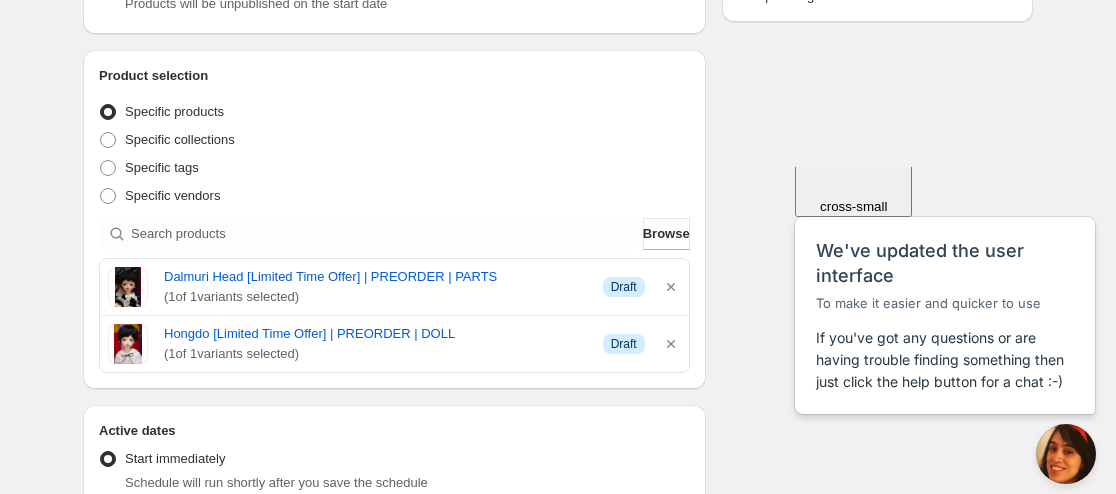 scroll, scrollTop: 400, scrollLeft: 0, axis: vertical 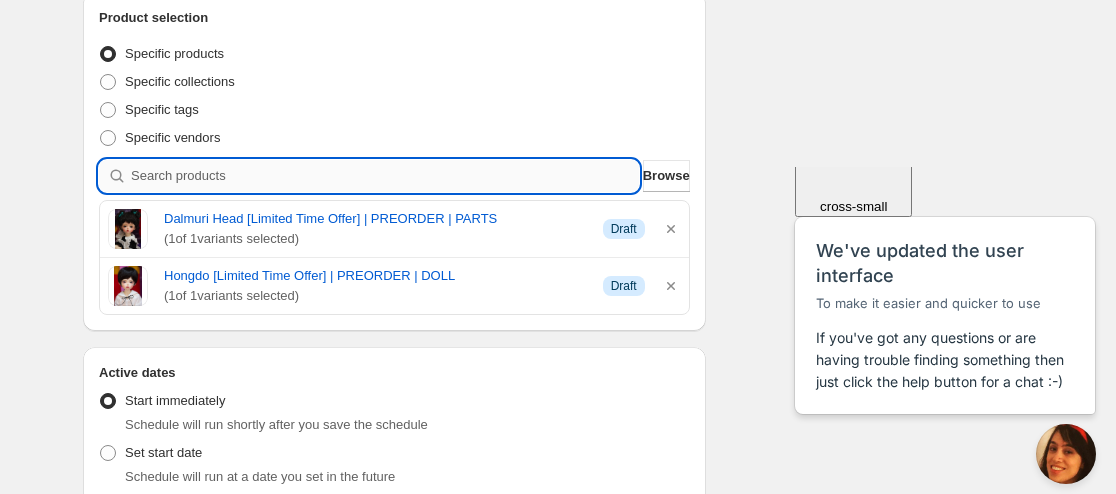 click at bounding box center (385, 176) 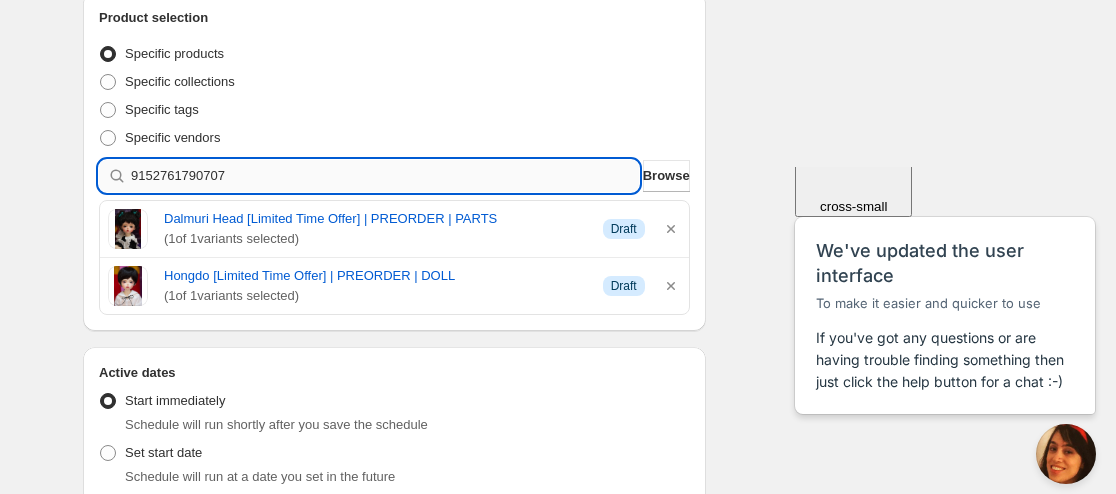 type 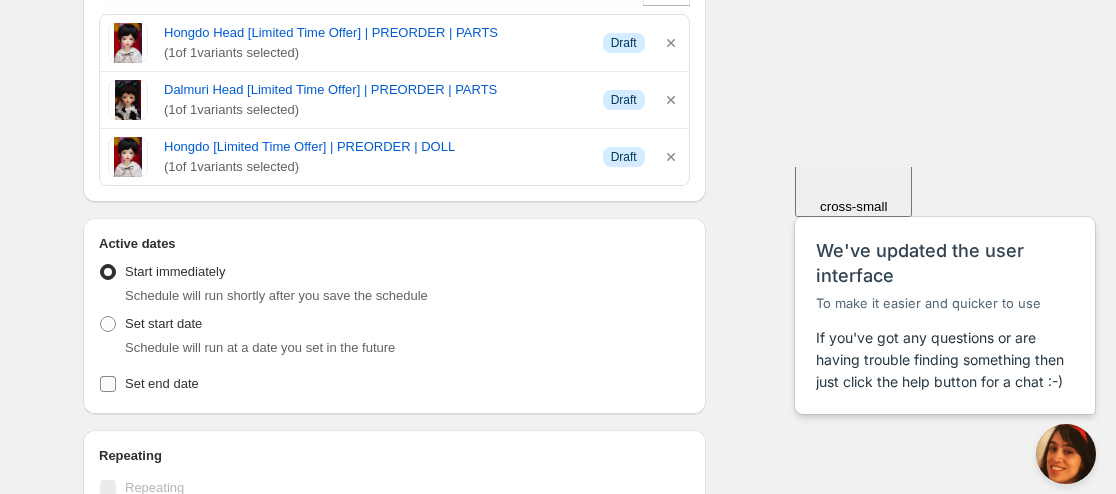 scroll, scrollTop: 600, scrollLeft: 0, axis: vertical 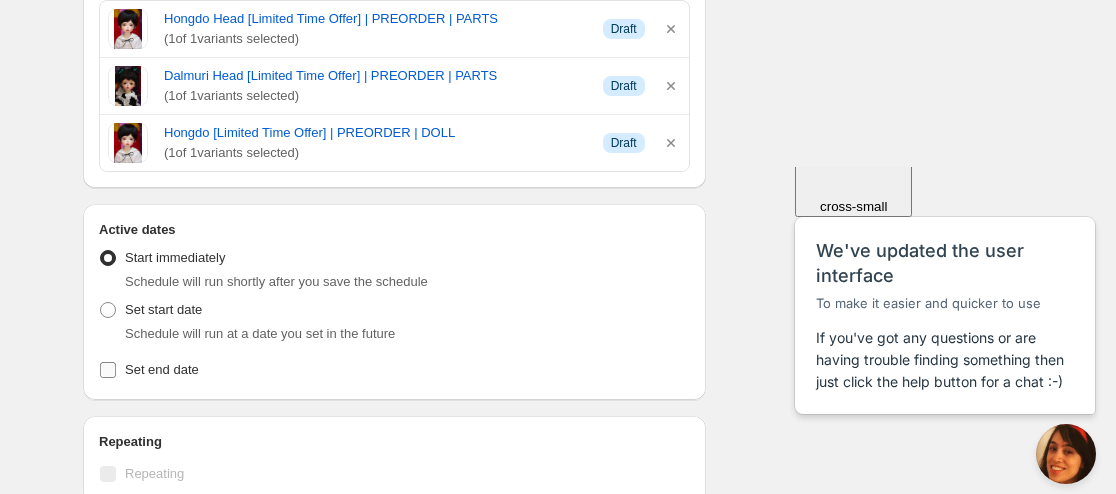 click on "Set end date" at bounding box center (162, 369) 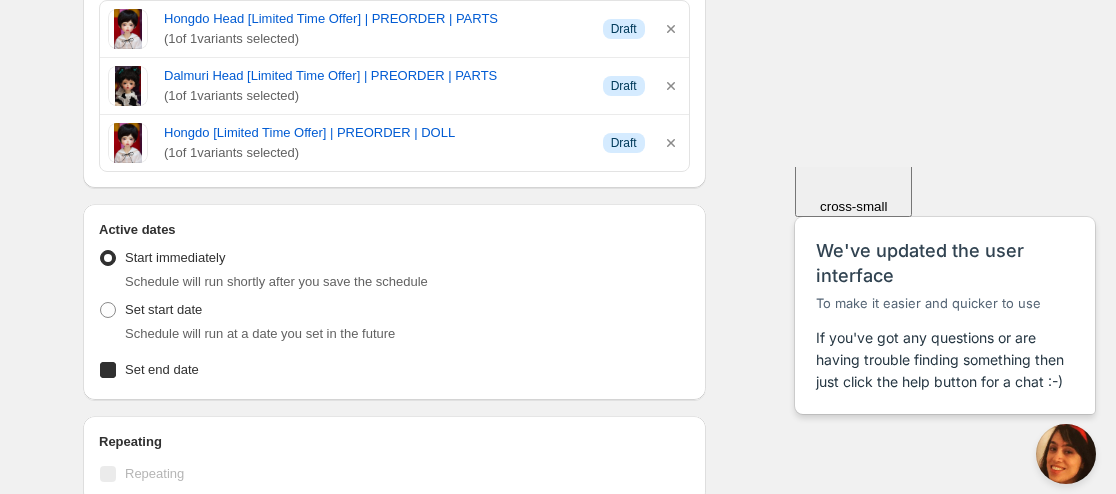 checkbox on "true" 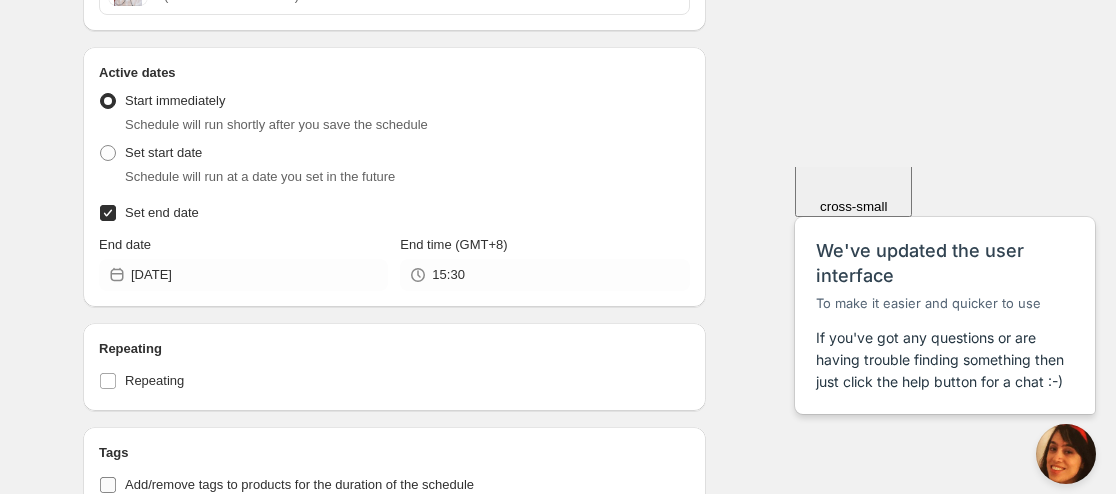 scroll, scrollTop: 900, scrollLeft: 0, axis: vertical 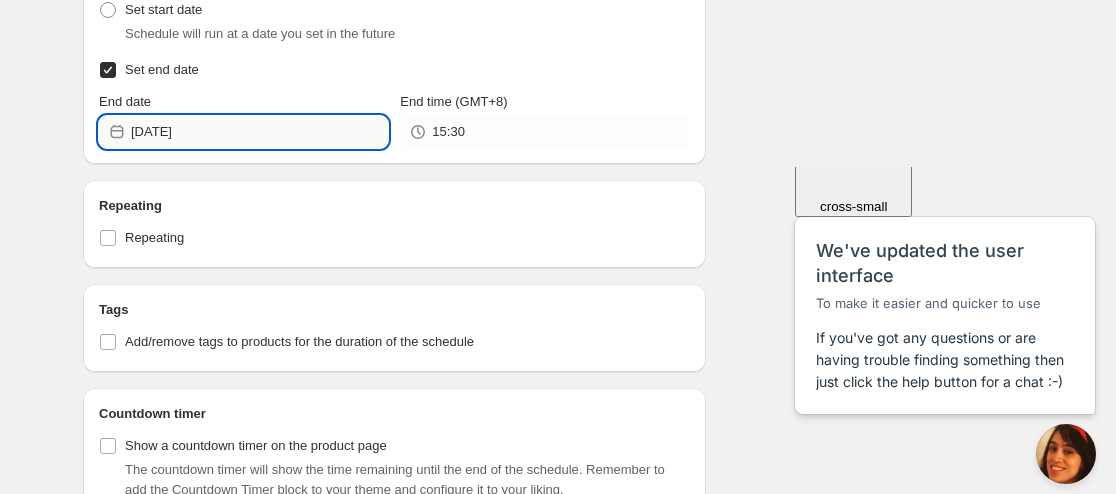 click on "[DATE]" at bounding box center [259, 132] 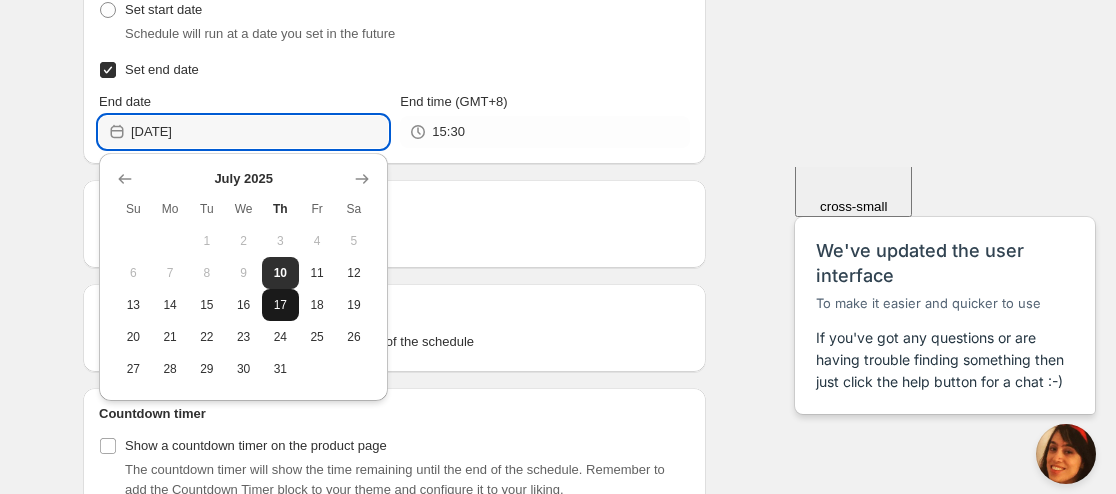 click on "17" at bounding box center [280, 305] 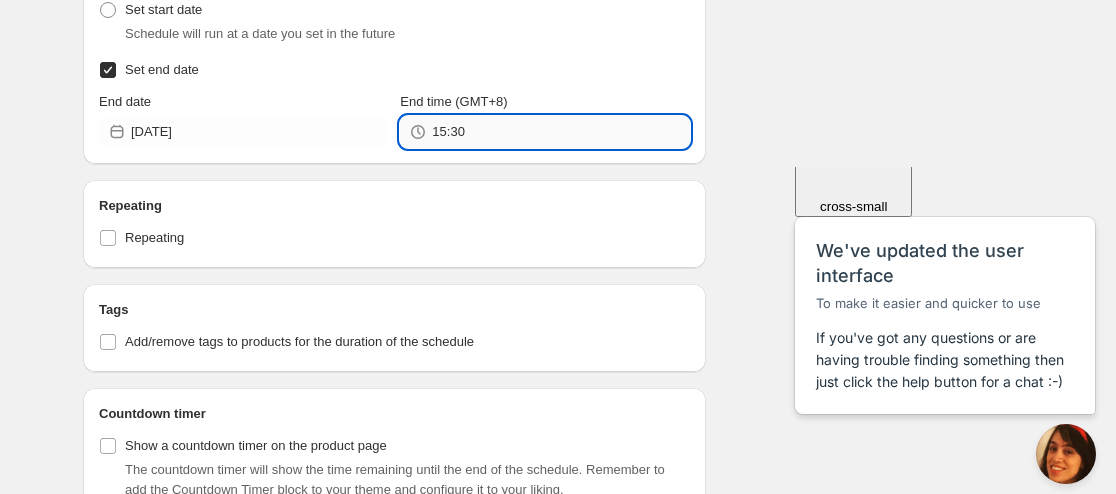 click on "15:30" at bounding box center (560, 132) 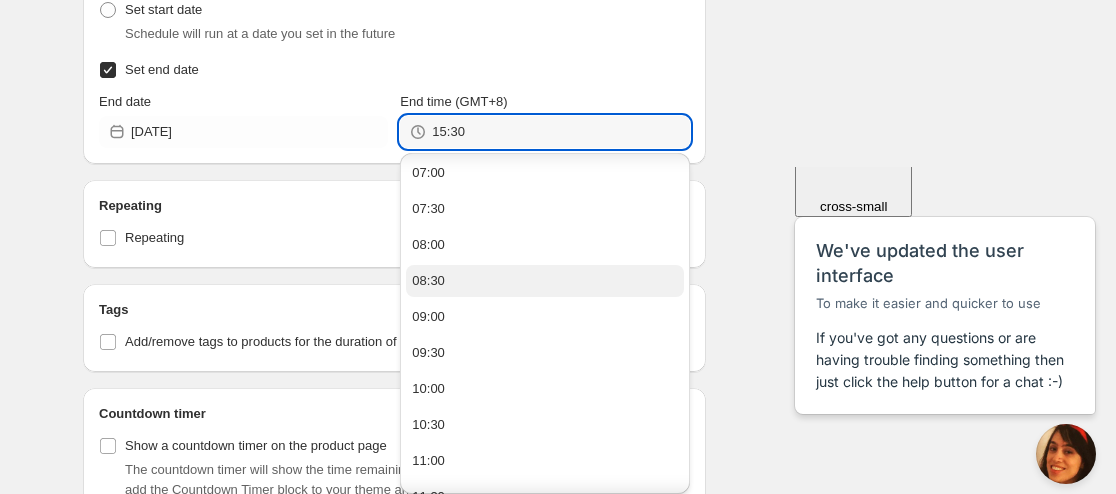 scroll, scrollTop: 600, scrollLeft: 0, axis: vertical 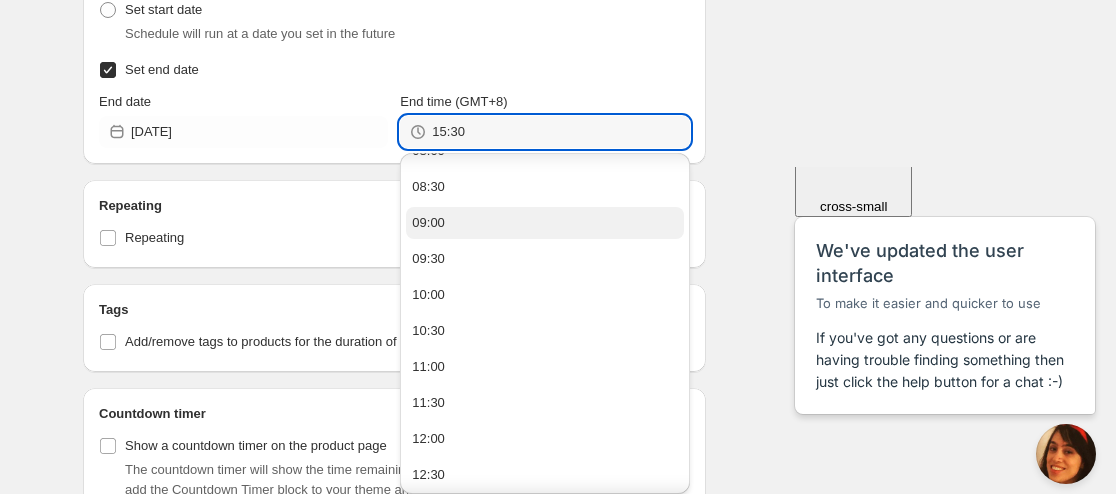 click on "09:00" at bounding box center [544, 223] 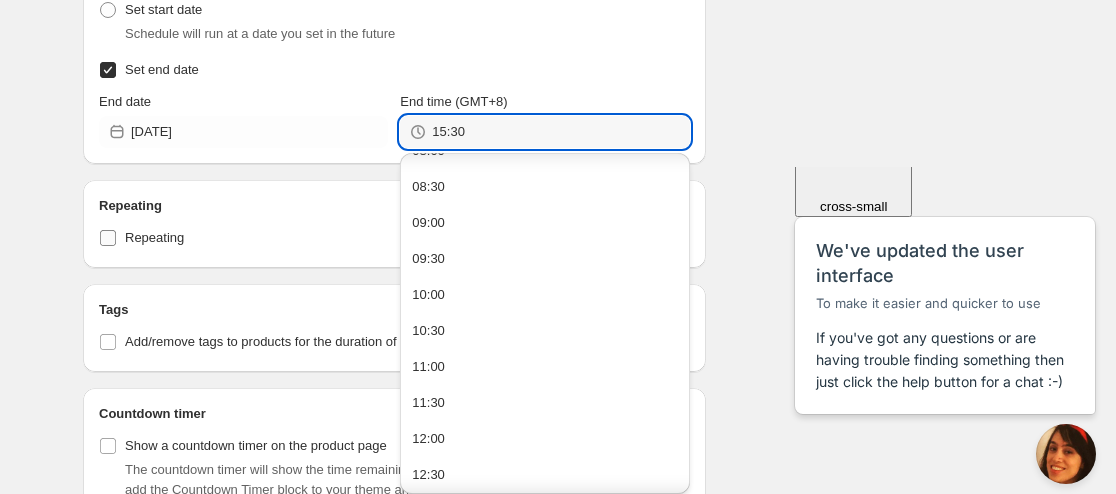 type on "09:00" 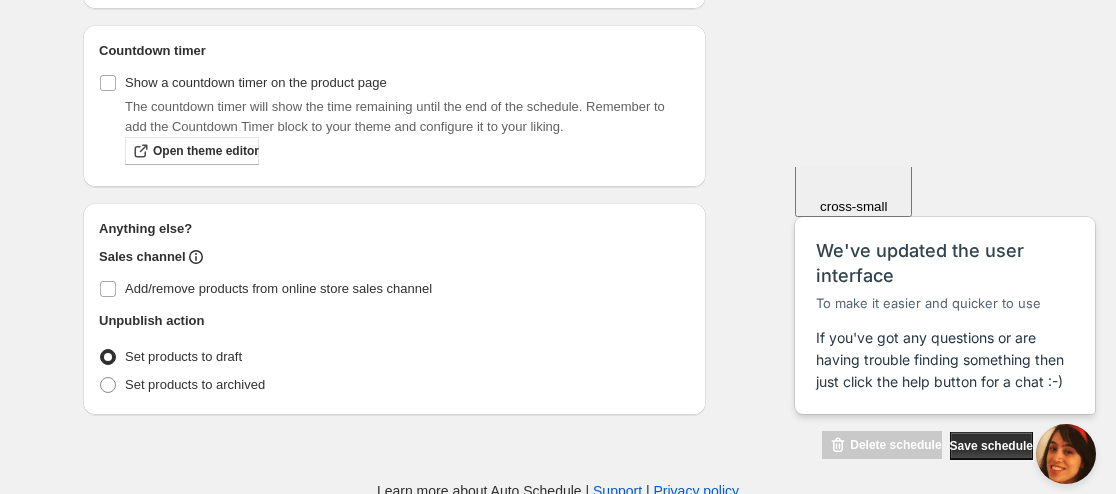scroll, scrollTop: 1268, scrollLeft: 0, axis: vertical 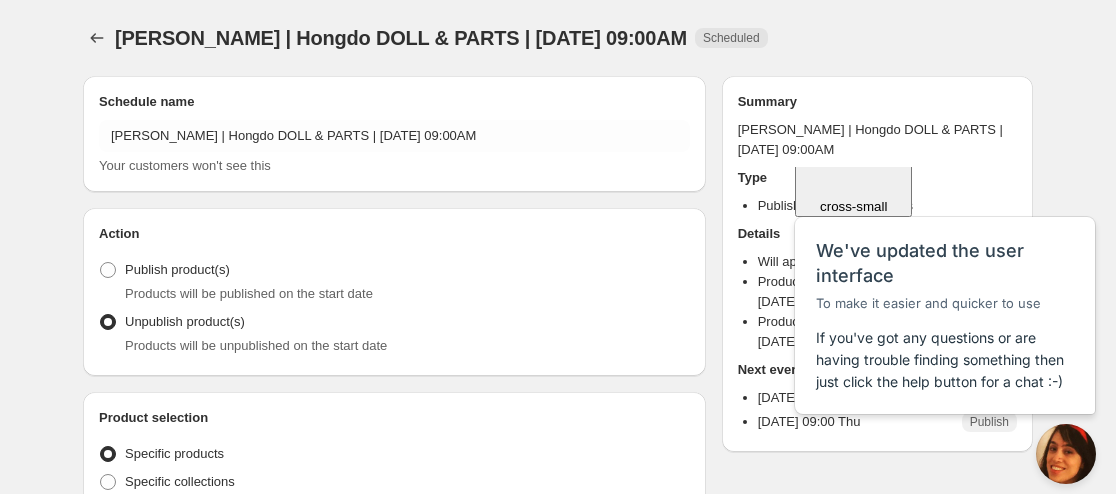 radio on "true" 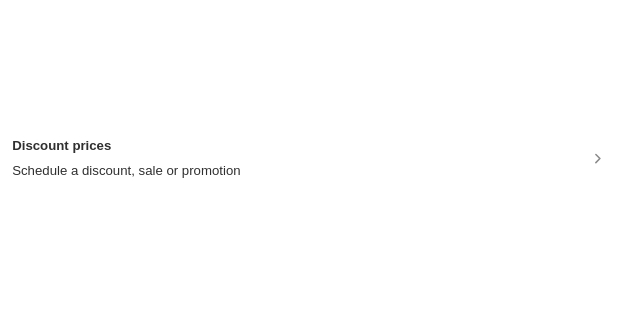 scroll, scrollTop: 0, scrollLeft: 0, axis: both 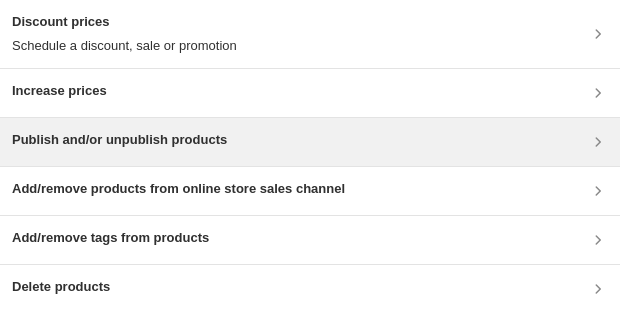 click on "Publish and/or unpublish products" at bounding box center [119, 140] 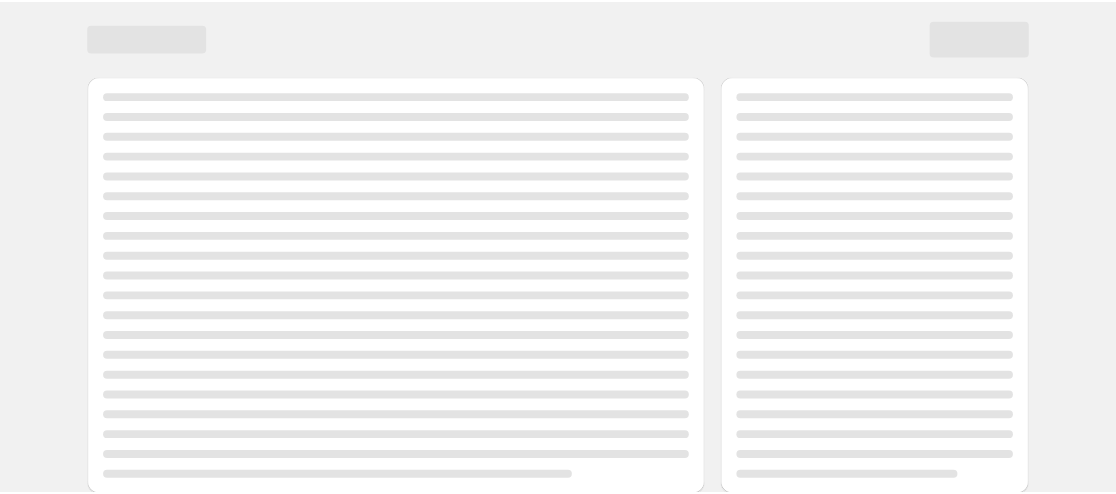 scroll, scrollTop: 0, scrollLeft: 0, axis: both 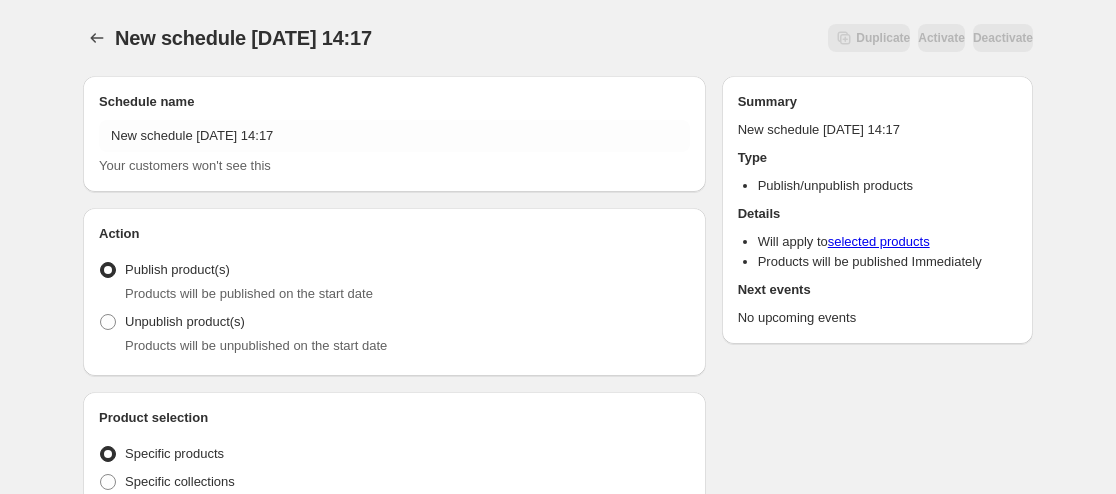 radio on "true" 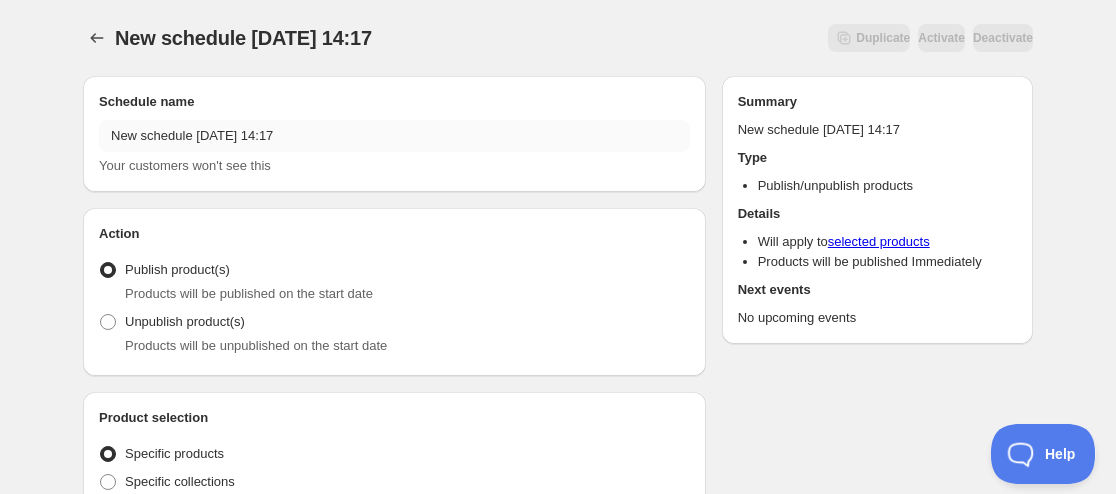 scroll, scrollTop: 0, scrollLeft: 0, axis: both 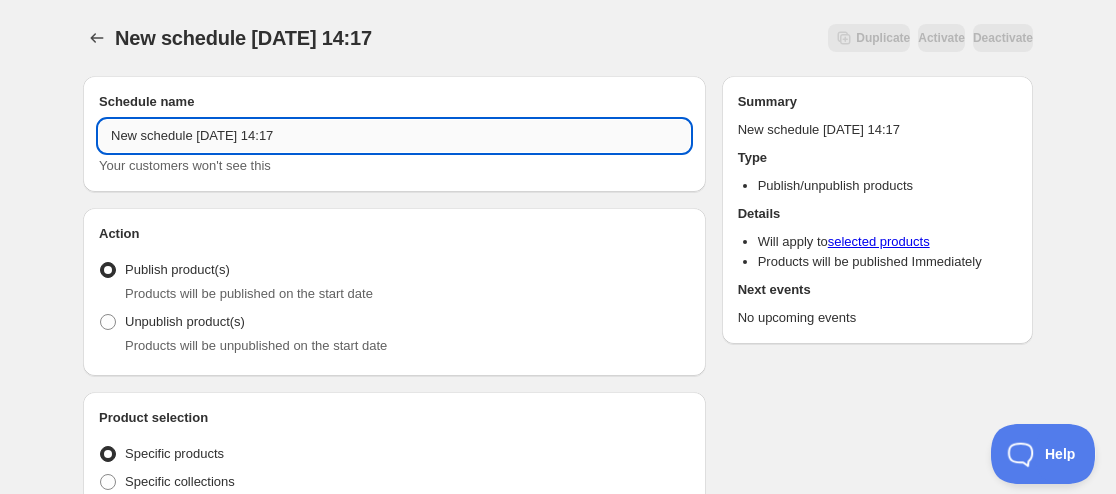 click on "New schedule Jul 10 2025 14:17" at bounding box center [394, 136] 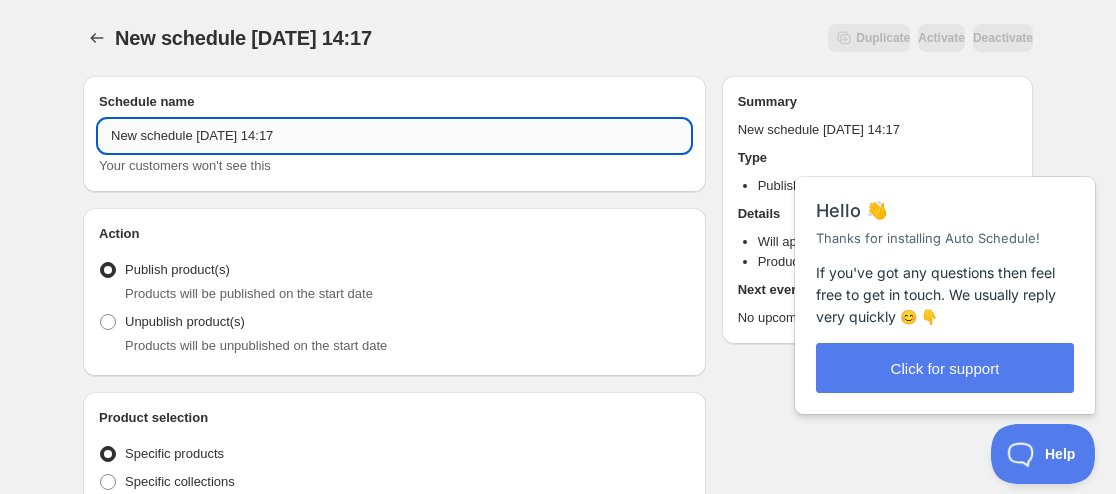 scroll, scrollTop: 0, scrollLeft: 0, axis: both 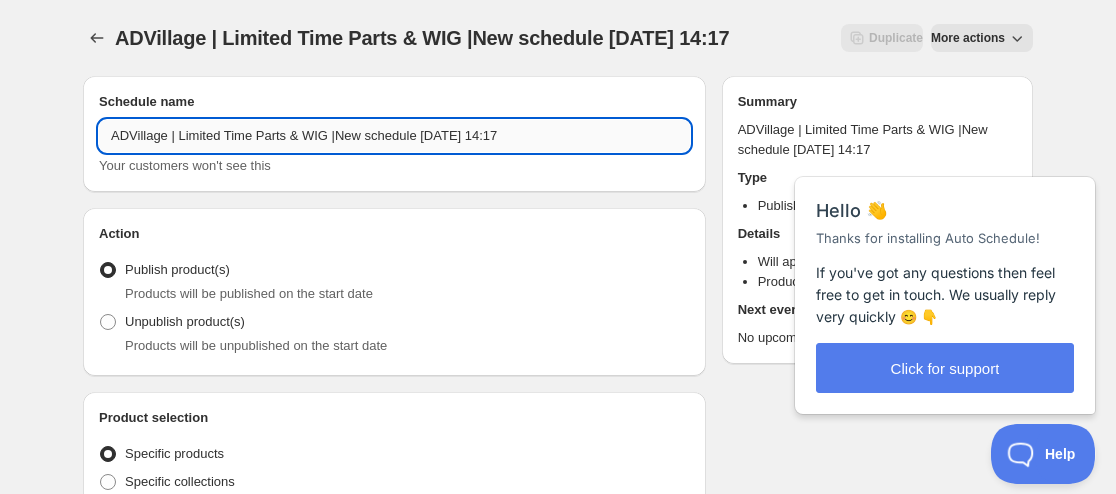 click on "ADVillage | Limited Time Parts & WIG |New schedule Jul 10 2025 14:17" at bounding box center [394, 136] 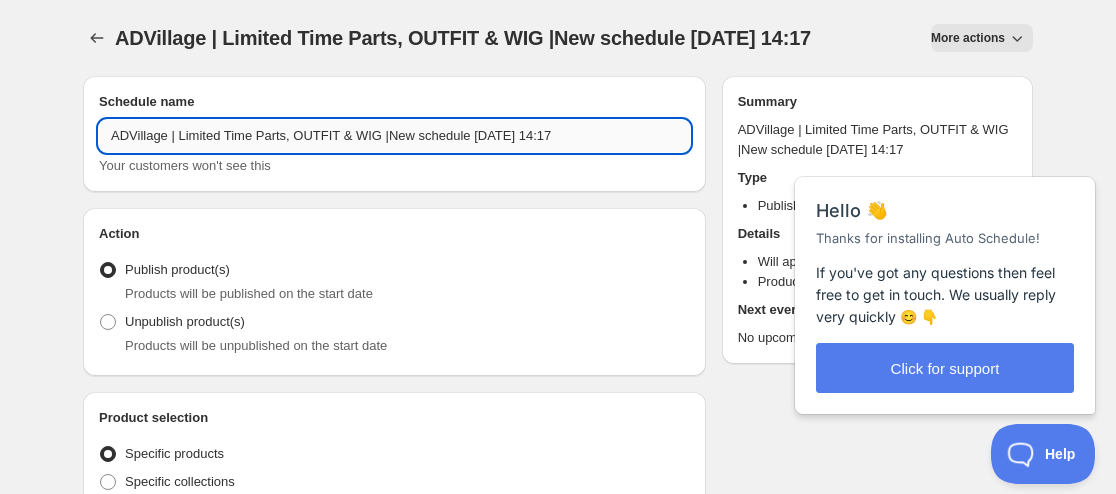 drag, startPoint x: 462, startPoint y: 126, endPoint x: 382, endPoint y: 128, distance: 80.024994 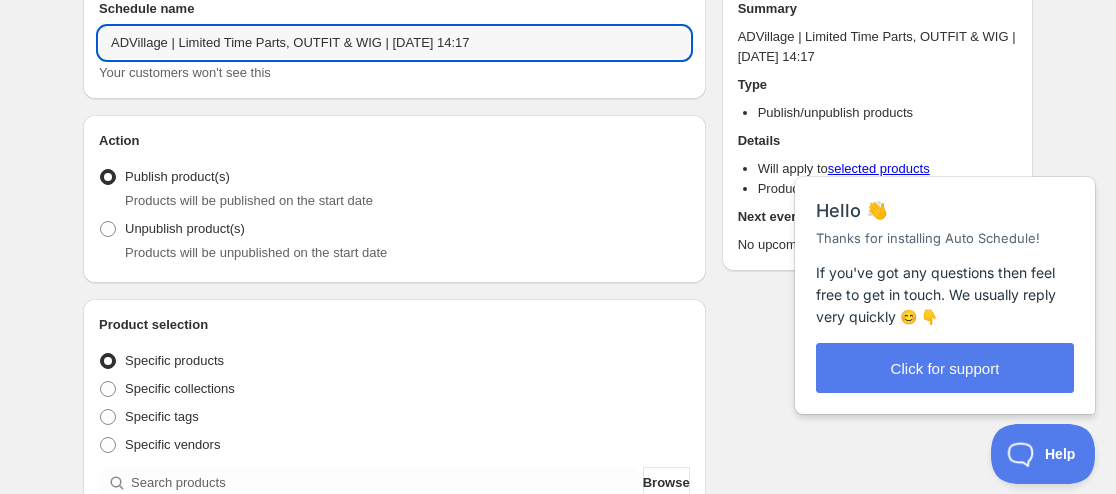 scroll, scrollTop: 100, scrollLeft: 0, axis: vertical 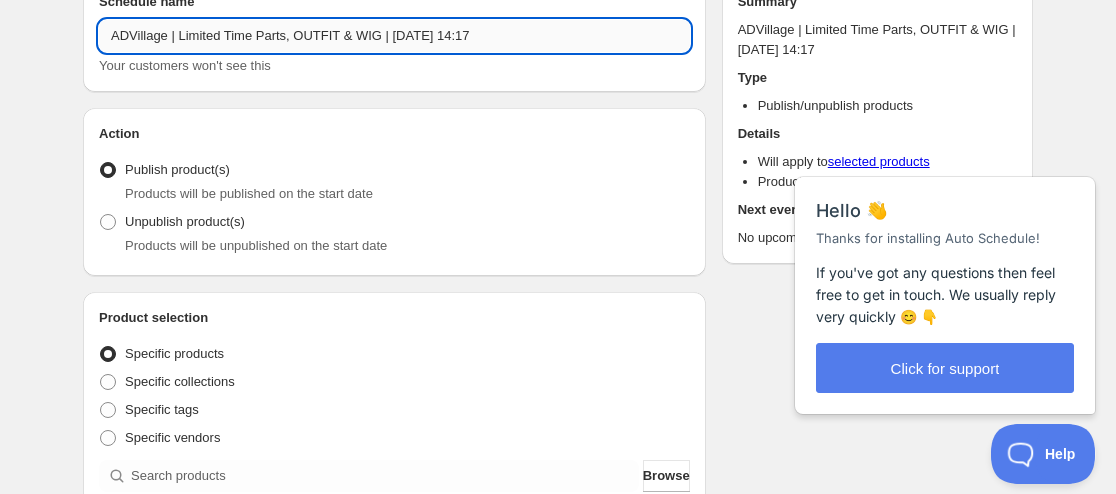 drag, startPoint x: 381, startPoint y: 31, endPoint x: 416, endPoint y: 33, distance: 35.057095 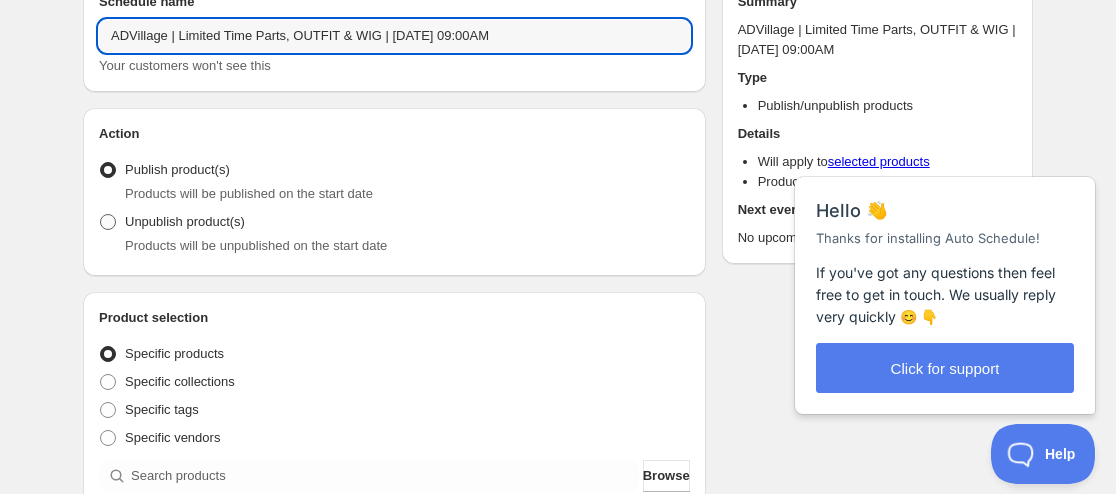 type on "ADVillage | Limited Time Parts, OUTFIT & WIG | [DATE] 09:00AM" 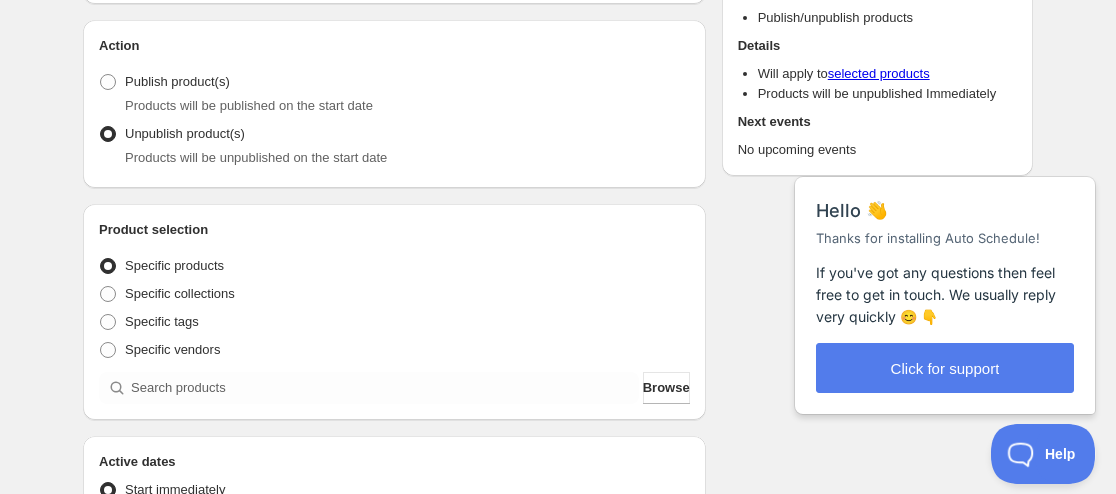 scroll, scrollTop: 200, scrollLeft: 0, axis: vertical 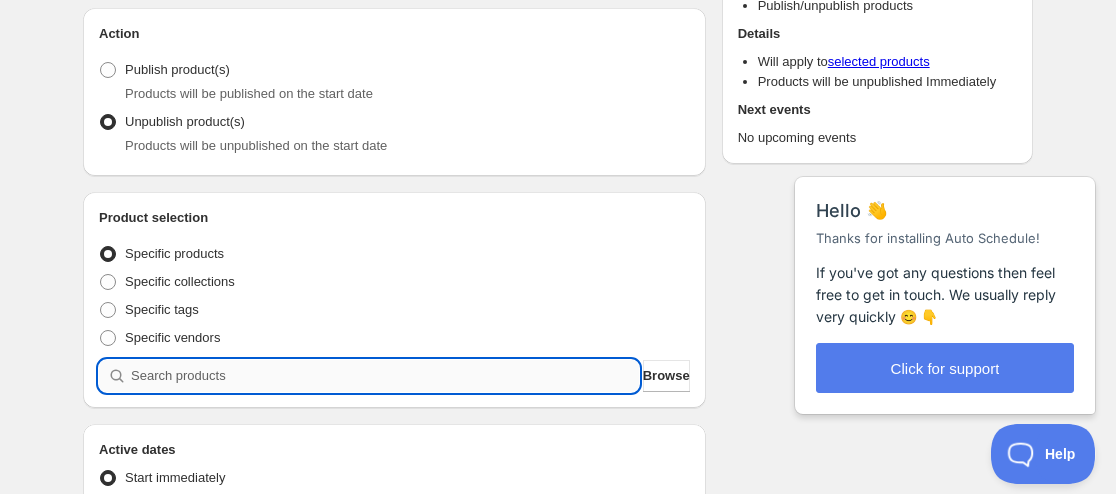 click at bounding box center [385, 376] 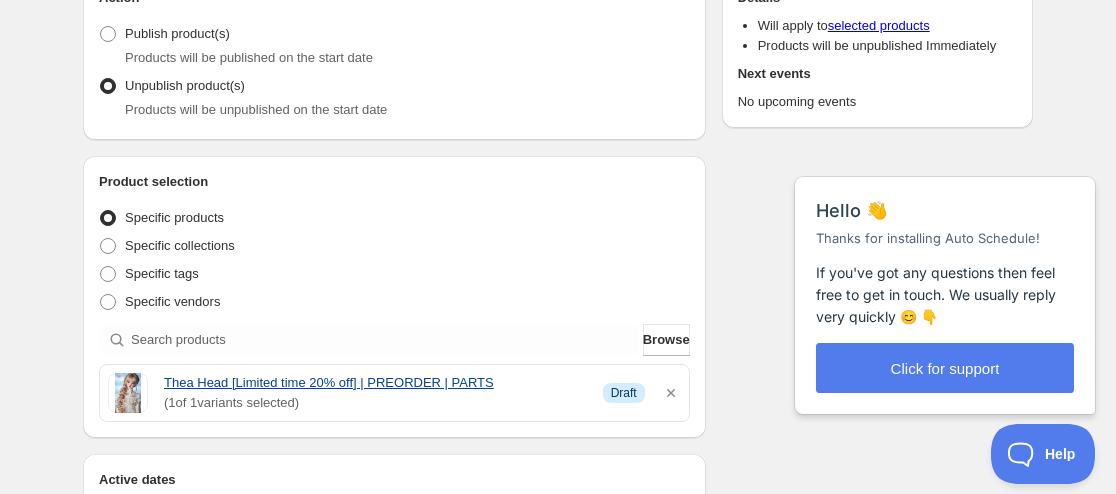 scroll, scrollTop: 300, scrollLeft: 0, axis: vertical 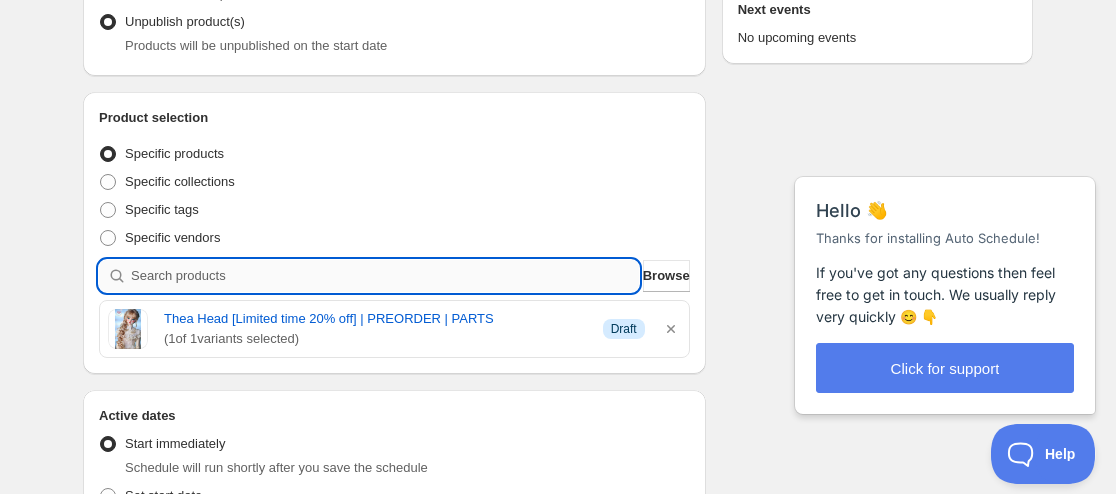 click at bounding box center [385, 276] 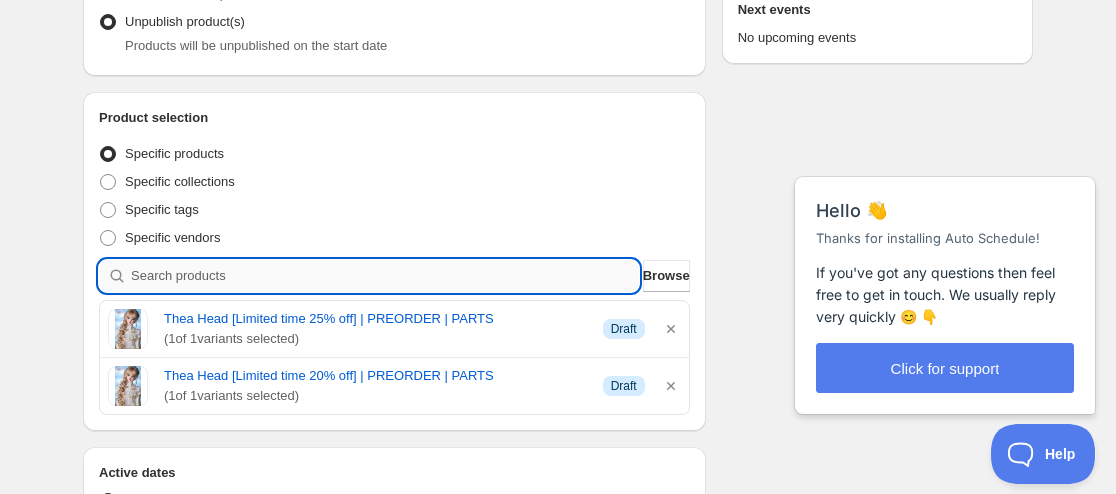click at bounding box center [385, 276] 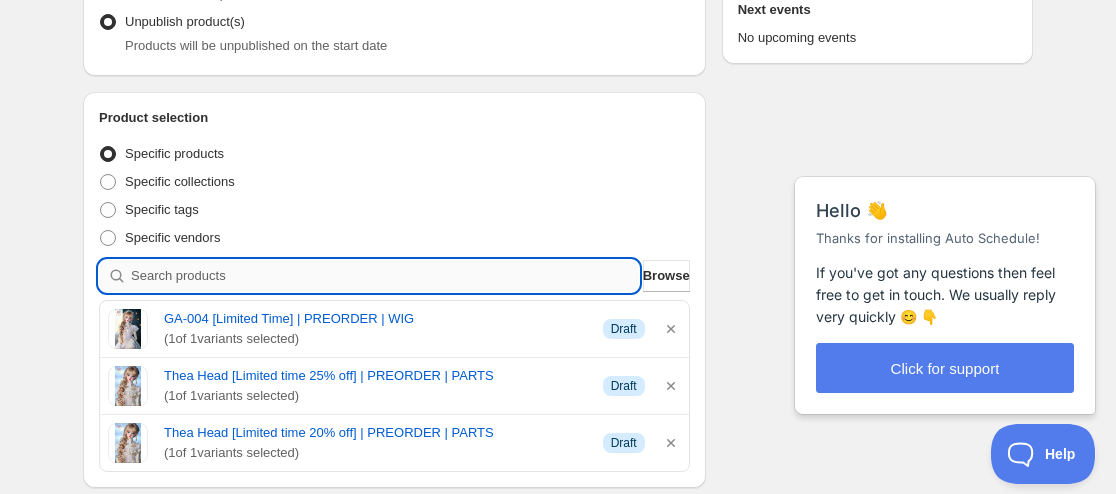 click at bounding box center (385, 276) 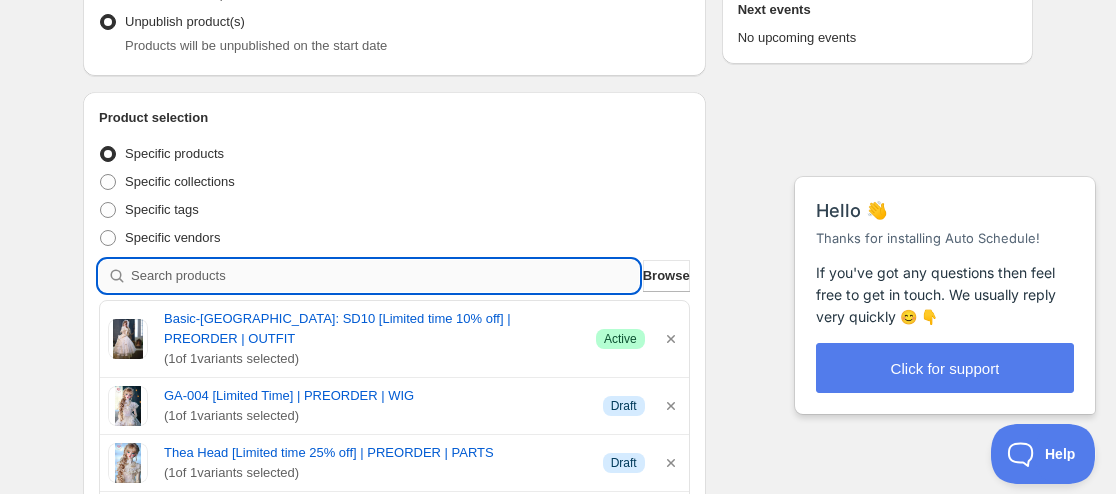 click at bounding box center [385, 276] 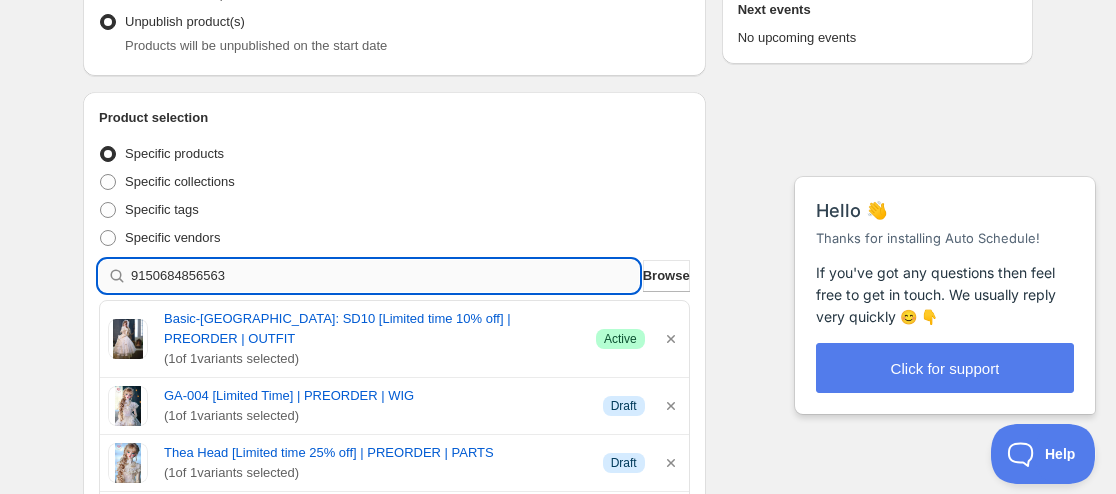 type 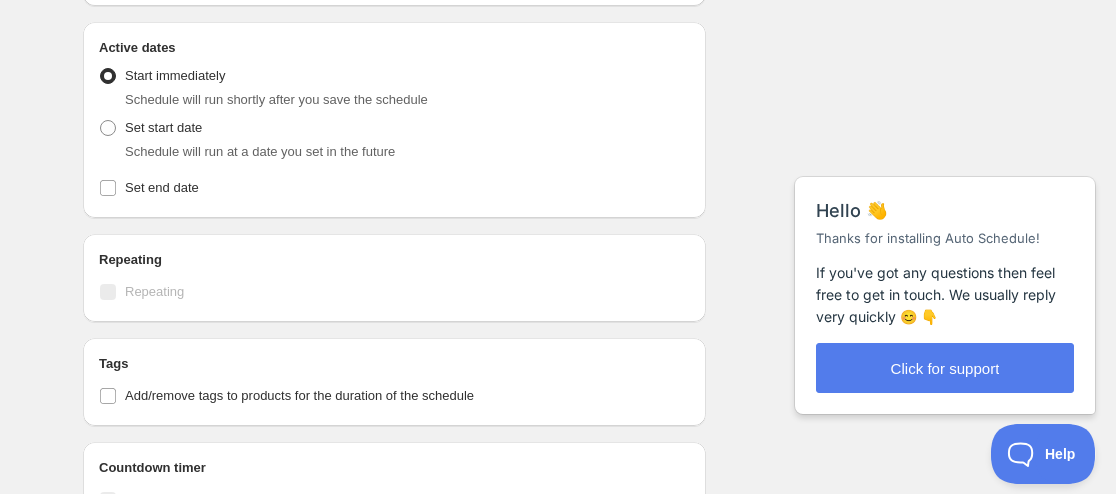 scroll, scrollTop: 1000, scrollLeft: 0, axis: vertical 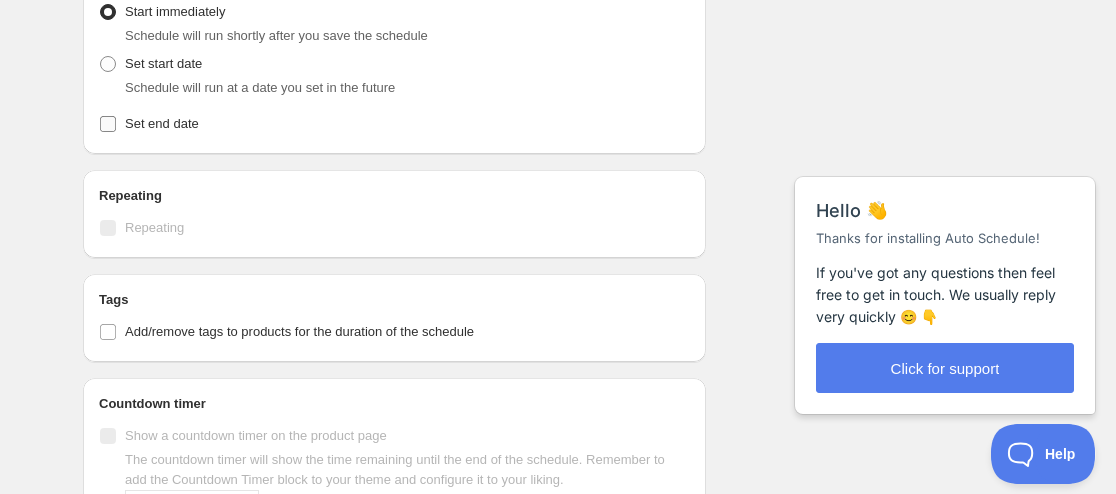 click on "Set end date" at bounding box center [162, 123] 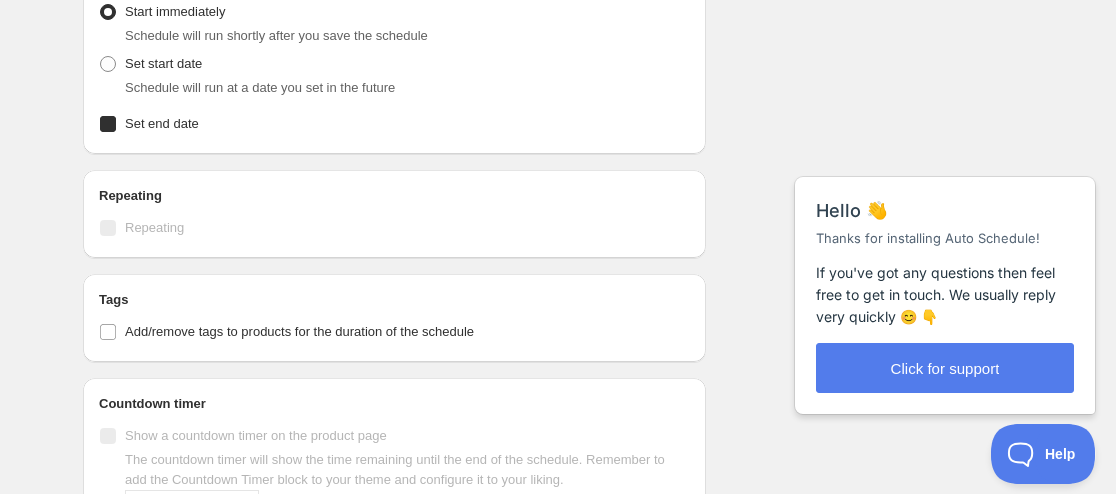 checkbox on "true" 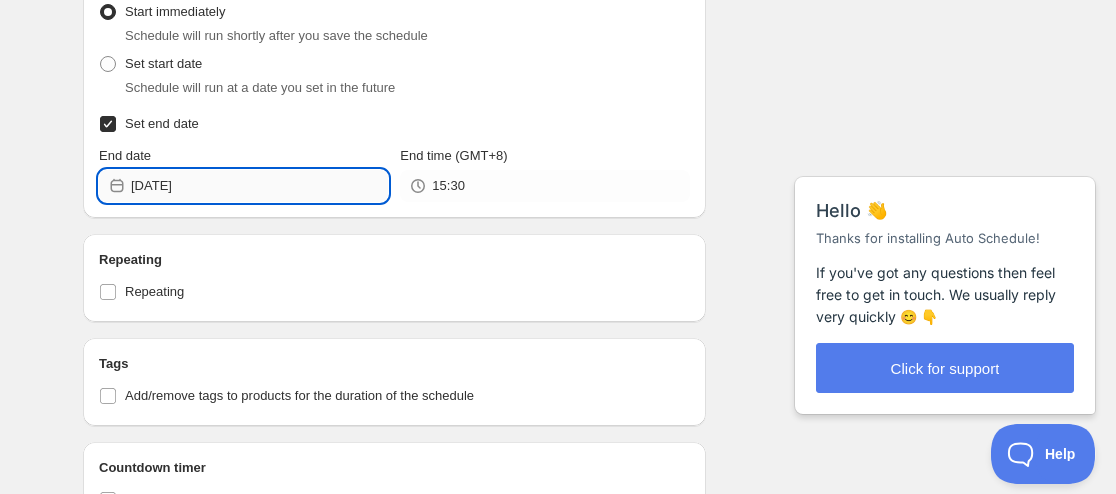click on "[DATE]" at bounding box center (259, 186) 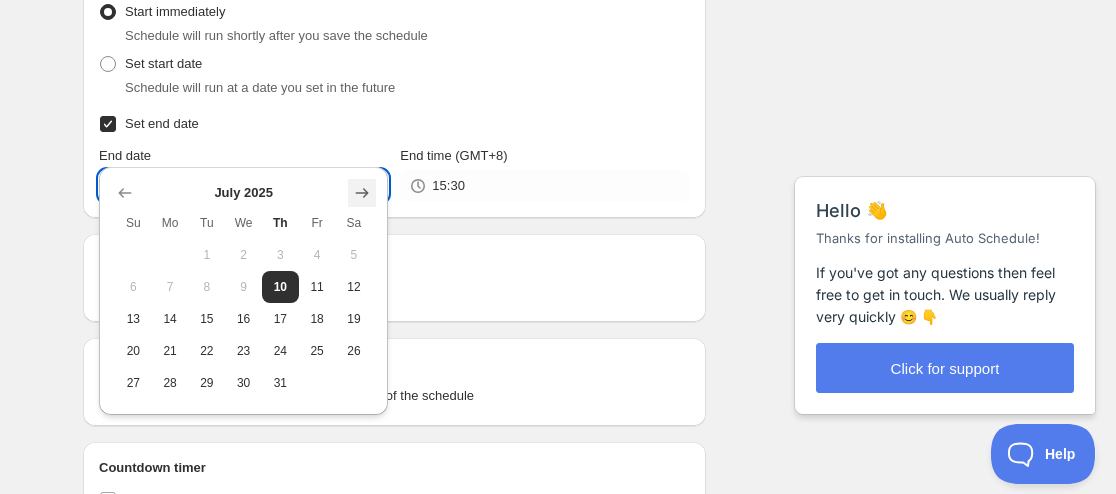 click 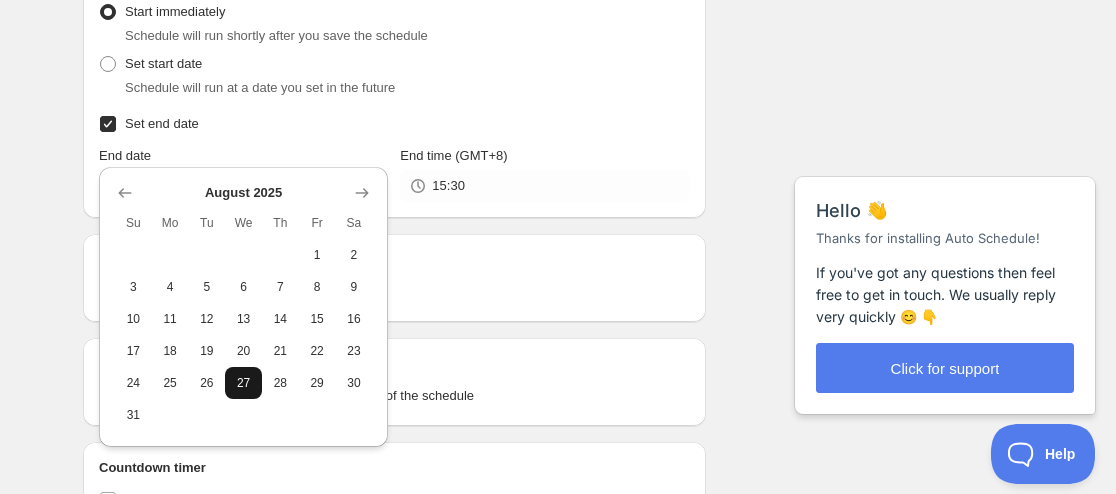 click on "27" at bounding box center (243, 383) 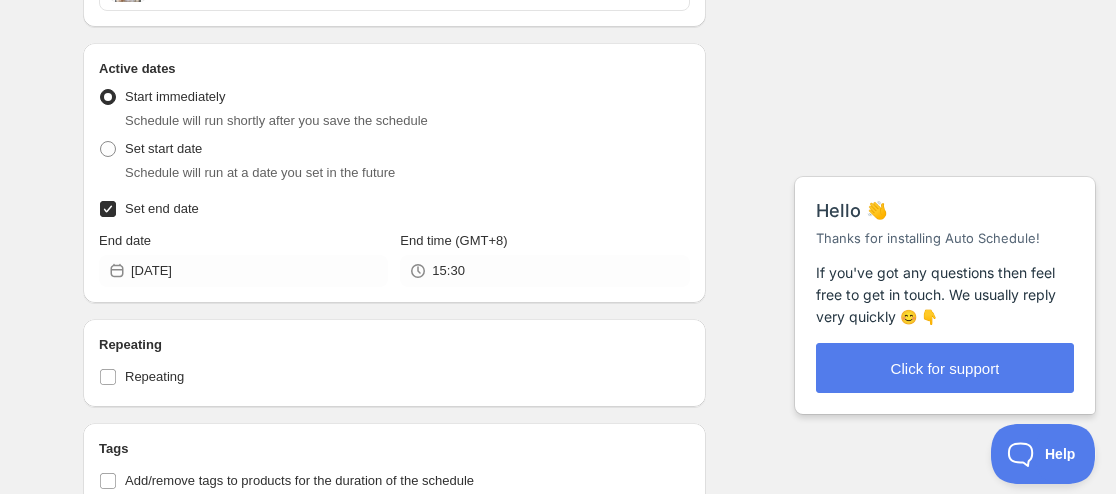 scroll, scrollTop: 782, scrollLeft: 0, axis: vertical 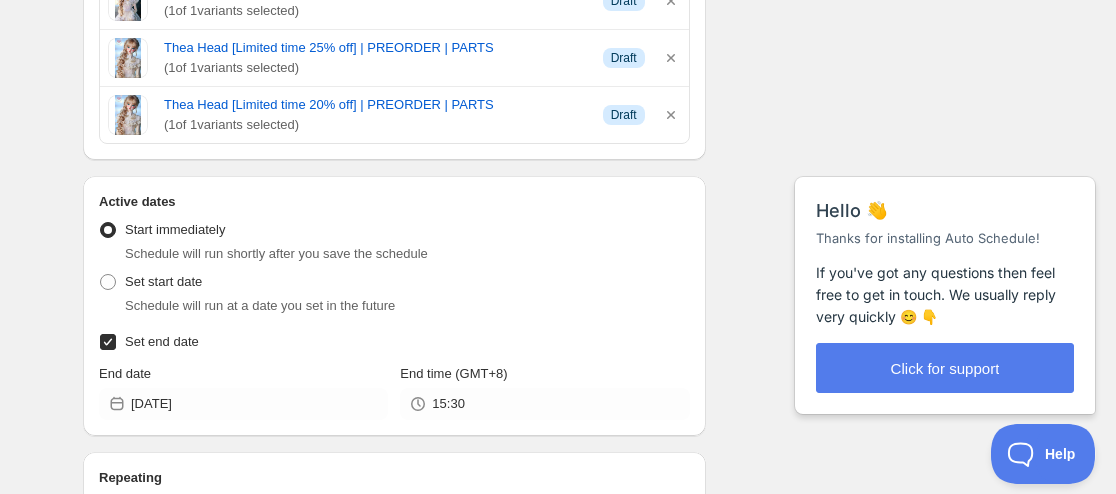 click on "End time (GMT+8) 15:30" at bounding box center [544, 392] 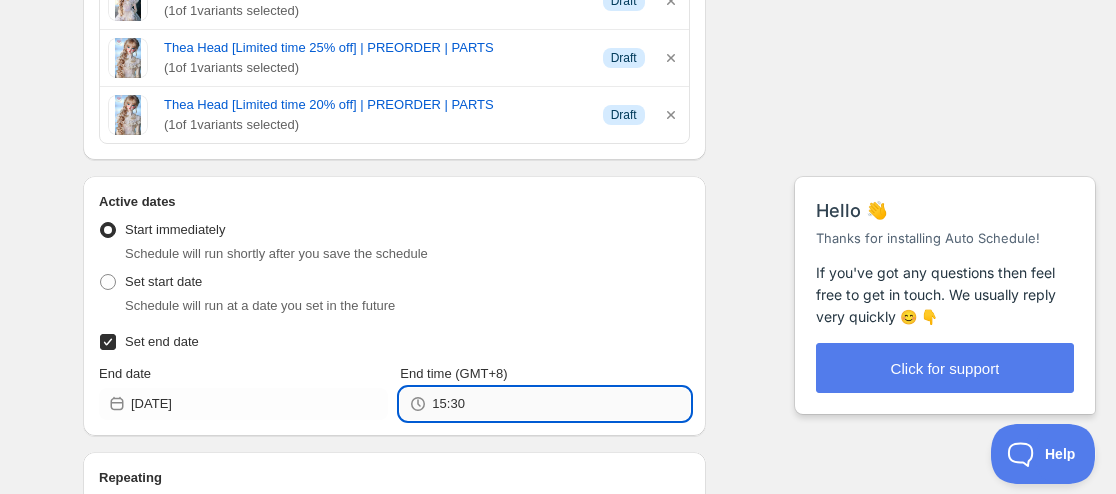 click on "15:30" at bounding box center [560, 404] 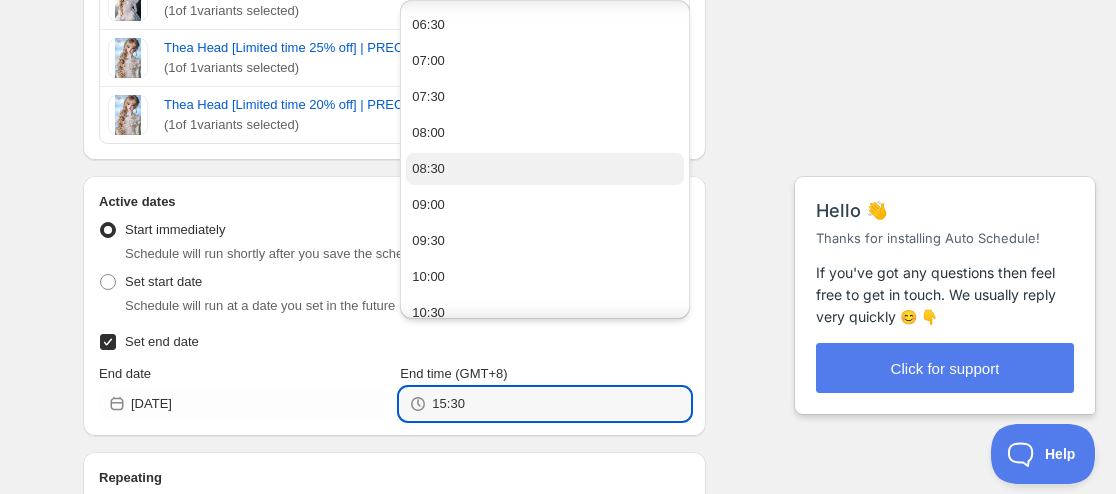 scroll, scrollTop: 500, scrollLeft: 0, axis: vertical 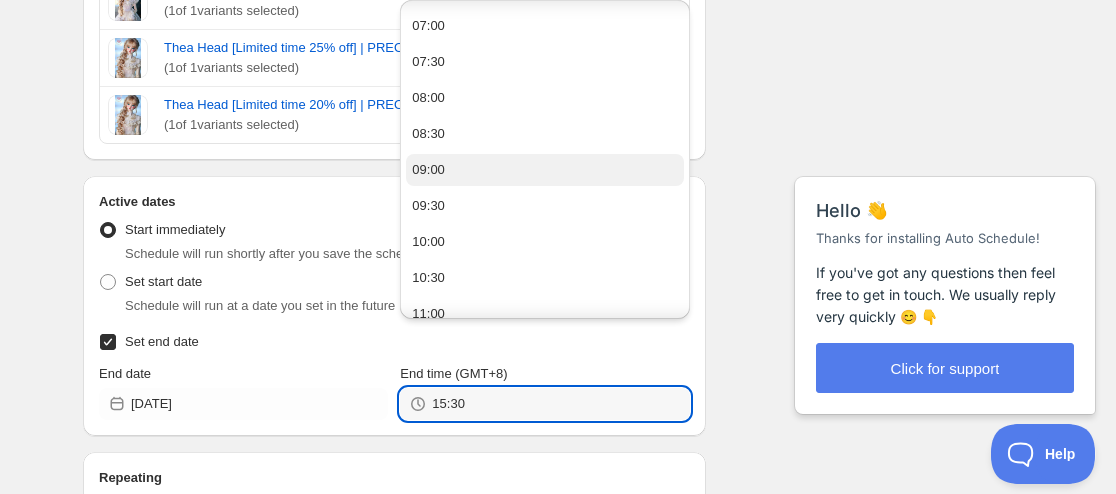 click on "09:00" at bounding box center [544, 170] 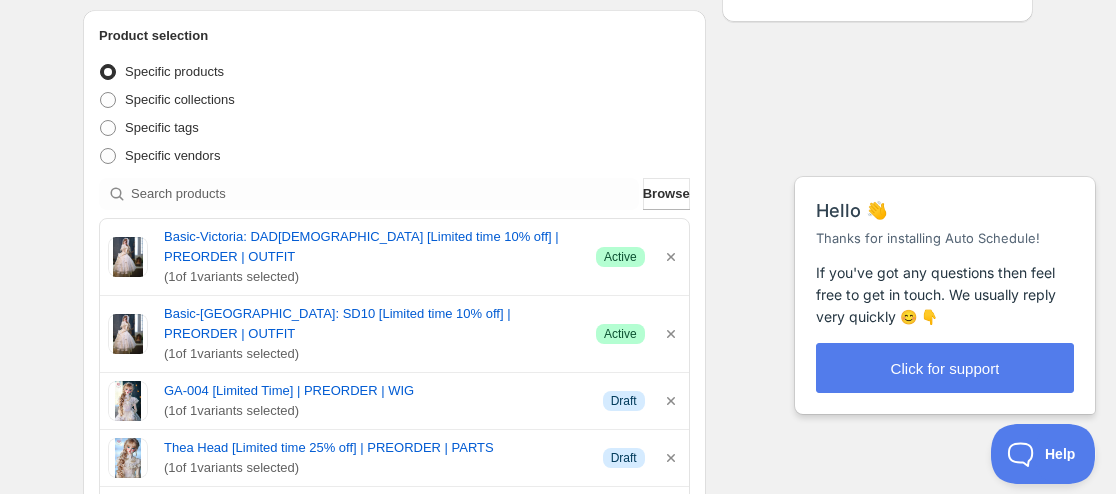 scroll, scrollTop: 0, scrollLeft: 0, axis: both 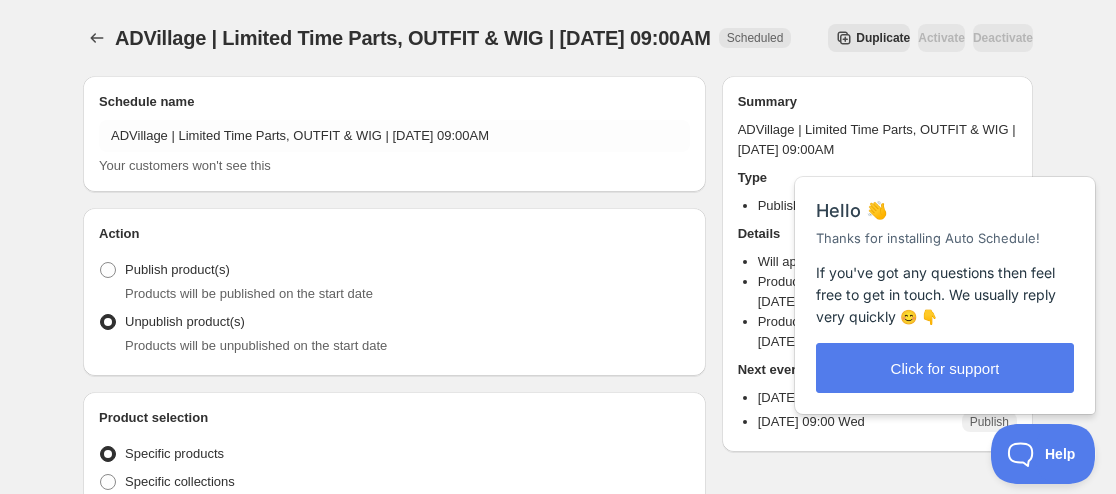 radio on "true" 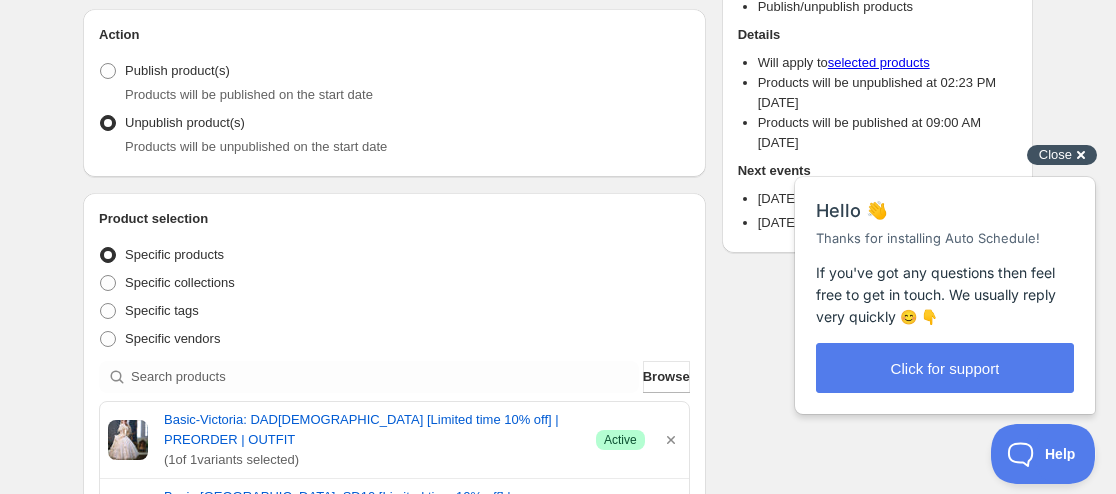 scroll, scrollTop: 0, scrollLeft: 0, axis: both 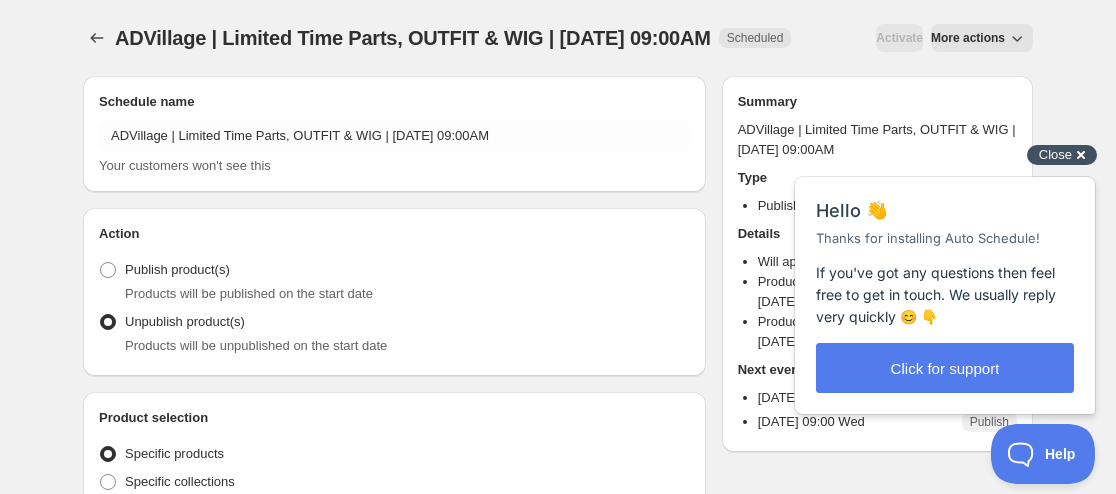 click on "Close cross-small" at bounding box center [1062, 155] 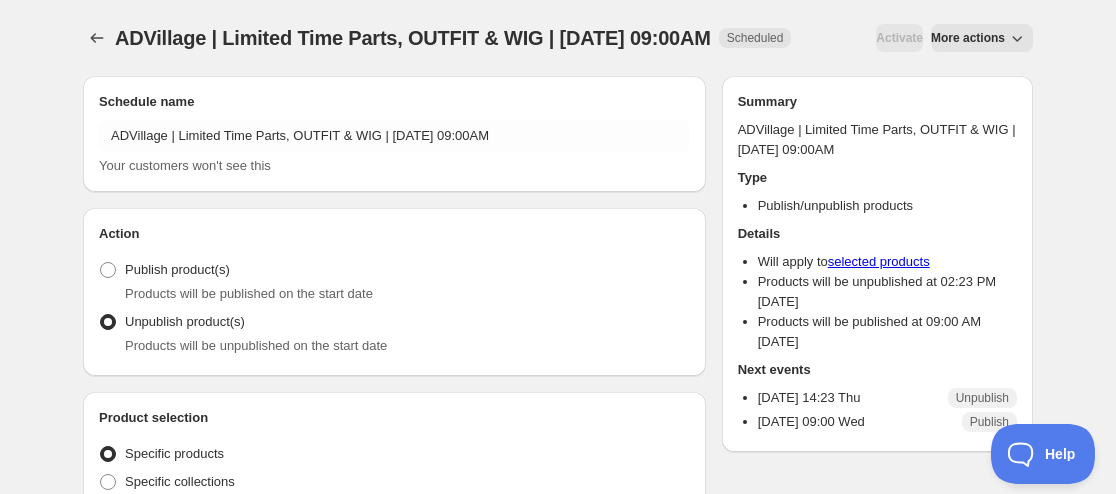 click on "More actions" at bounding box center [968, 38] 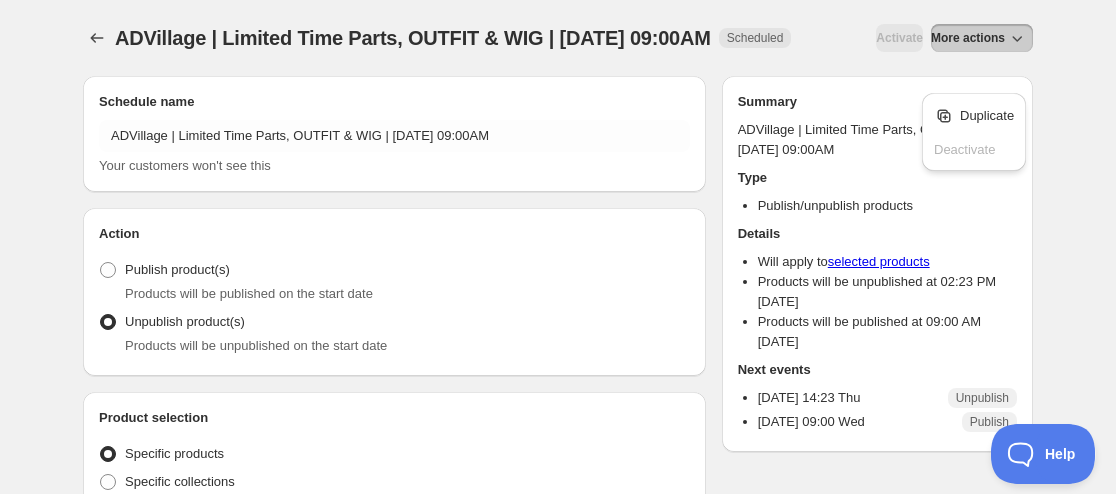 drag, startPoint x: 1086, startPoint y: 15, endPoint x: 1085, endPoint y: 1, distance: 14.035668 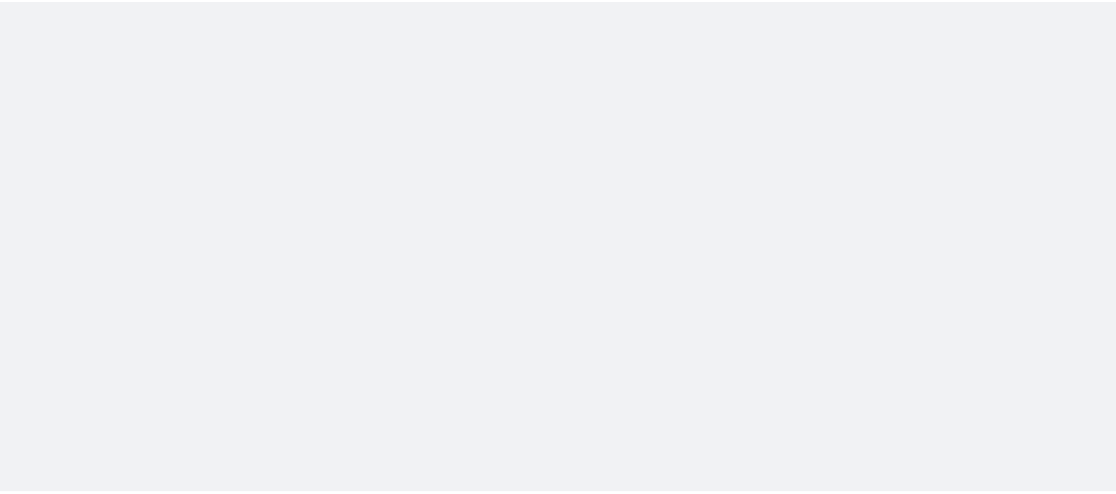 scroll, scrollTop: 0, scrollLeft: 0, axis: both 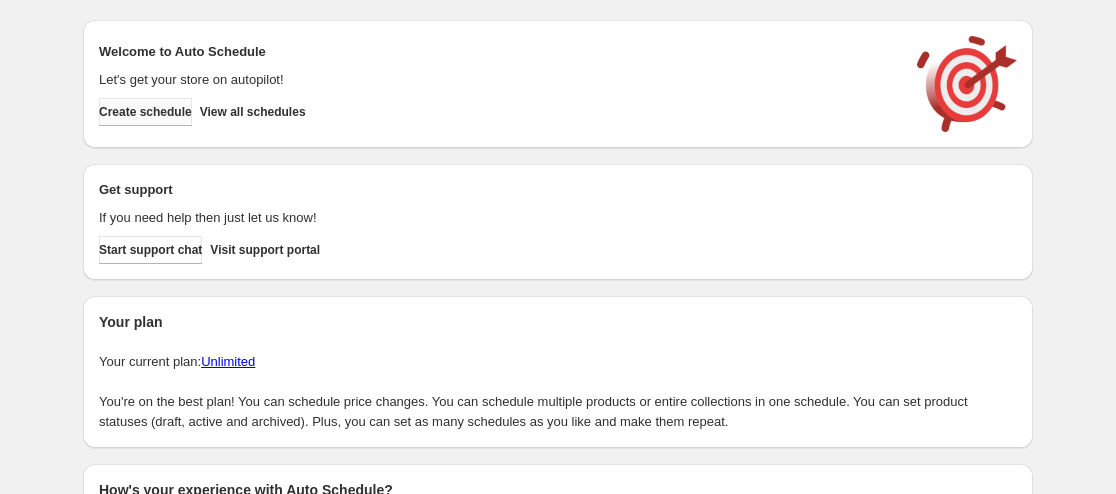 click on "Create schedule" at bounding box center (145, 112) 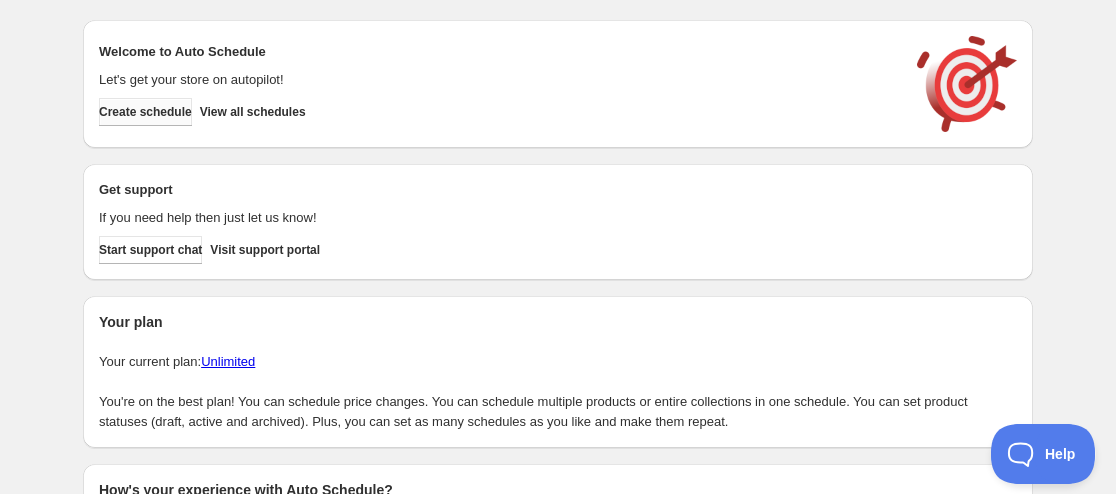 scroll, scrollTop: 0, scrollLeft: 0, axis: both 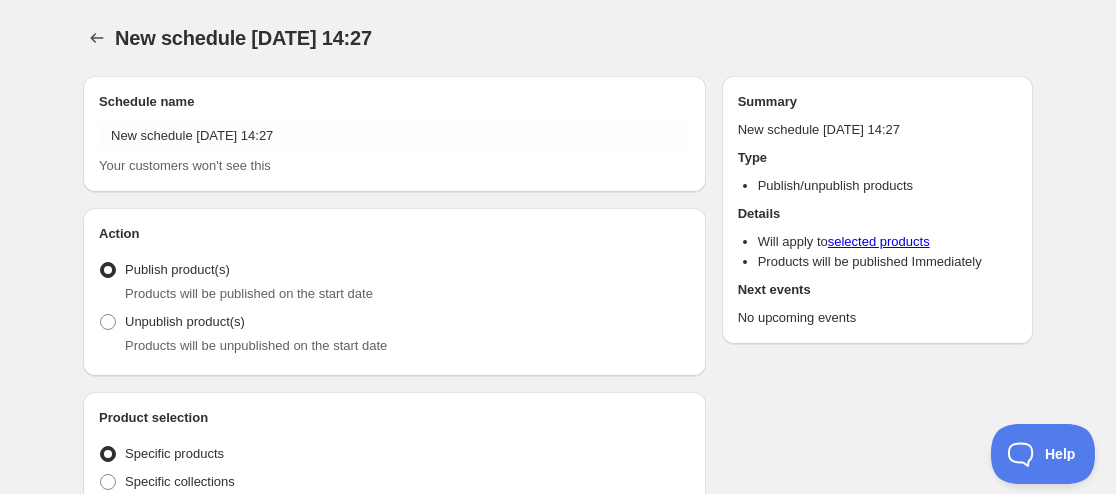 radio on "true" 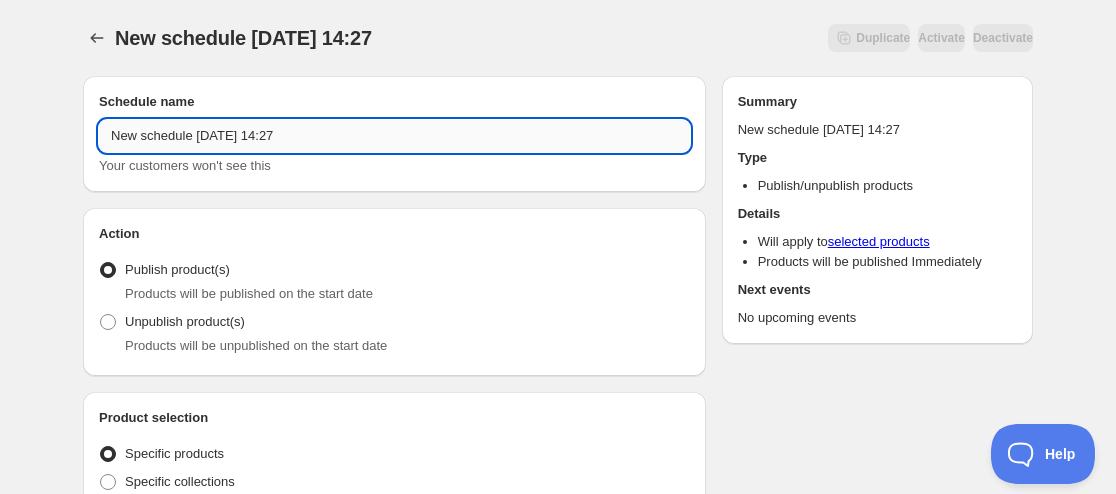 click on "New schedule Jul 10 2025 14:27" at bounding box center [394, 136] 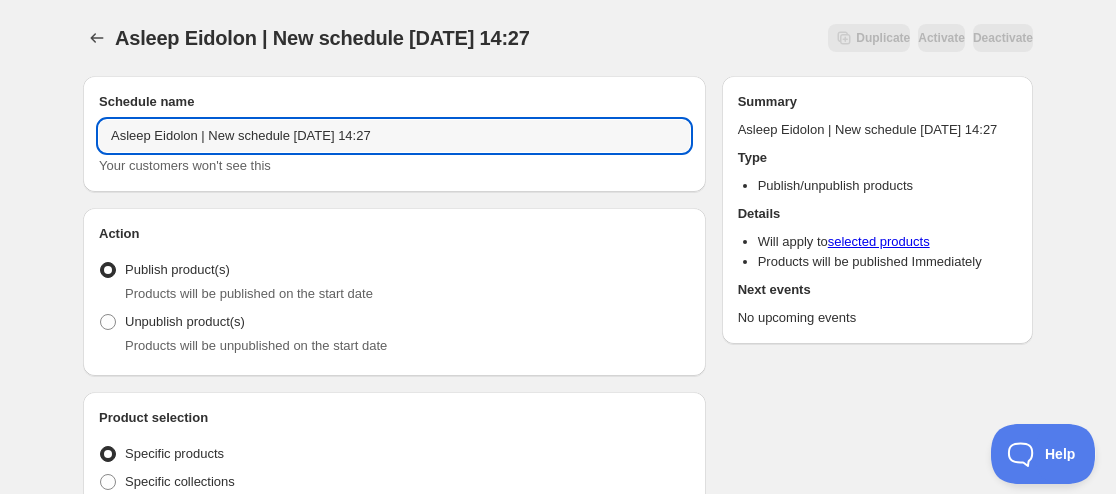 paste on "Soft cotton body Outfit" 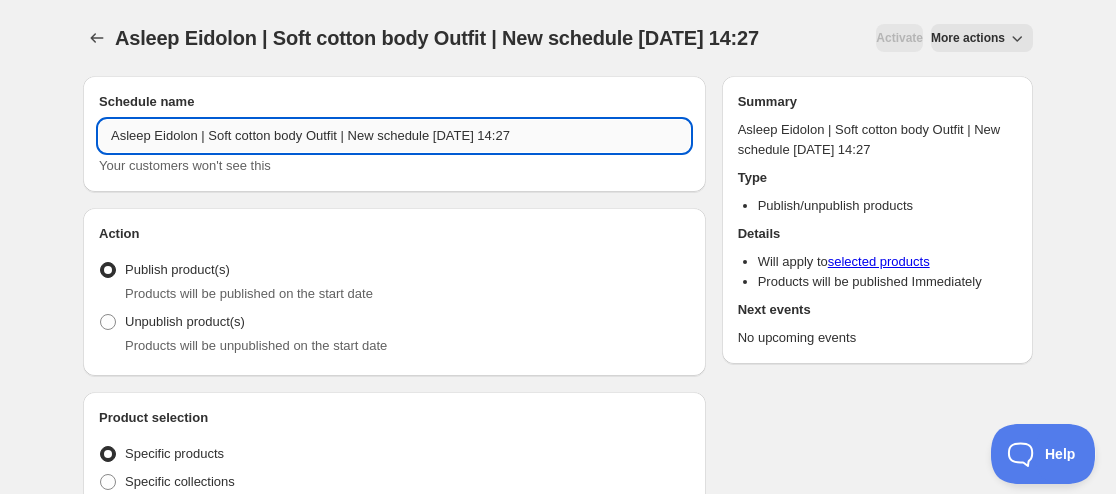 drag, startPoint x: 351, startPoint y: 140, endPoint x: 466, endPoint y: 130, distance: 115.43397 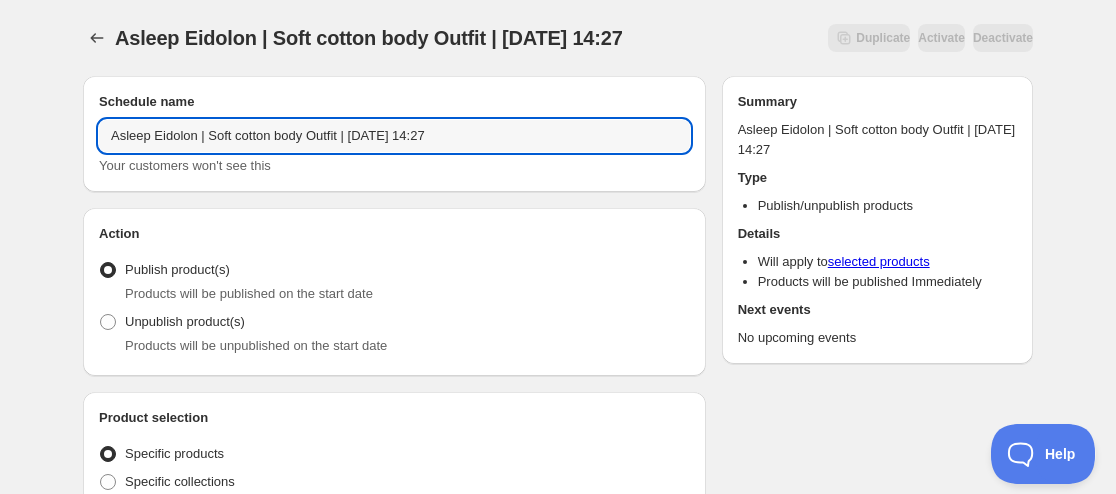 drag, startPoint x: 446, startPoint y: 140, endPoint x: 845, endPoint y: 119, distance: 399.55225 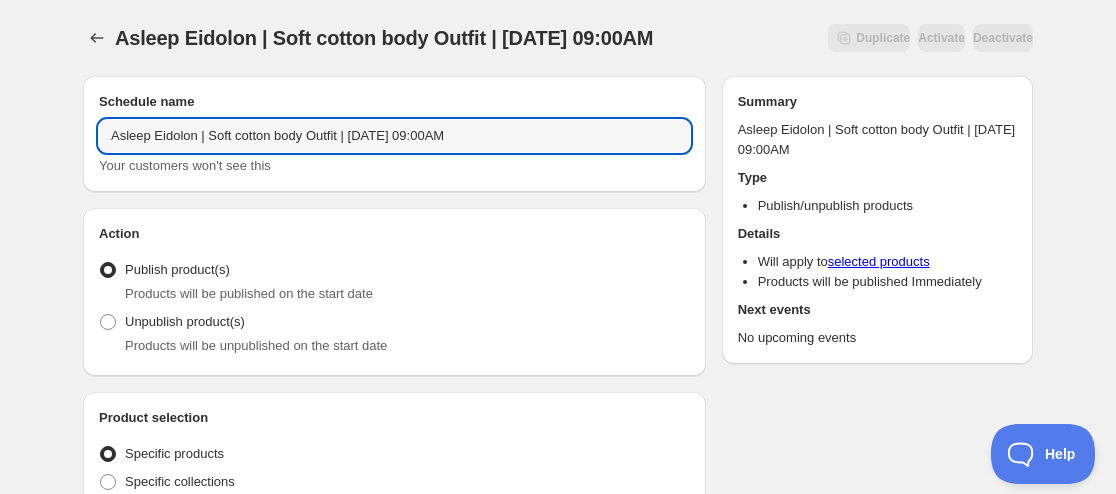 type on "Asleep Eidolon | Soft cotton body Outfit | [DATE] 09:00AM" 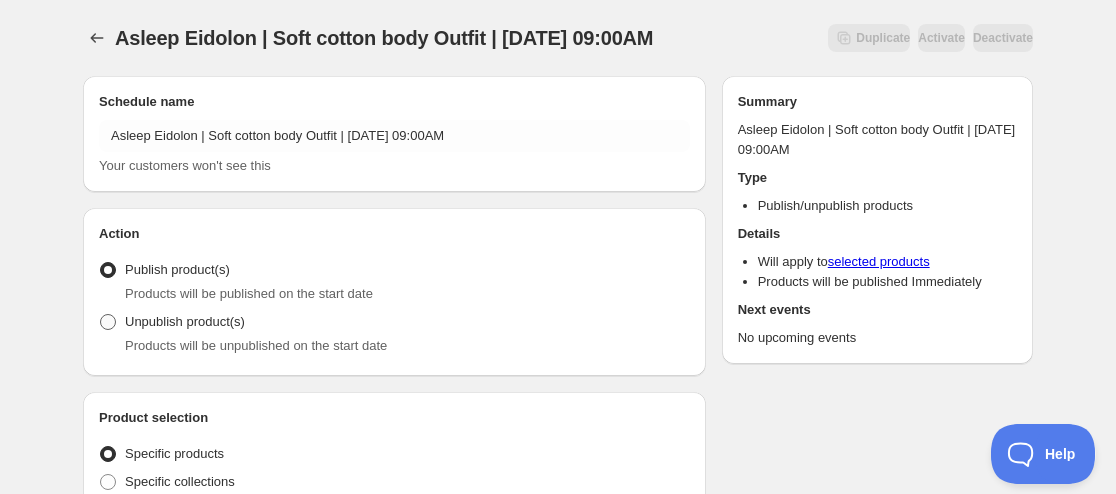 click on "Unpublish product(s)" at bounding box center [185, 322] 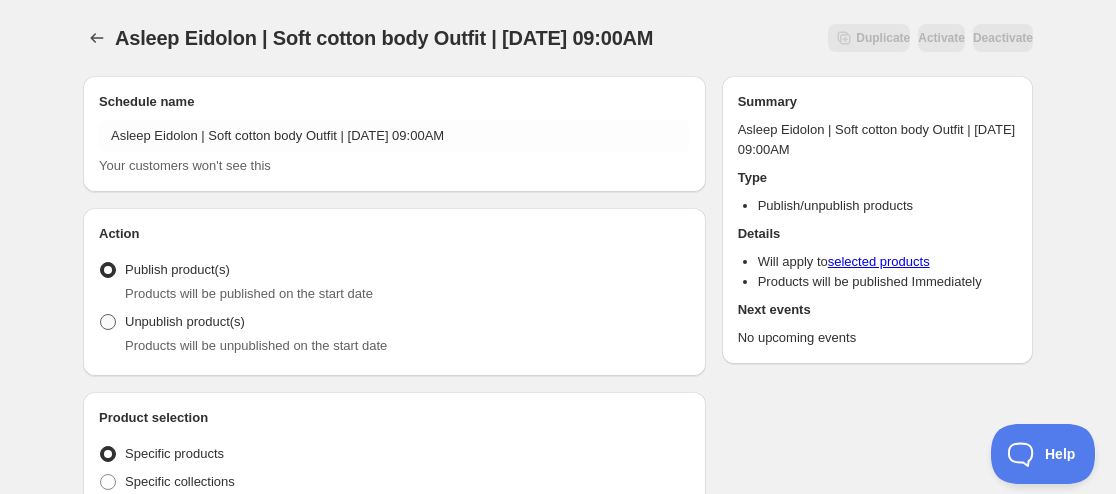 radio on "true" 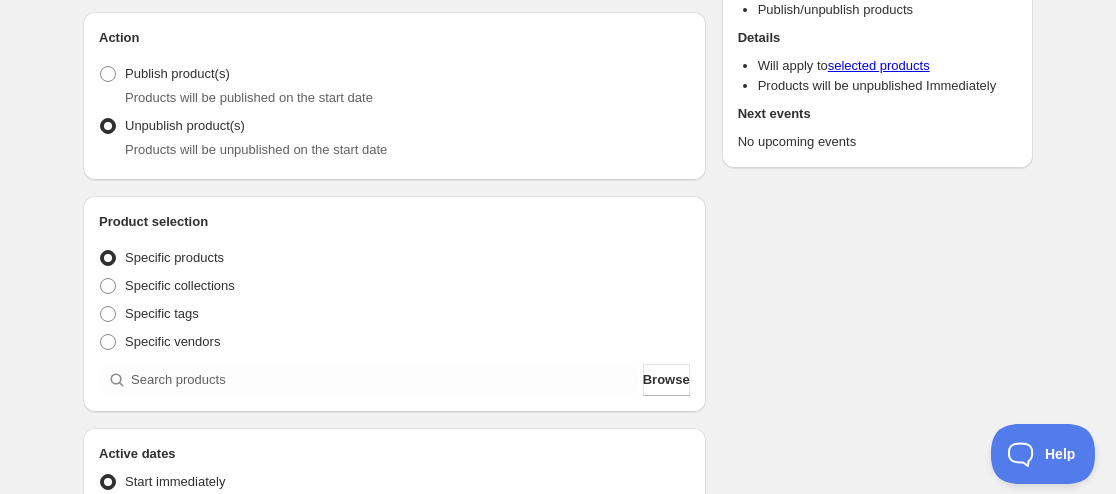 scroll, scrollTop: 200, scrollLeft: 0, axis: vertical 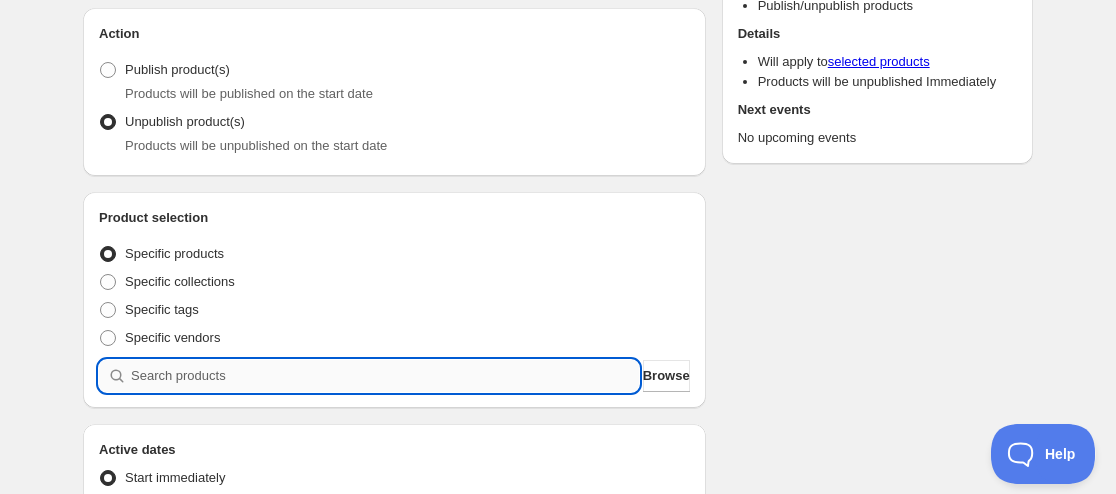 click at bounding box center (385, 376) 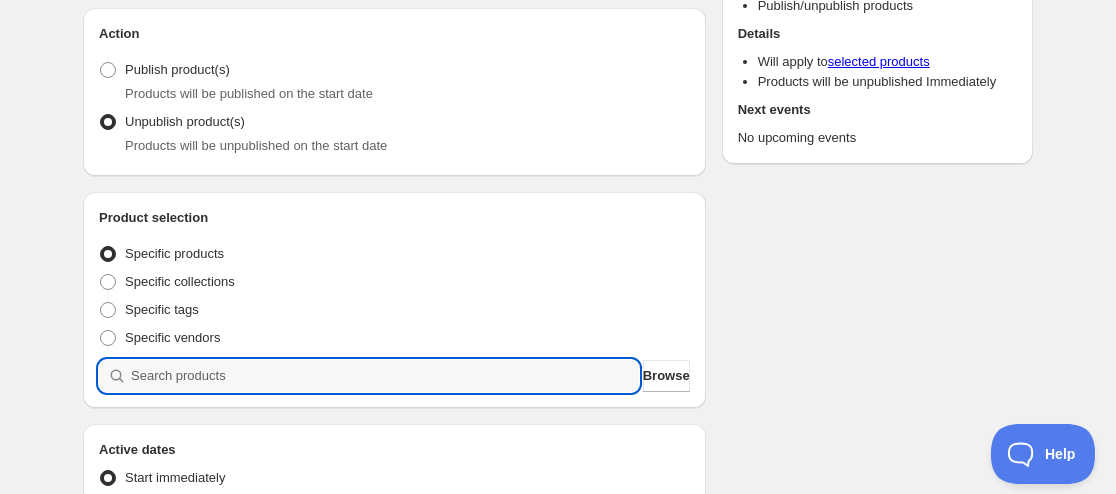paste on "9143496016115" 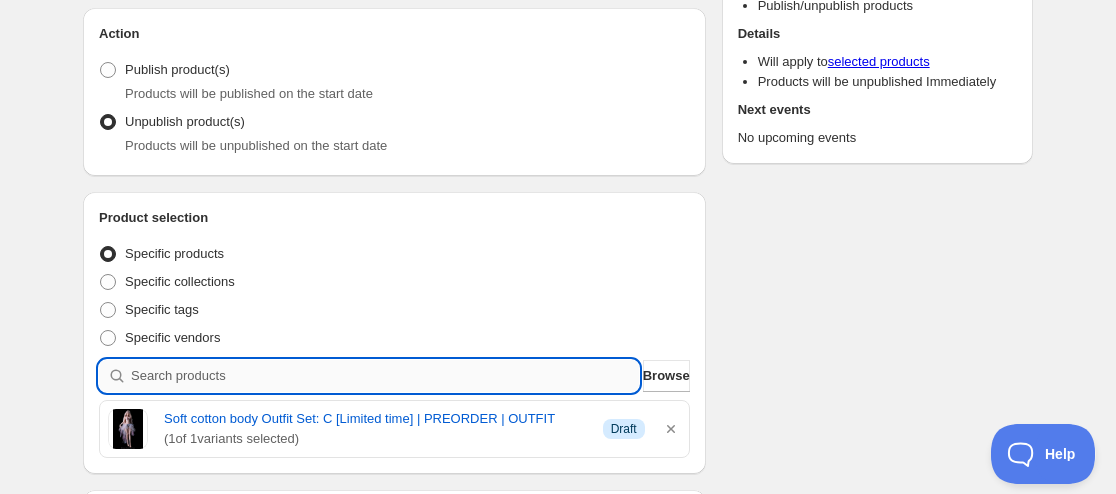 click at bounding box center (385, 376) 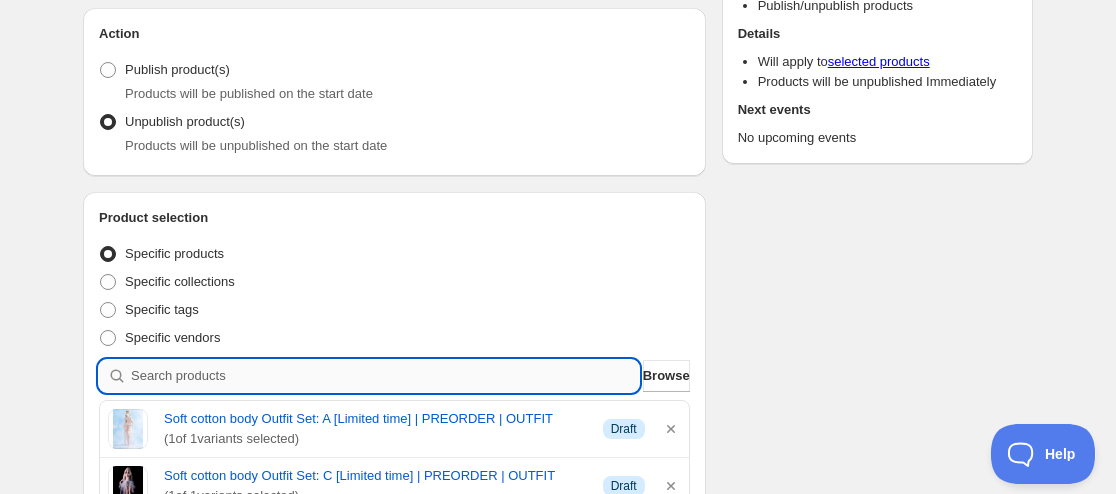 click at bounding box center [385, 376] 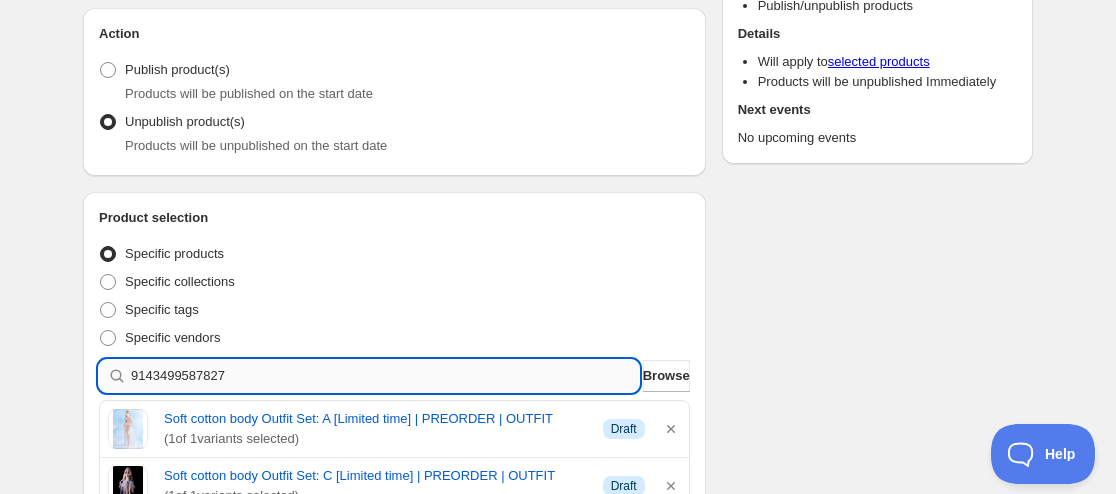 type 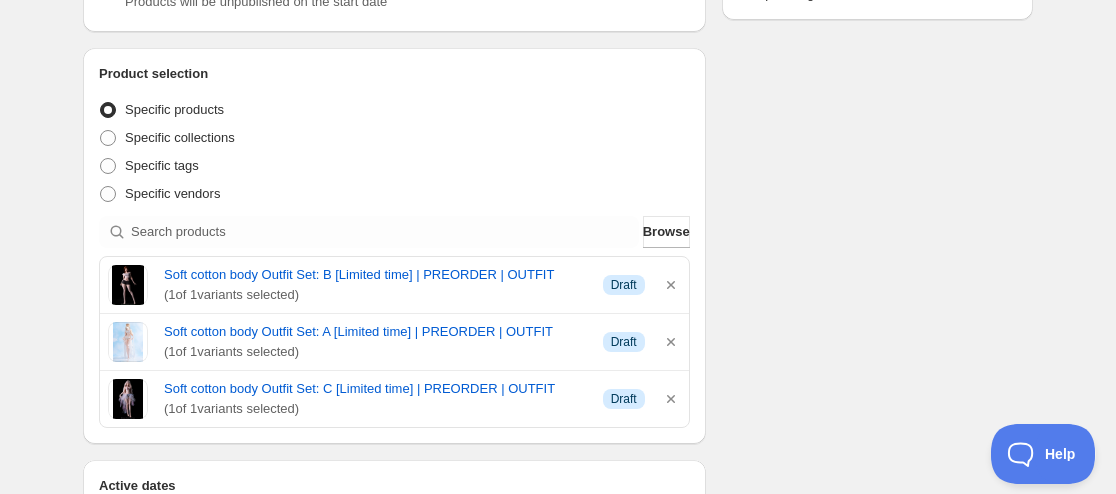 scroll, scrollTop: 700, scrollLeft: 0, axis: vertical 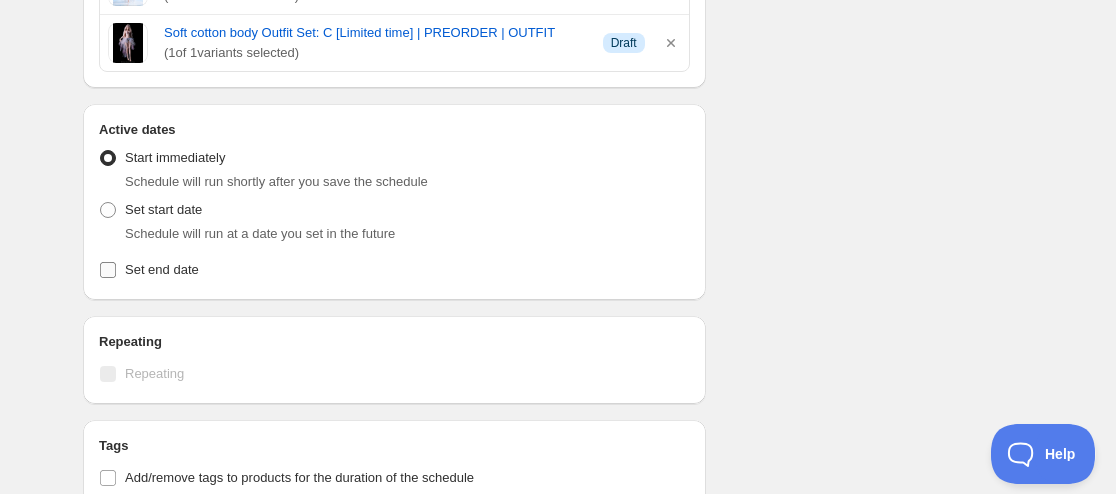click on "Set end date" at bounding box center [162, 269] 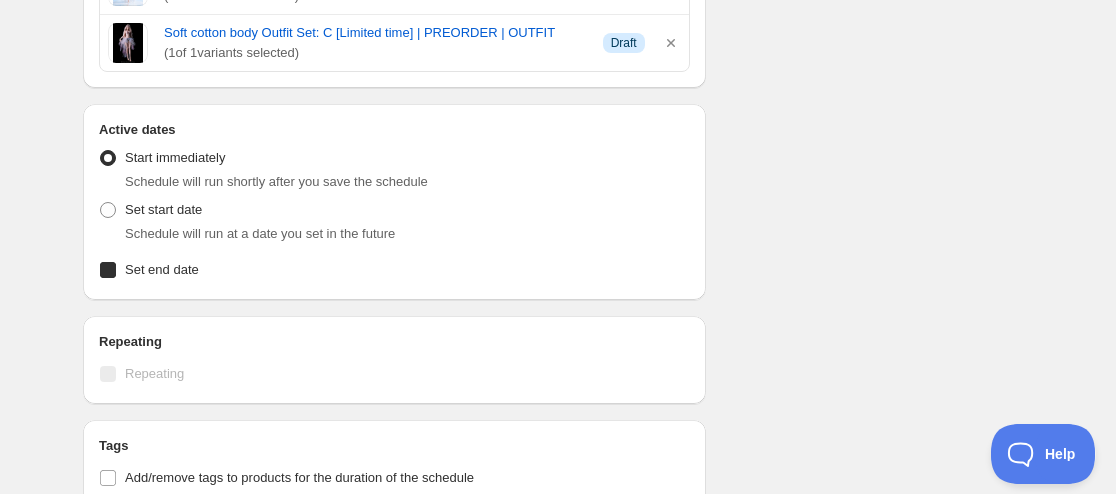 checkbox on "true" 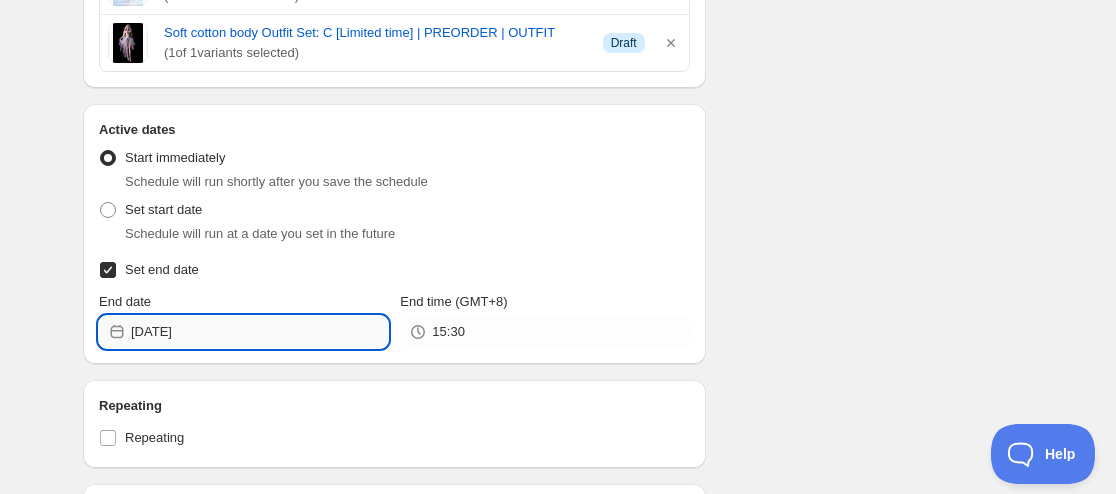 click on "[DATE]" at bounding box center [259, 332] 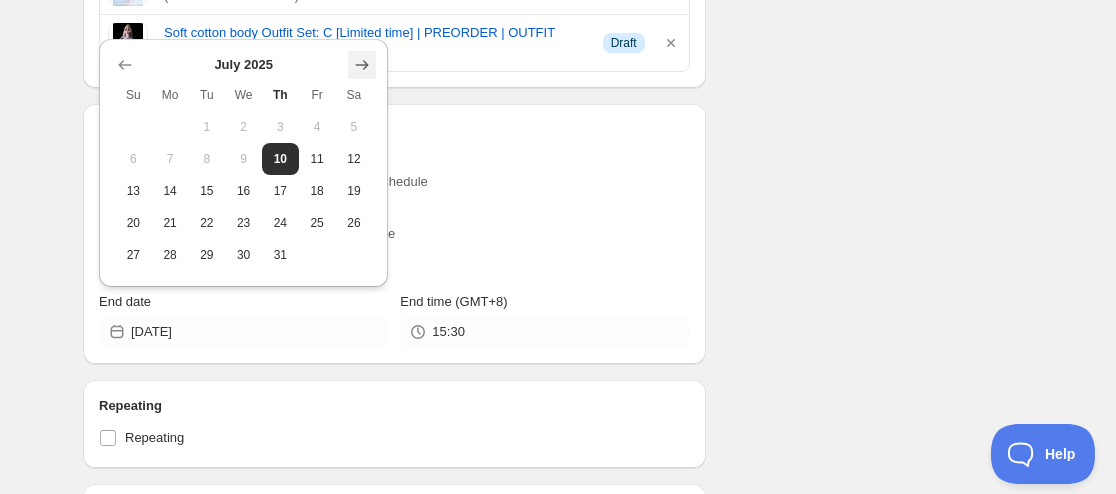 click 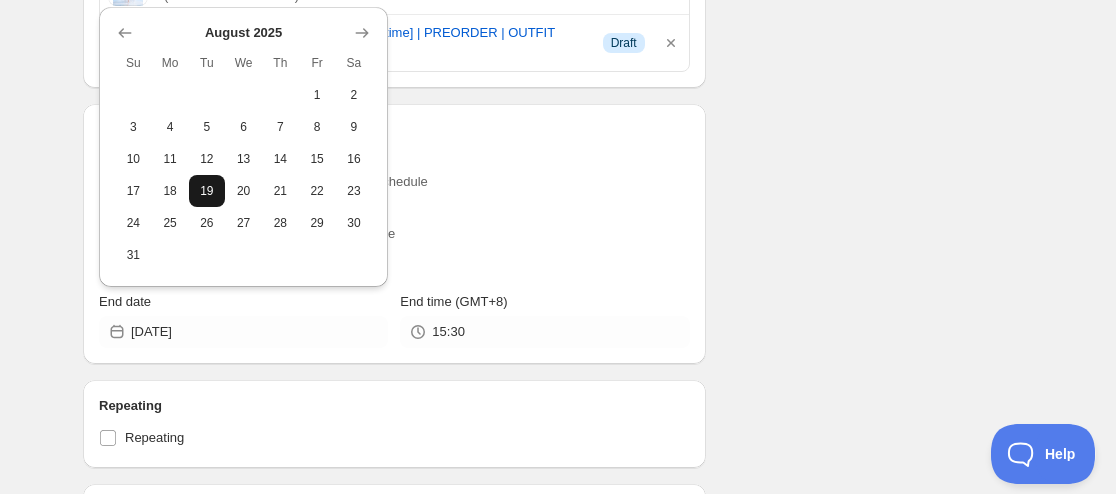 click on "19" at bounding box center (207, 191) 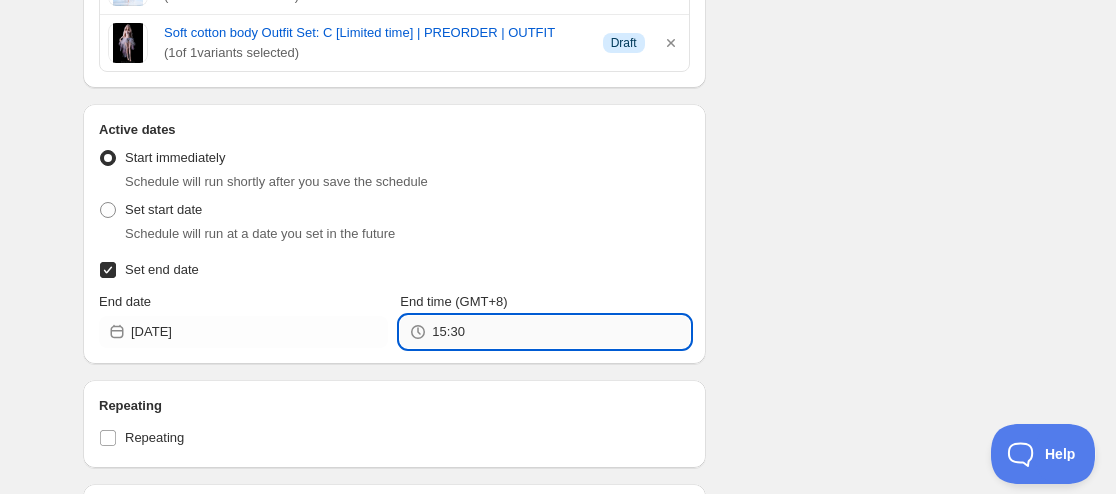 click on "15:30" at bounding box center (560, 332) 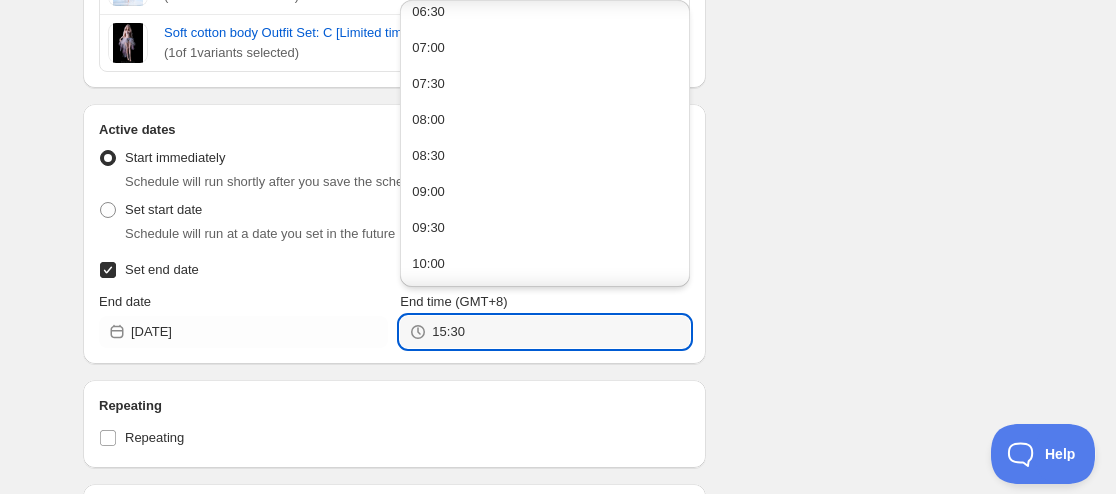 scroll, scrollTop: 500, scrollLeft: 0, axis: vertical 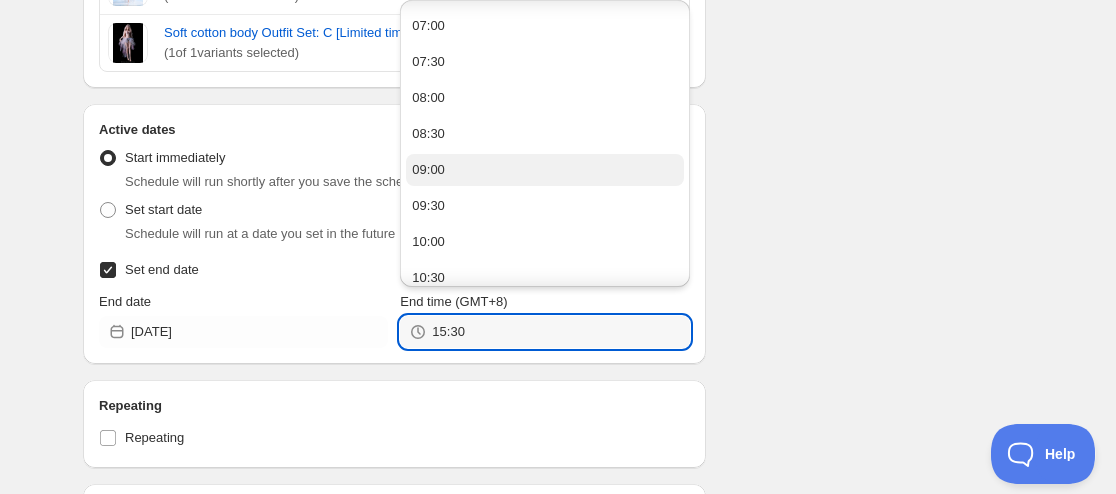 click on "09:00" at bounding box center [544, 170] 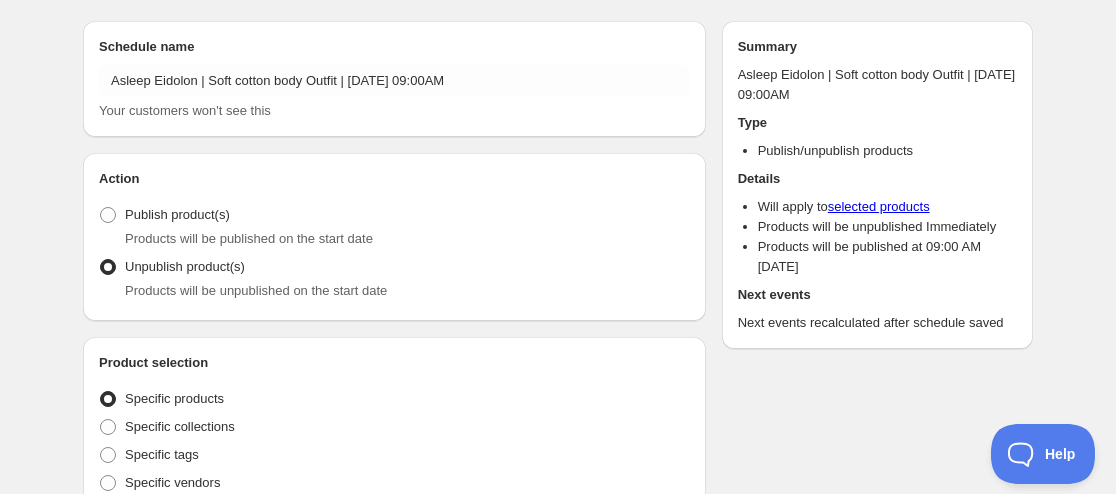 scroll, scrollTop: 0, scrollLeft: 0, axis: both 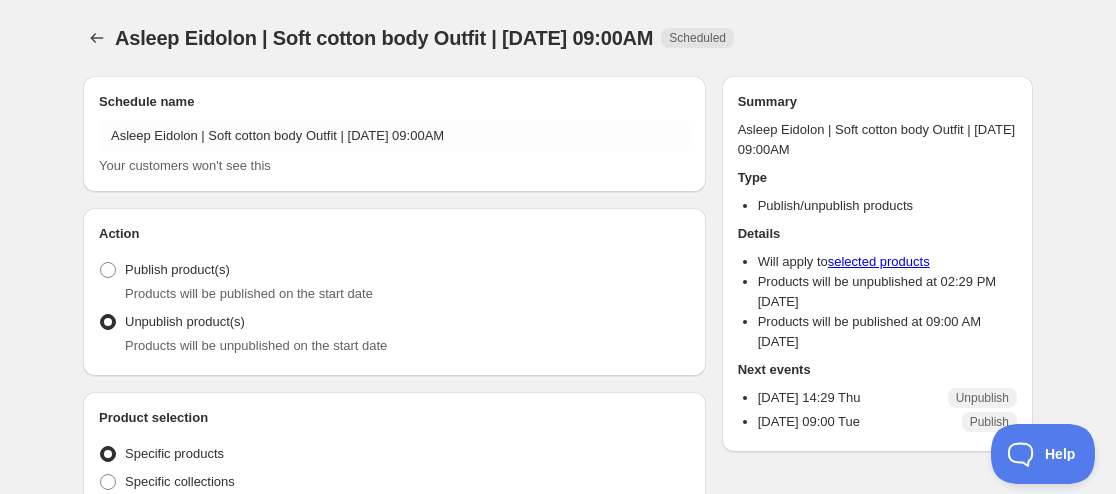 radio on "true" 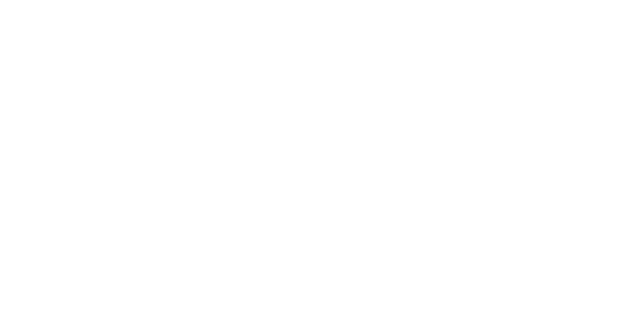 scroll, scrollTop: 0, scrollLeft: 0, axis: both 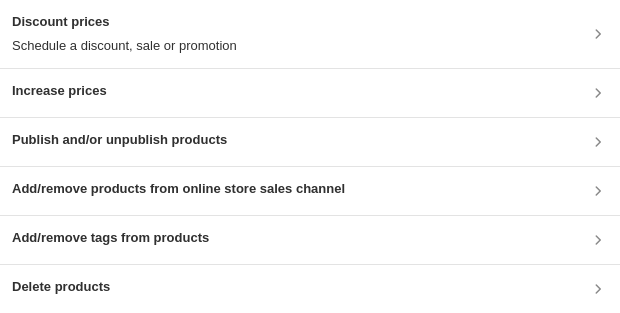 click on "Publish and/or unpublish products" at bounding box center (310, 142) 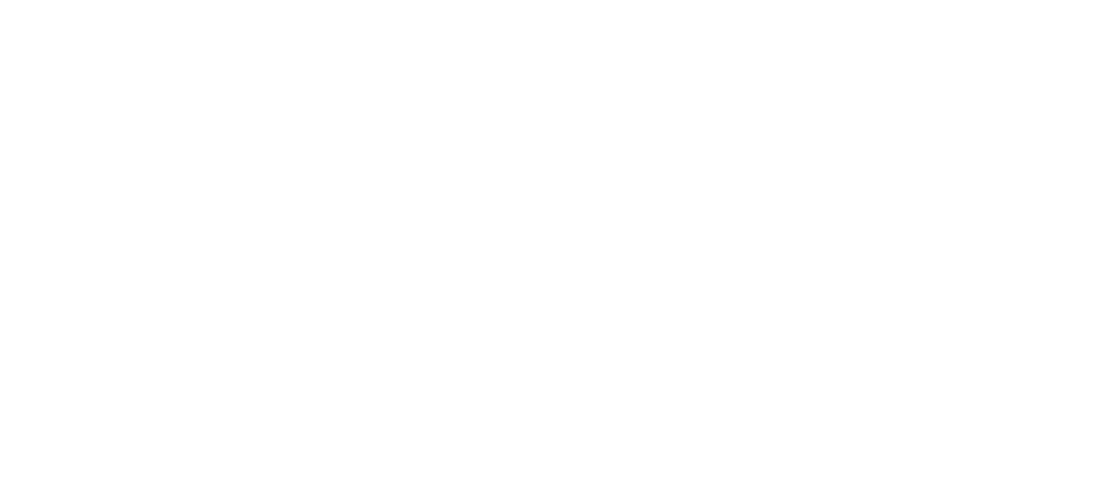 scroll, scrollTop: 0, scrollLeft: 0, axis: both 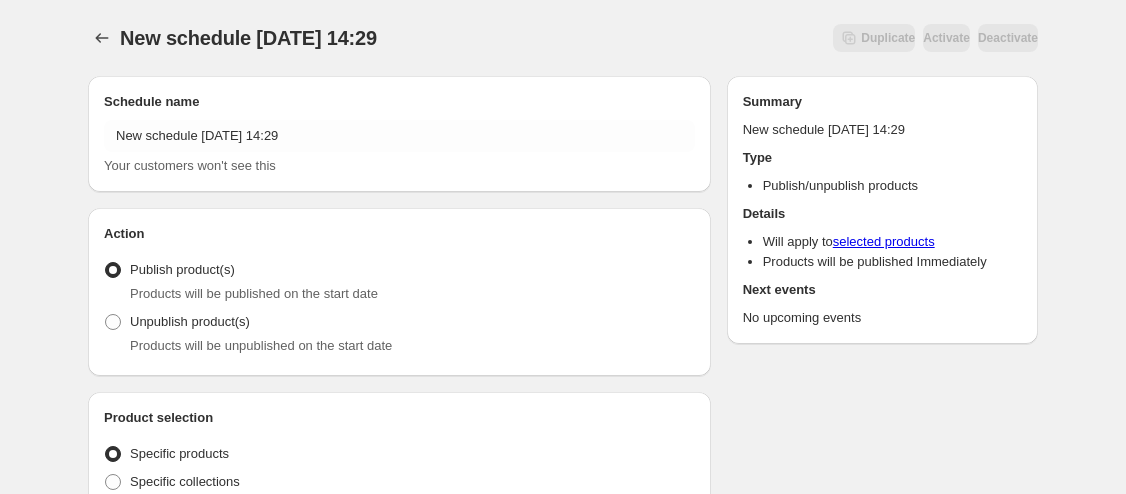 radio on "true" 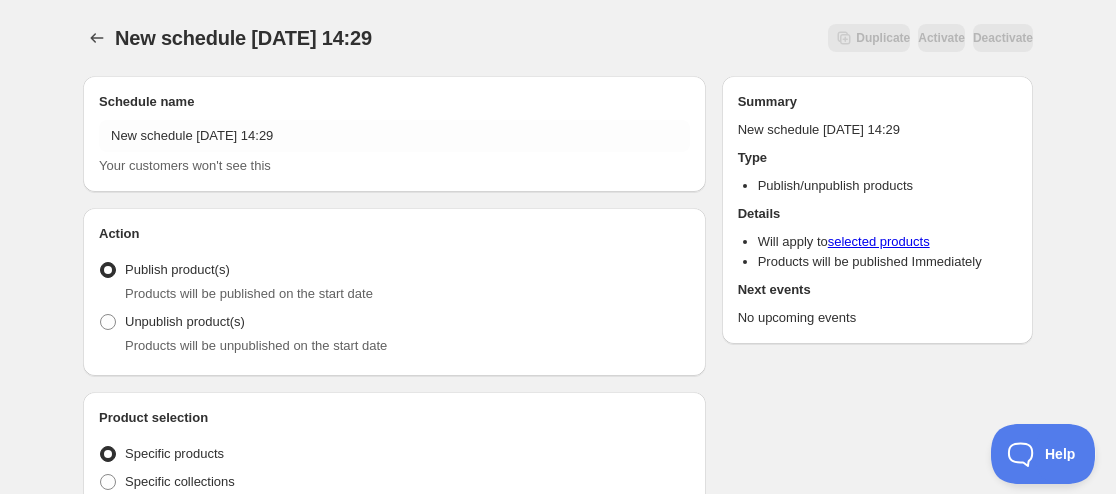 scroll, scrollTop: 0, scrollLeft: 0, axis: both 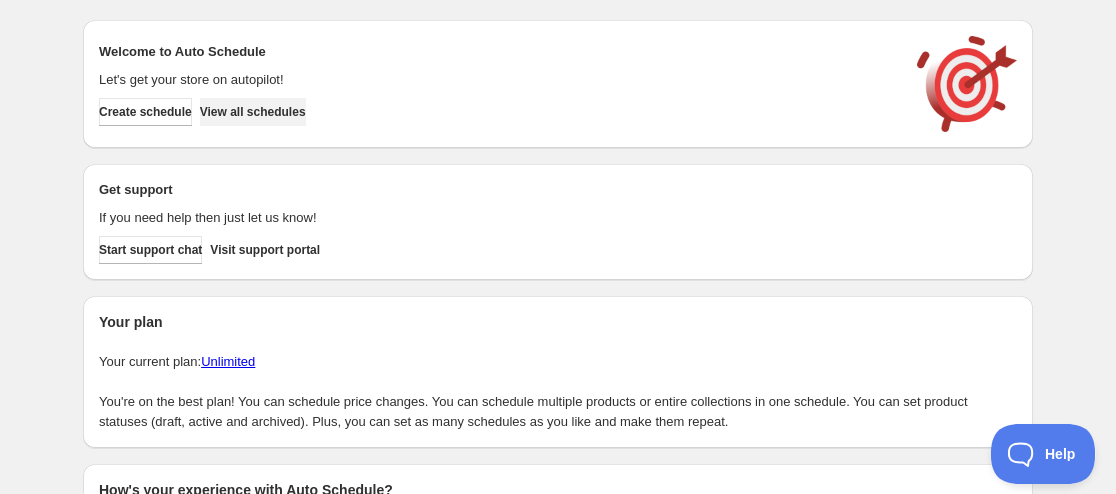 click on "View all schedules" at bounding box center [253, 112] 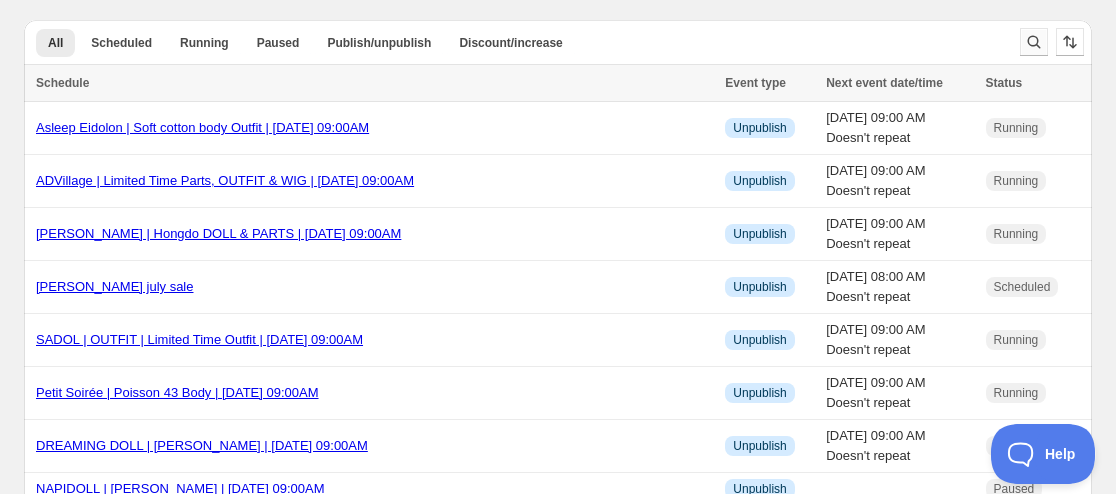 click at bounding box center (1034, 42) 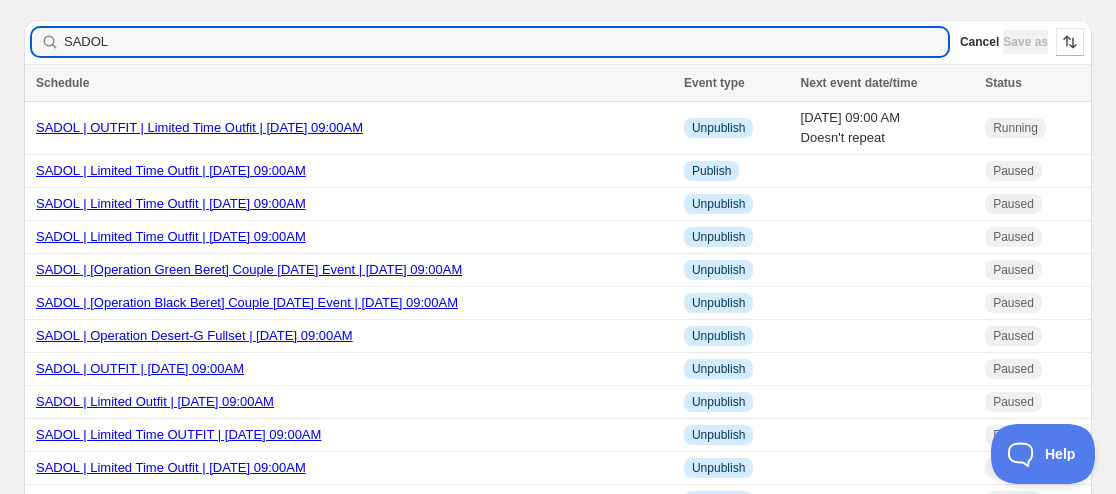 type on "SADOL" 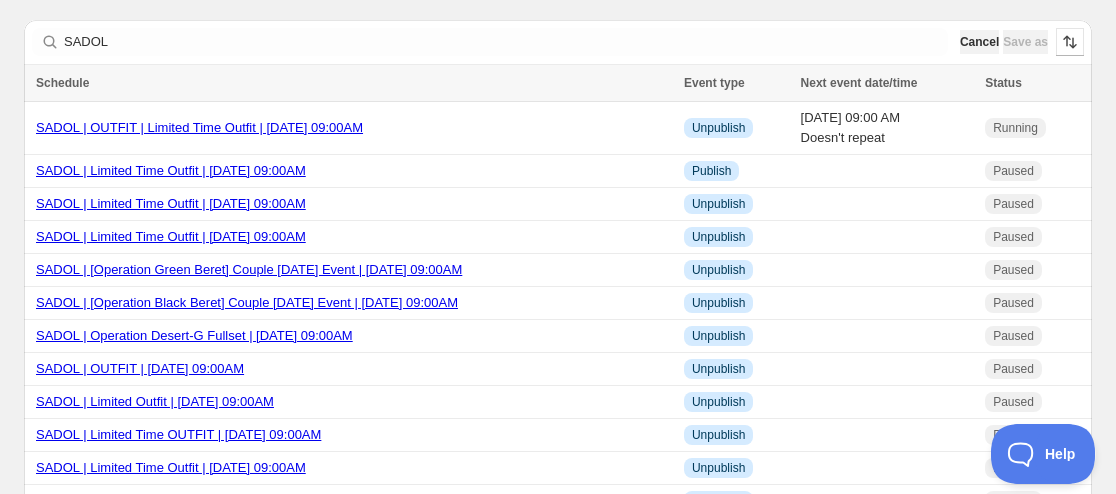 click on "Cancel" at bounding box center [979, 42] 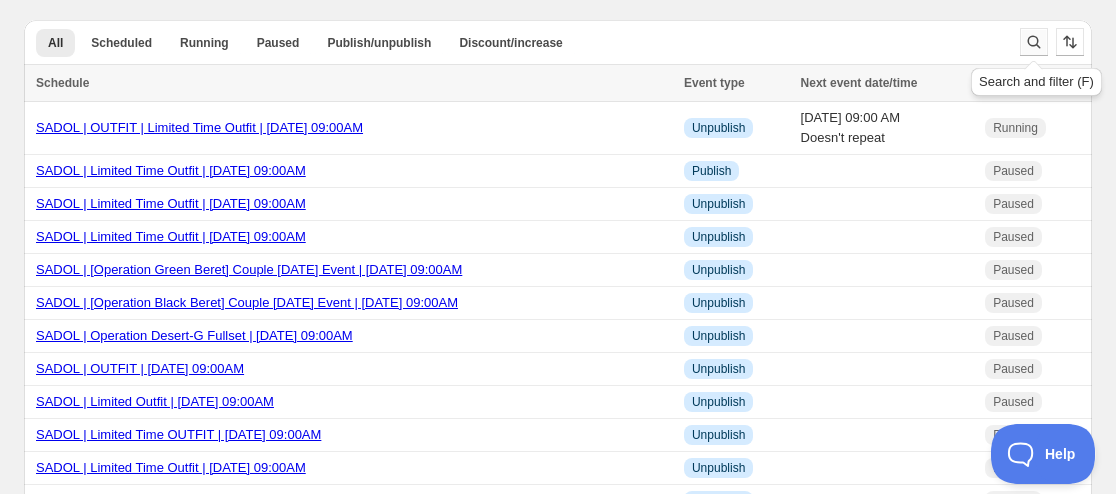 click at bounding box center [1034, 42] 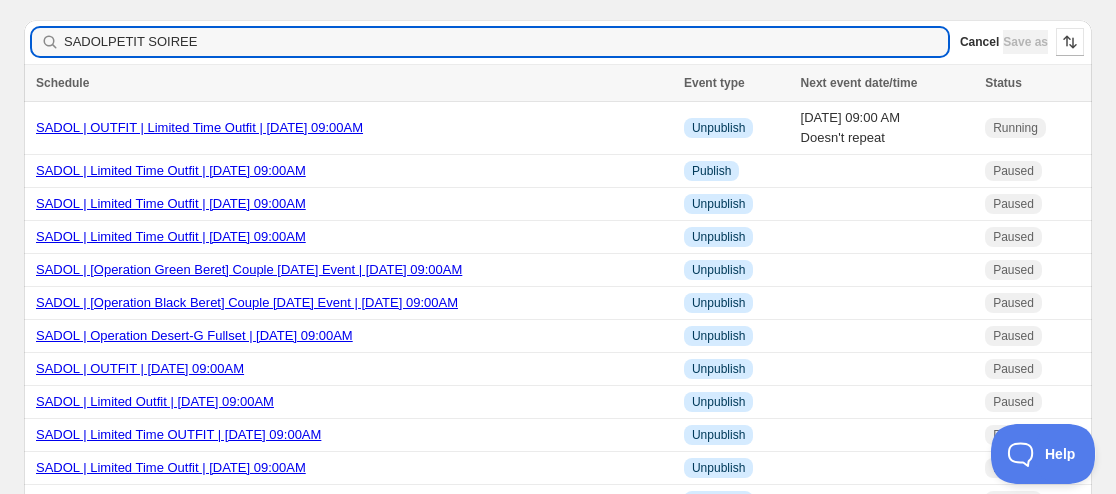 click on "Create schedule Help & support Cancel Discount prices Schedule a discount, sale or promotion Increase prices Publish and/or unpublish products Add/remove products from online store sales channel Add/remove tags from products Delete products Searching schedules by name SADOLPETIT SOIREE Clear Cancel Save as Schedule Event type Next event date/time Status Select all 30 Schedules 0 selected Schedule Event type Next event date/time Status SADOL | OUTFIT | Limited Time Outfit | Jul 14 2025 09:00AM Info Unpublish Mon 14th July 25 09:00 AM Doesn't repeat Running SADOL | Limited Time Outfit | June 10 2025 09:00AM Info Publish Paused SADOL | Limited Time Outfit | April 08 2025 09:00AM Info Unpublish Paused SADOL | Limited Time Outfit | Feb 27 2025 09:00AM Info Unpublish Paused SADOL | [Operation Green Beret] Couple Valentine's Day Event | Feb 27 2025 09:00AM Info Unpublish Paused SADOL | [Operation Black Beret] Couple Valentine's Day Event | Feb 27 2025 09:00AM Info Paused" at bounding box center (558, 247) 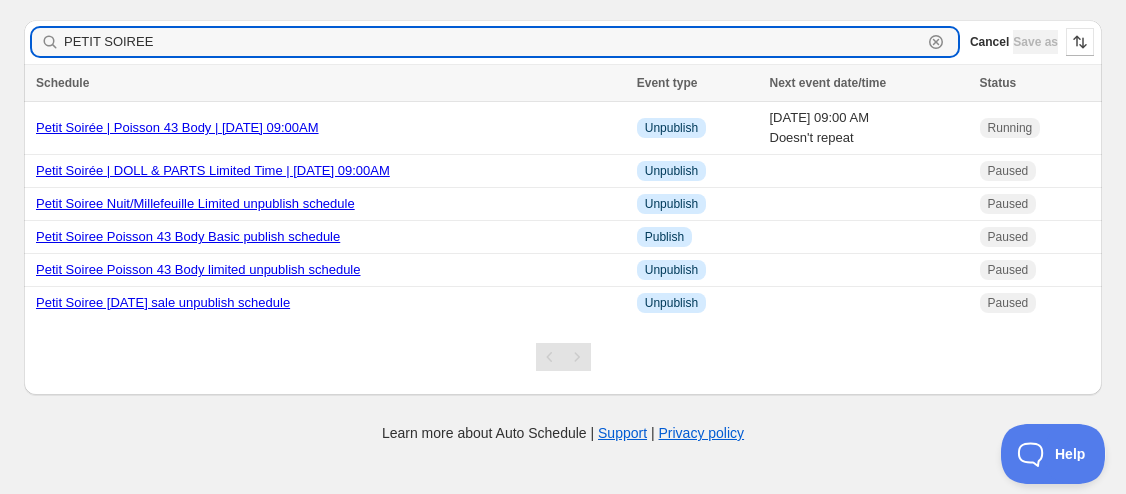 drag, startPoint x: 169, startPoint y: 50, endPoint x: -121, endPoint y: 48, distance: 290.0069 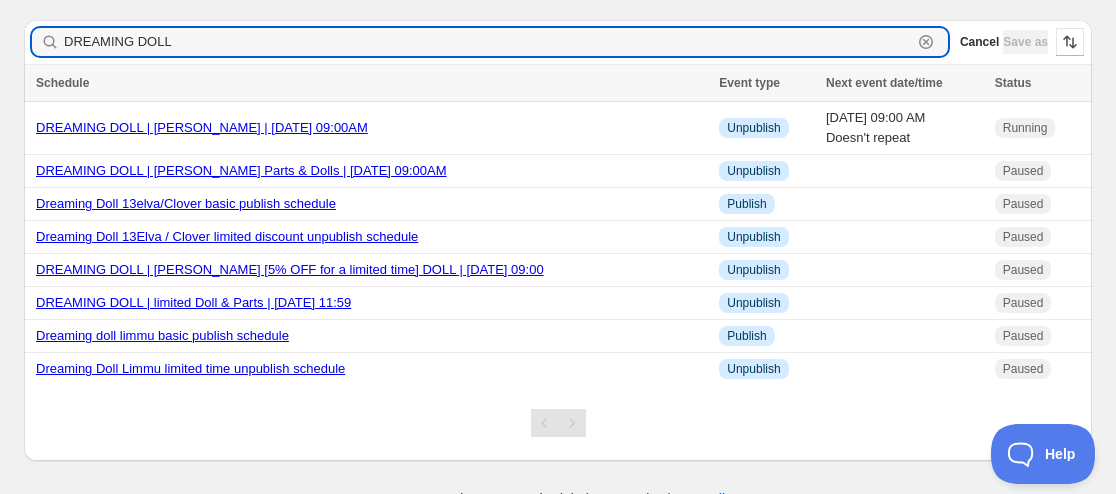 drag, startPoint x: 177, startPoint y: 46, endPoint x: -34, endPoint y: 45, distance: 211.00237 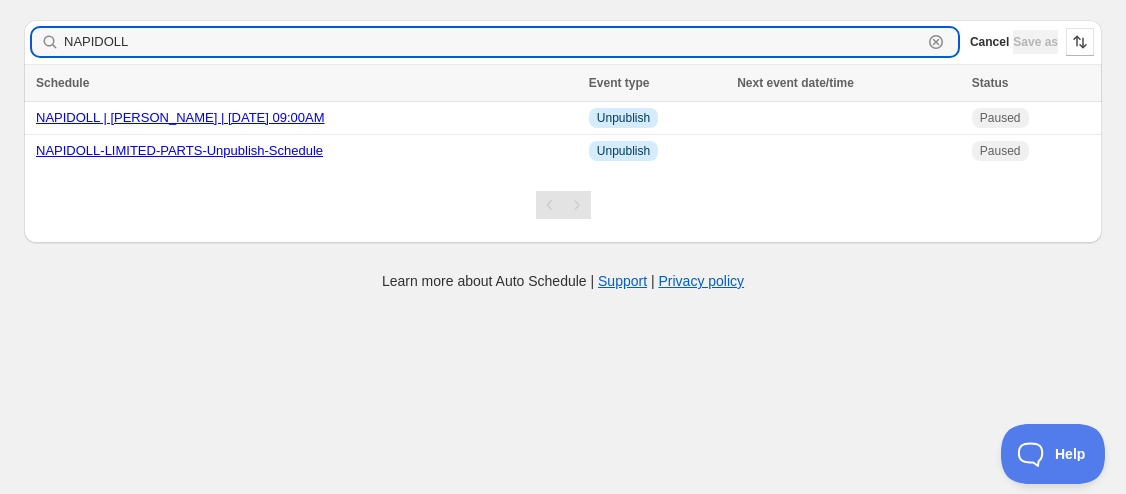 type on "NAPIDOLL" 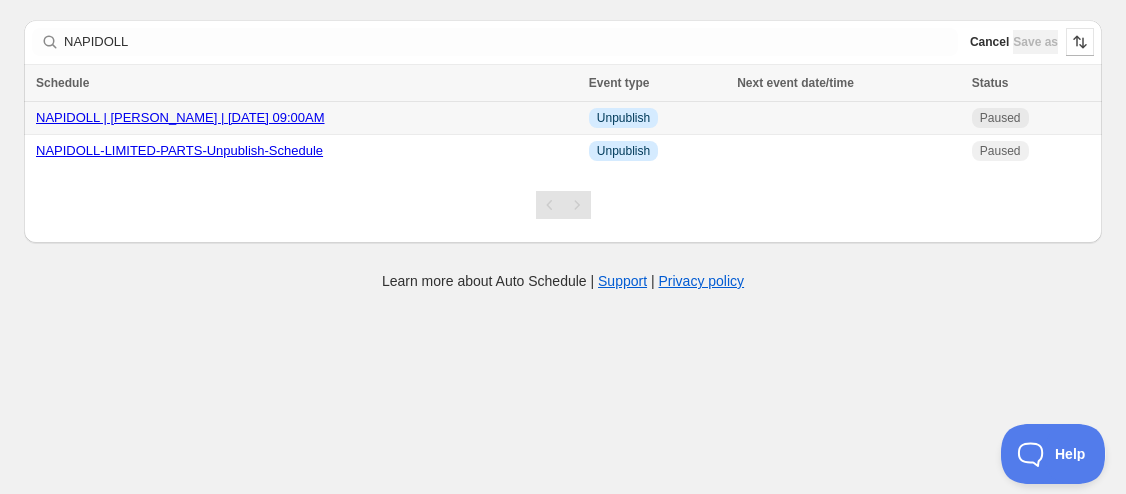 click on "NAPIDOLL | Carol | Jul 07 2025 09:00AM" at bounding box center (180, 117) 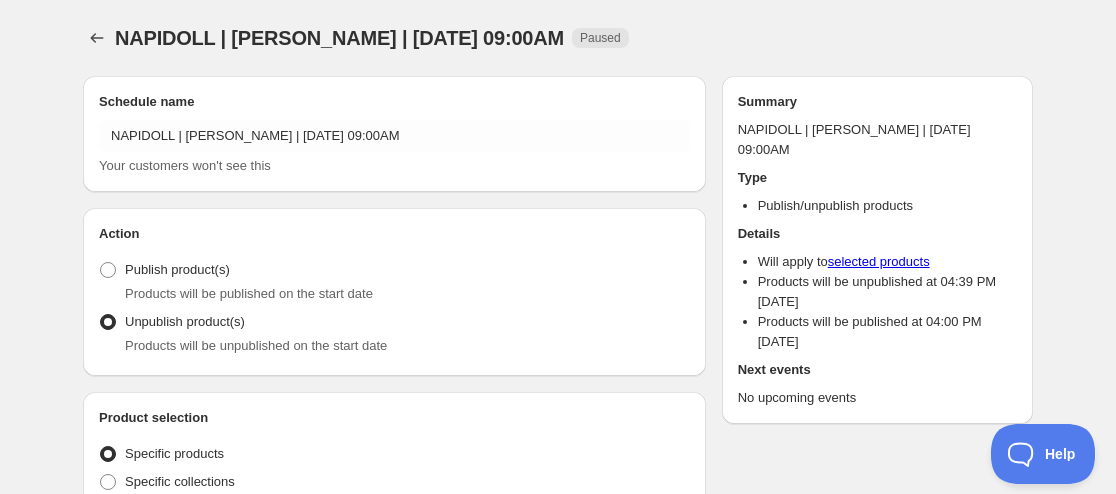 radio on "true" 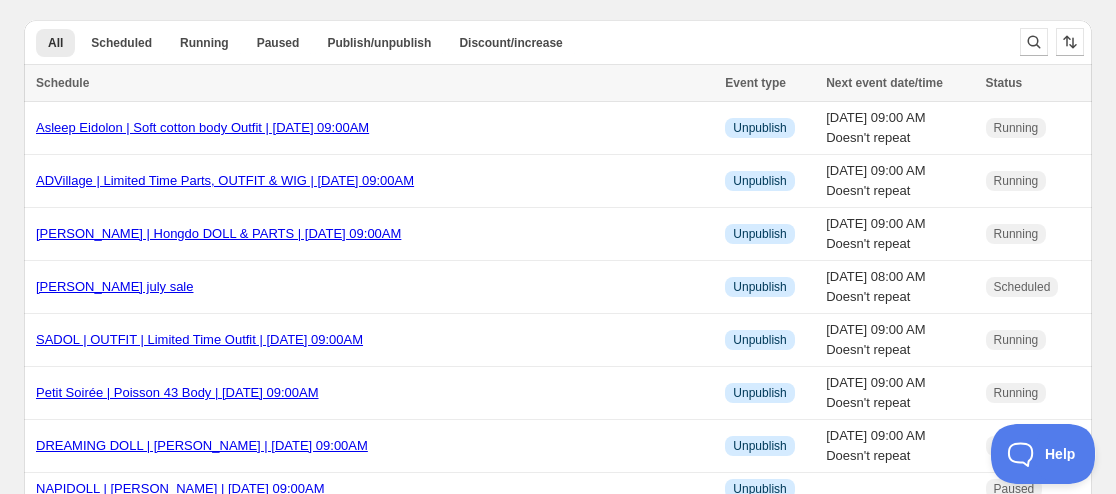 click at bounding box center (1052, 42) 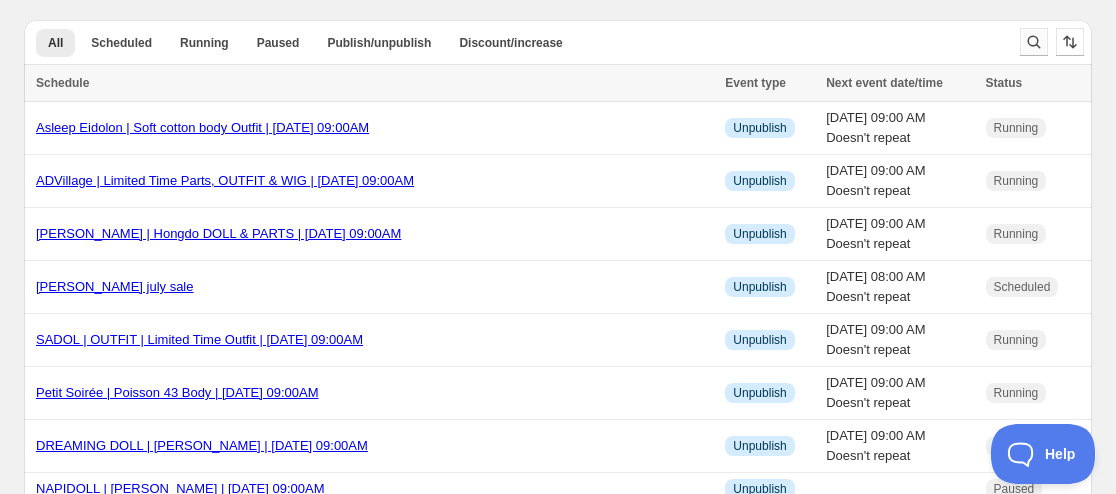 click 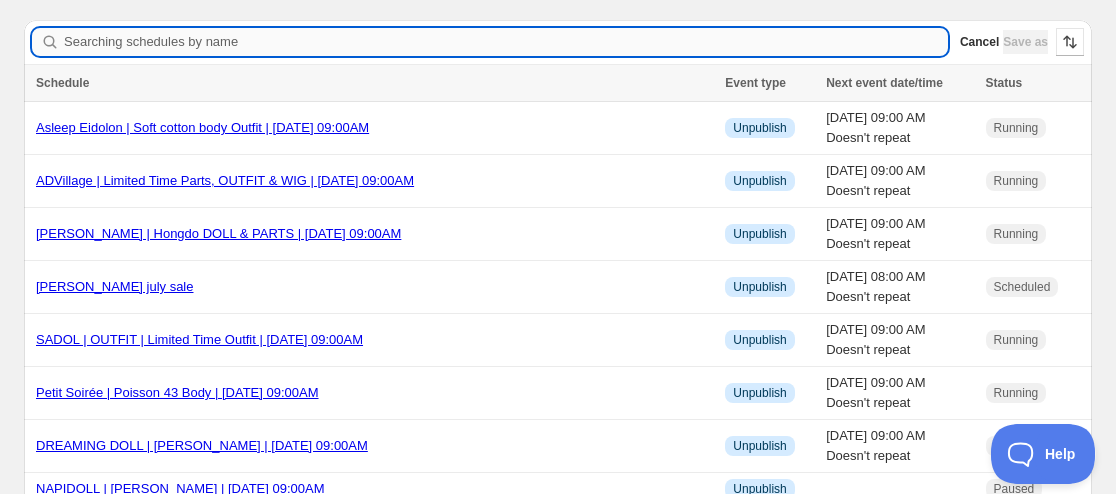 click on "Searching schedules by name" at bounding box center [506, 42] 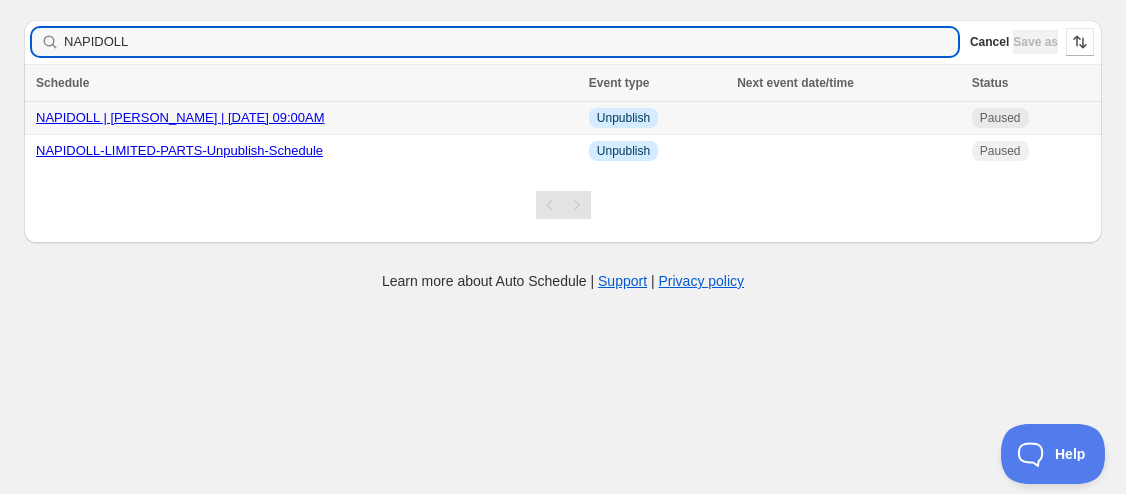 type on "NAPIDOLL" 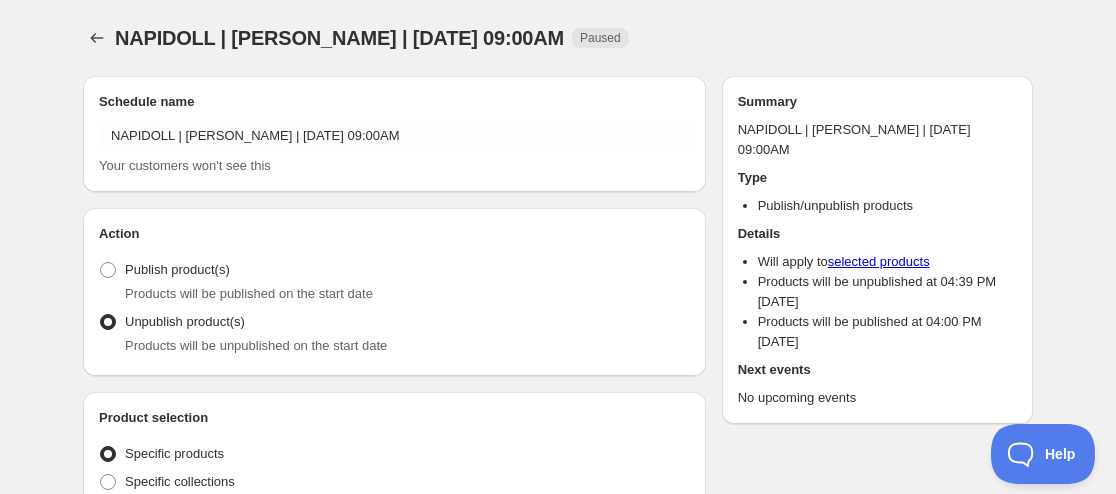 radio on "true" 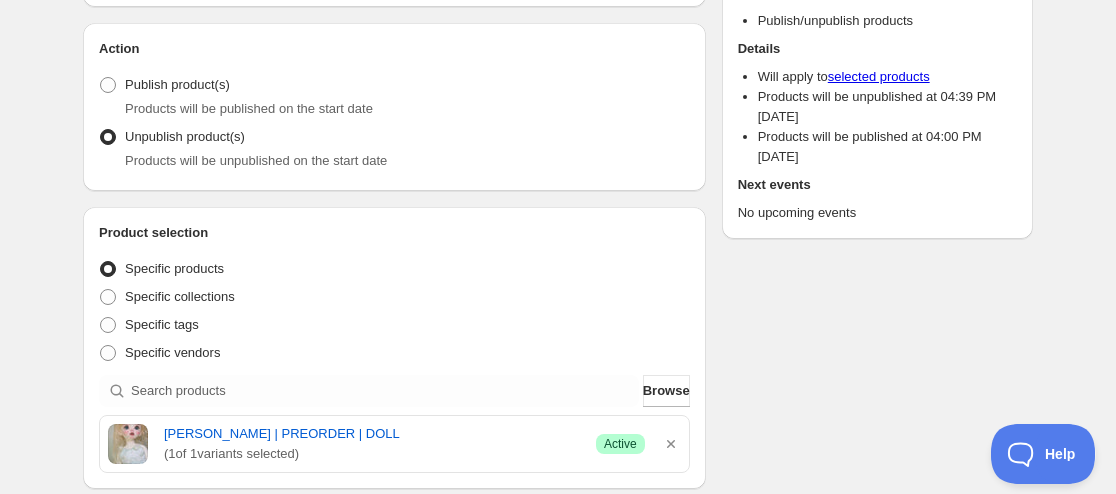scroll, scrollTop: 400, scrollLeft: 0, axis: vertical 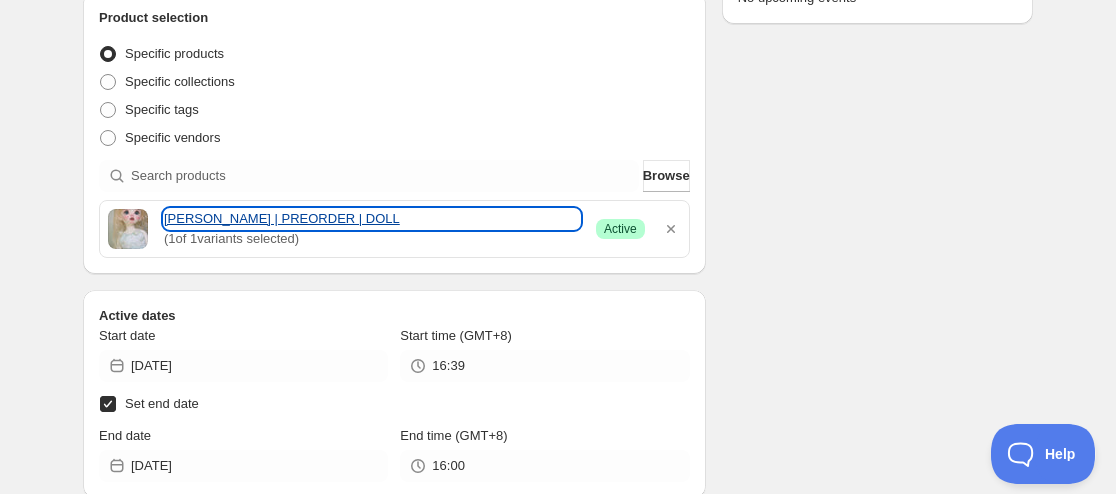 click on "Carol | PREORDER | DOLL" at bounding box center [372, 219] 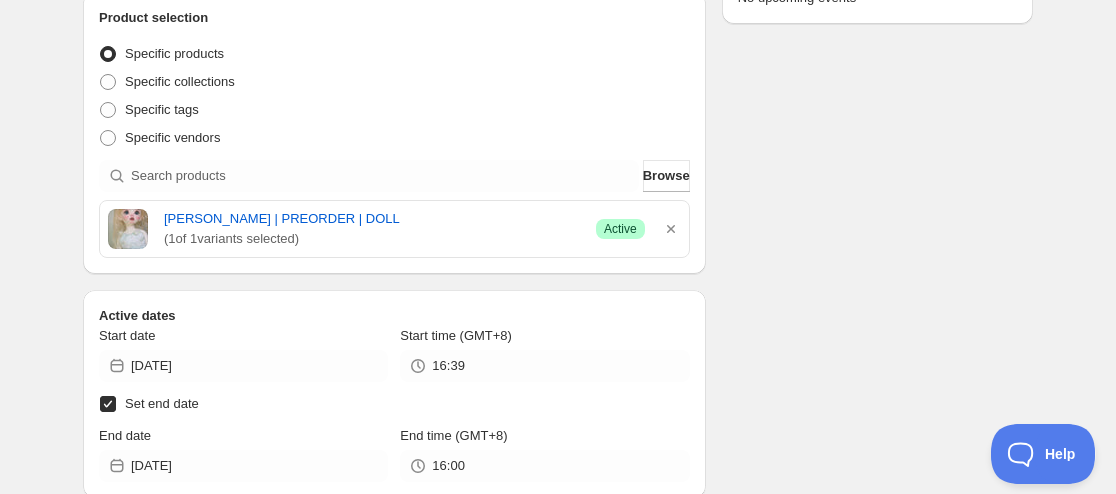 click at bounding box center (128, 229) 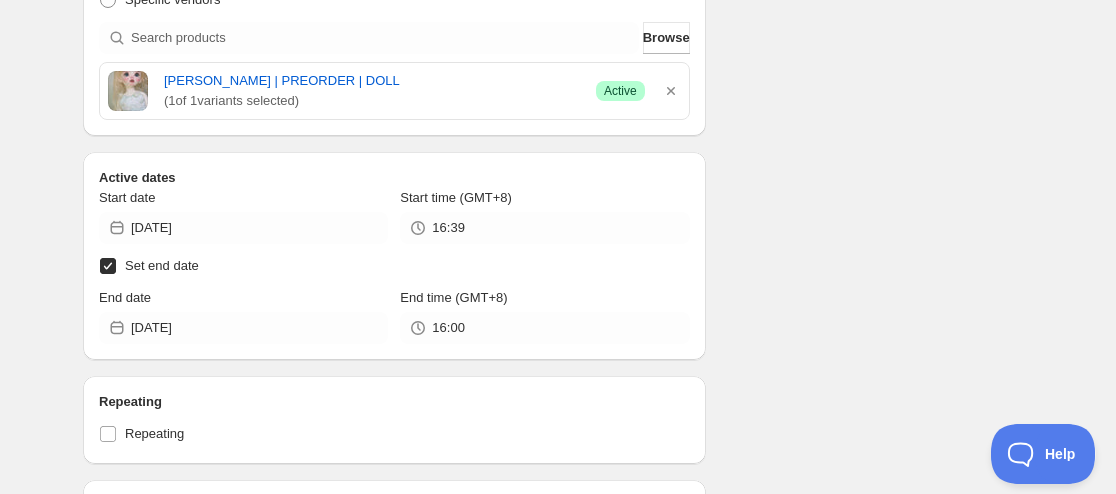 scroll, scrollTop: 600, scrollLeft: 0, axis: vertical 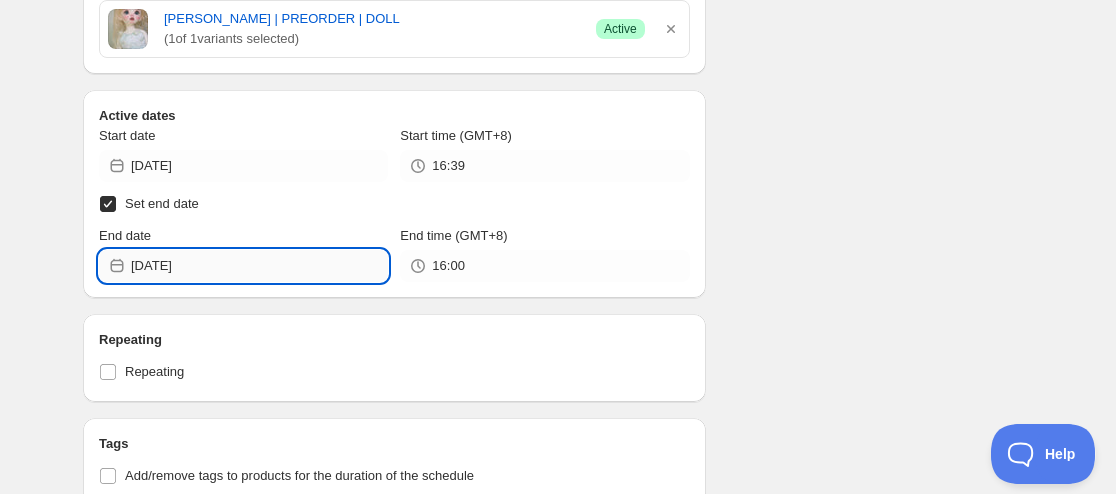 click on "2025-07-10" at bounding box center [259, 266] 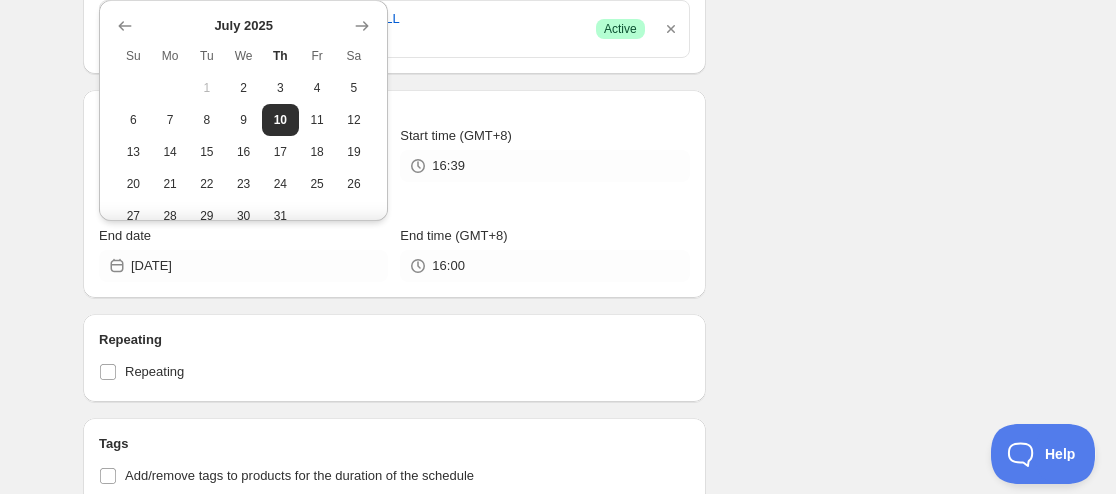 click on "Schedule name NAPIDOLL | Carol | Jul 07 2025 09:00AM Your customers won't see this Action Action Publish product(s) Products will be published on the start date Unpublish product(s) Products will be unpublished on the start date Product selection Entity type Specific products Specific collections Specific tags Specific vendors Browse Carol | PREORDER | DOLL ( 1  of   1  variants selected) Success Active Active dates Start date 2025-07-02 Start time (GMT+8) 16:39 Set end date End date 2025-07-10 End time (GMT+8) 16:00 Repeating Repeating Ok Cancel Every 1 Date range Days Weeks Months Years Days Ends Never On specific date After a number of occurances Tags Add/remove tags to products for the duration of the schedule Countdown timer Show a countdown timer on the product page The countdown timer will show the time remaining until the end of the schedule. Remember to add the Countdown Timer block to your theme and configure it to your liking. Open theme editor Anything else? Sales channel Unpublish action" at bounding box center (550, 291) 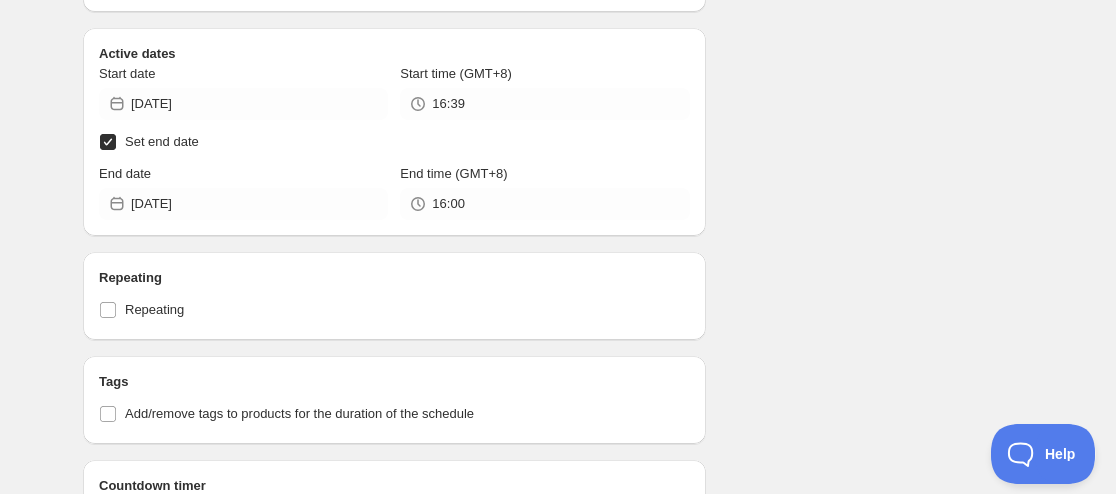scroll, scrollTop: 700, scrollLeft: 0, axis: vertical 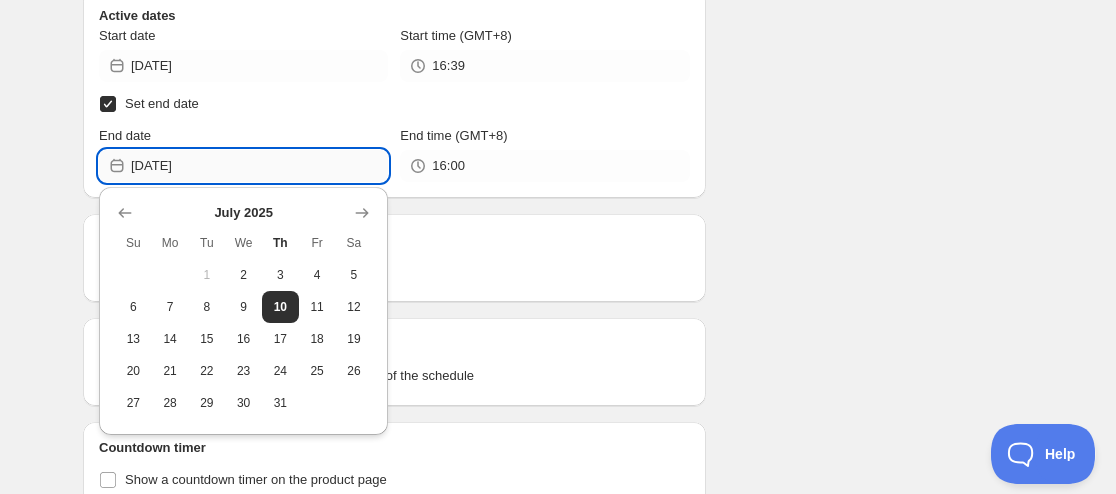 click on "2025-07-10" at bounding box center (259, 166) 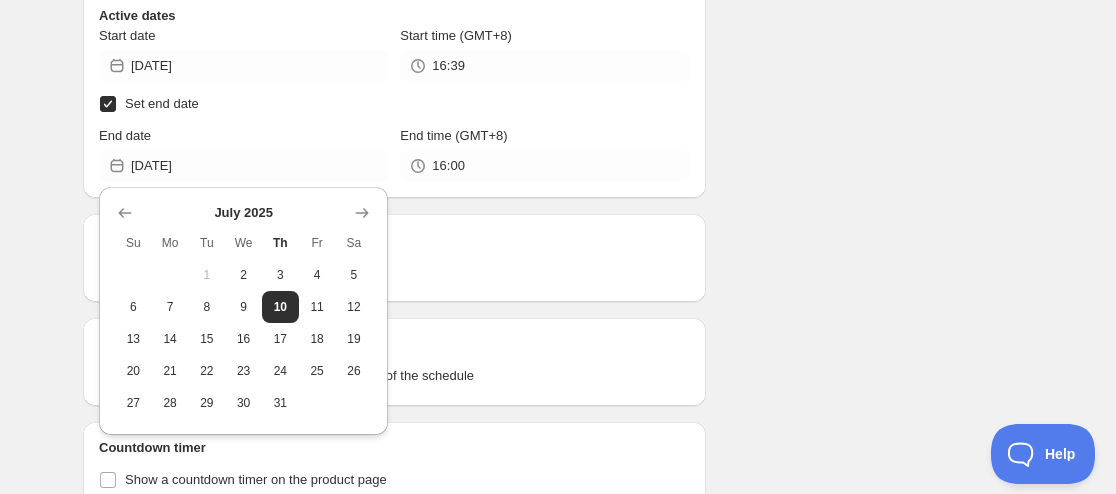 click on "Set end date" at bounding box center (162, 103) 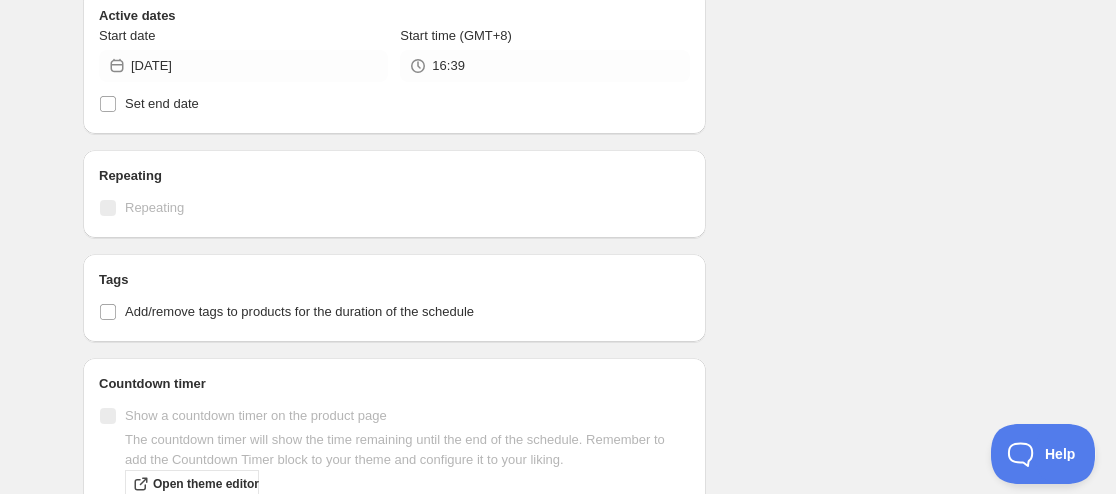 click on "Start date" at bounding box center [243, 36] 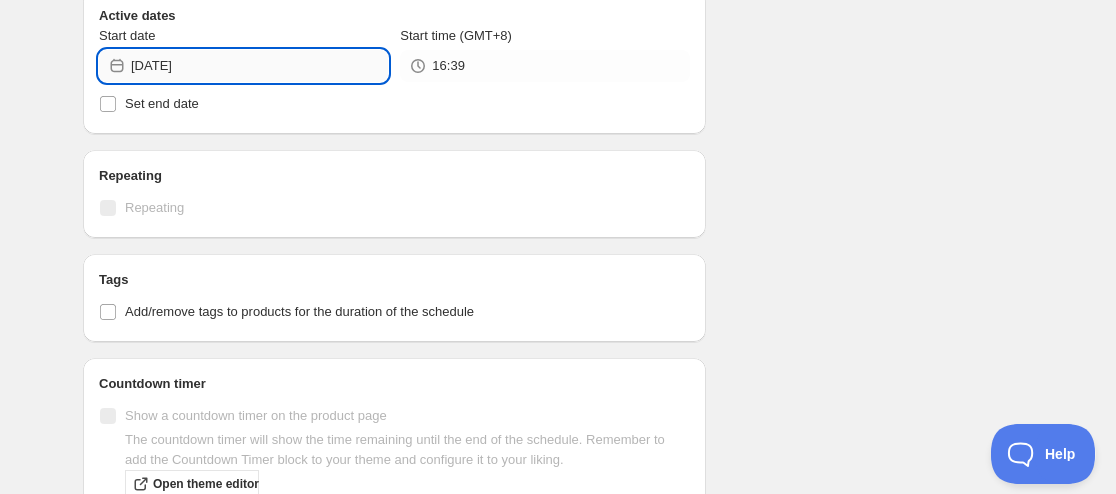 click on "2025-07-02" at bounding box center [259, 66] 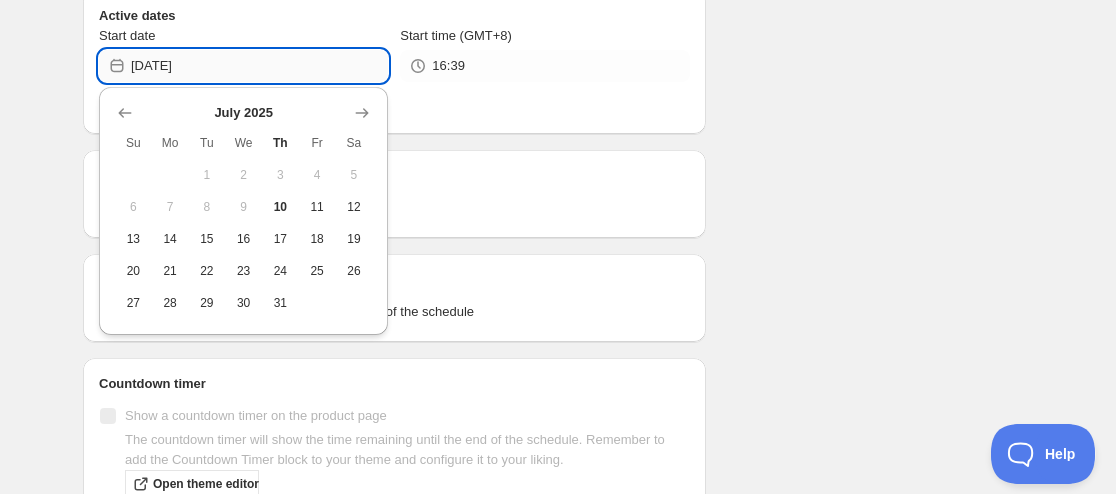 click on "2025-07-02" at bounding box center [259, 66] 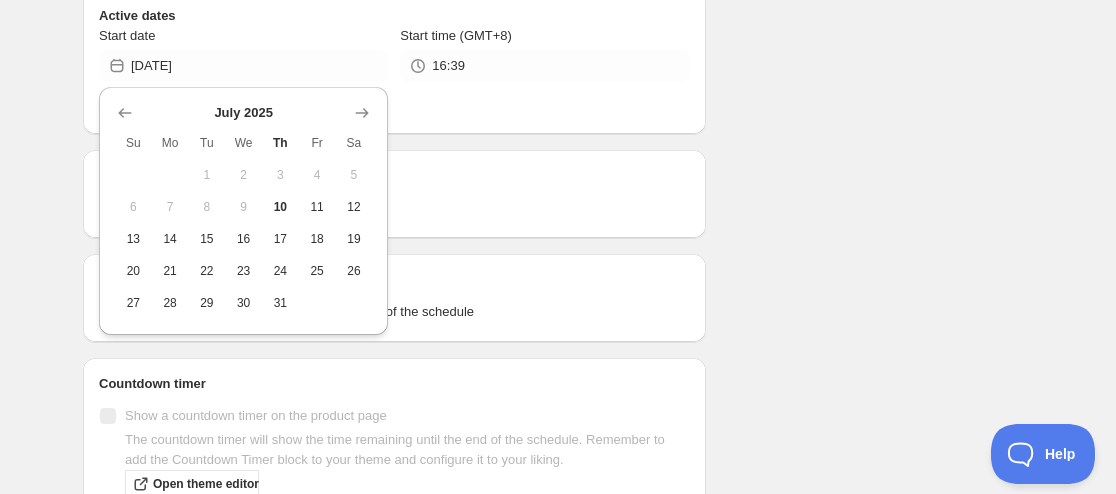 click on "Schedule name NAPIDOLL | Carol | Jul 07 2025 09:00AM Your customers won't see this Action Action Publish product(s) Products will be published on the start date Unpublish product(s) Products will be unpublished on the start date Product selection Entity type Specific products Specific collections Specific tags Specific vendors Browse Carol | PREORDER | DOLL ( 1  of   1  variants selected) Success Active Active dates Start date 2025-07-02 Start time (GMT+8) 16:39 Set end date Repeating Repeating Ok Cancel Every 1 Date range Days Weeks Months Years Days Ends Never On specific date After a number of occurances Tags Add/remove tags to products for the duration of the schedule Countdown timer Show a countdown timer on the product page The countdown timer will show the time remaining until the end of the schedule. Remember to add the Countdown Timer block to your theme and configure it to your liking. Open theme editor Anything else? Sales channel Add/remove products from online store sales channel Unpublish action" at bounding box center (550, 159) 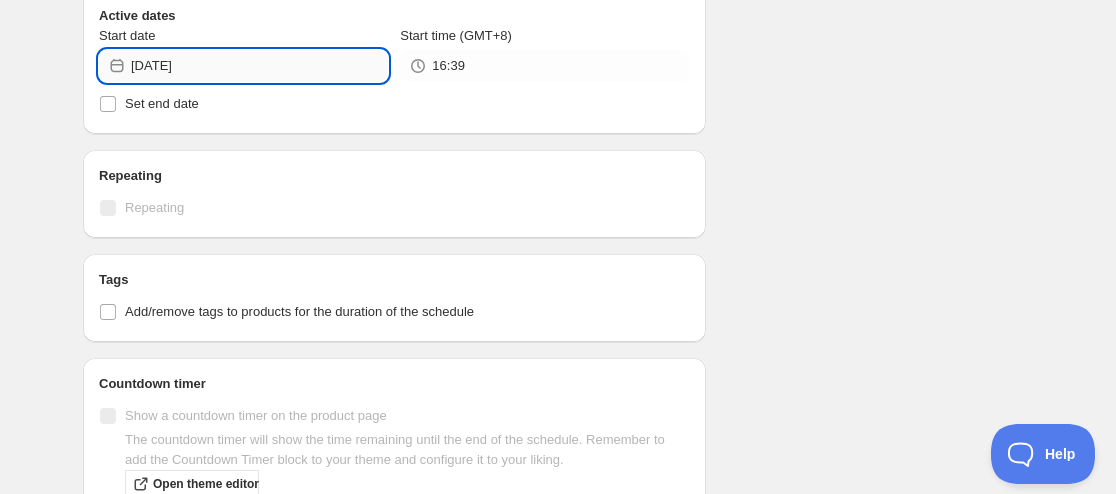 click on "2025-07-02" at bounding box center (259, 66) 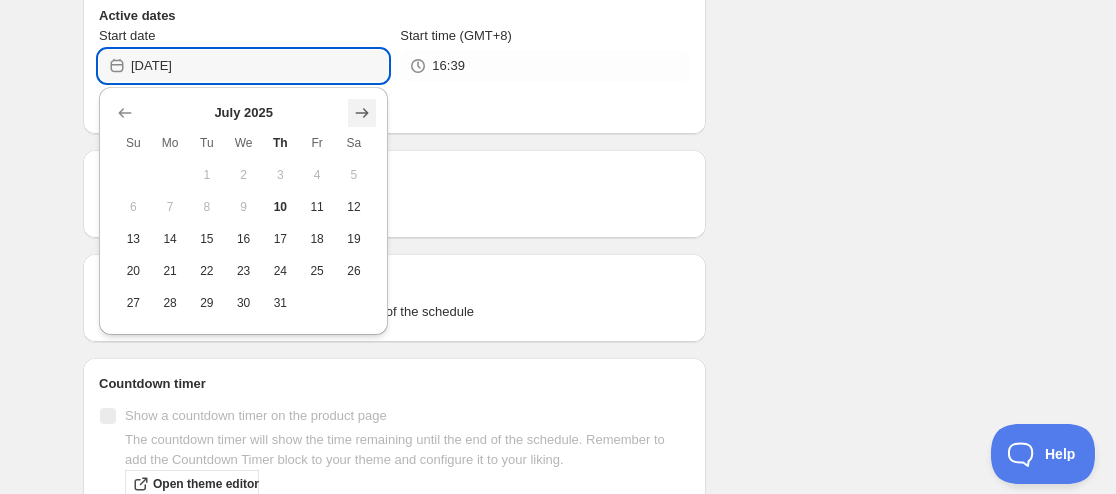 click 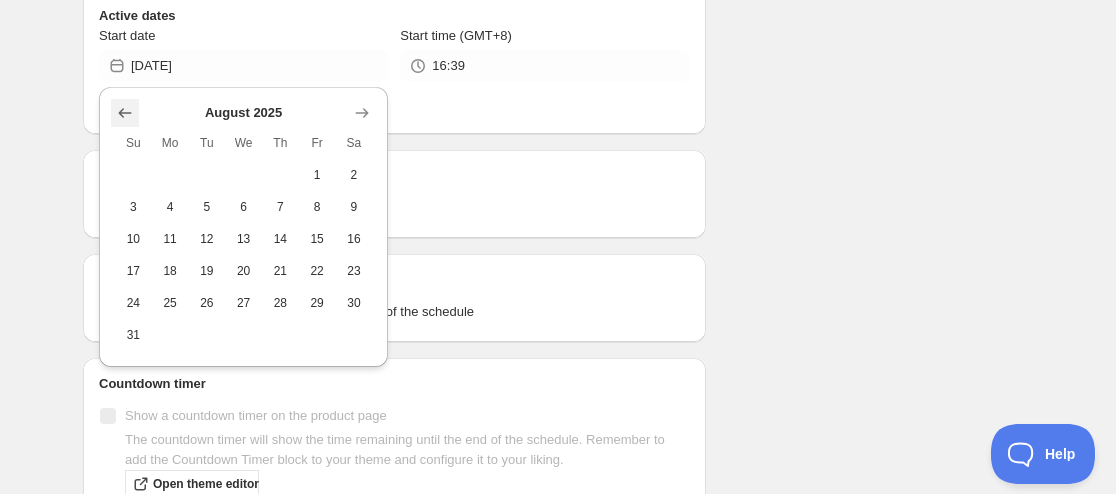 click 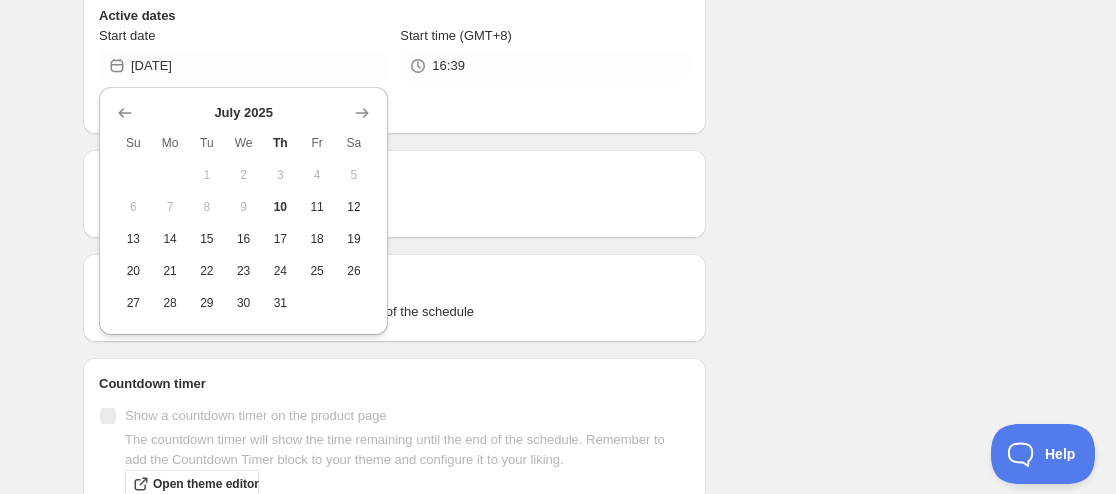 click on "Schedule name NAPIDOLL | Carol | Jul 07 2025 09:00AM Your customers won't see this Action Action Publish product(s) Products will be published on the start date Unpublish product(s) Products will be unpublished on the start date Product selection Entity type Specific products Specific collections Specific tags Specific vendors Browse Carol | PREORDER | DOLL ( 1  of   1  variants selected) Success Active Active dates Start date 2025-07-02 Start time (GMT+8) 16:39 Set end date Repeating Repeating Ok Cancel Every 1 Date range Days Weeks Months Years Days Ends Never On specific date After a number of occurances Tags Add/remove tags to products for the duration of the schedule Countdown timer Show a countdown timer on the product page The countdown timer will show the time remaining until the end of the schedule. Remember to add the Countdown Timer block to your theme and configure it to your liking. Open theme editor Anything else? Sales channel Add/remove products from online store sales channel Unpublish action" at bounding box center (550, 159) 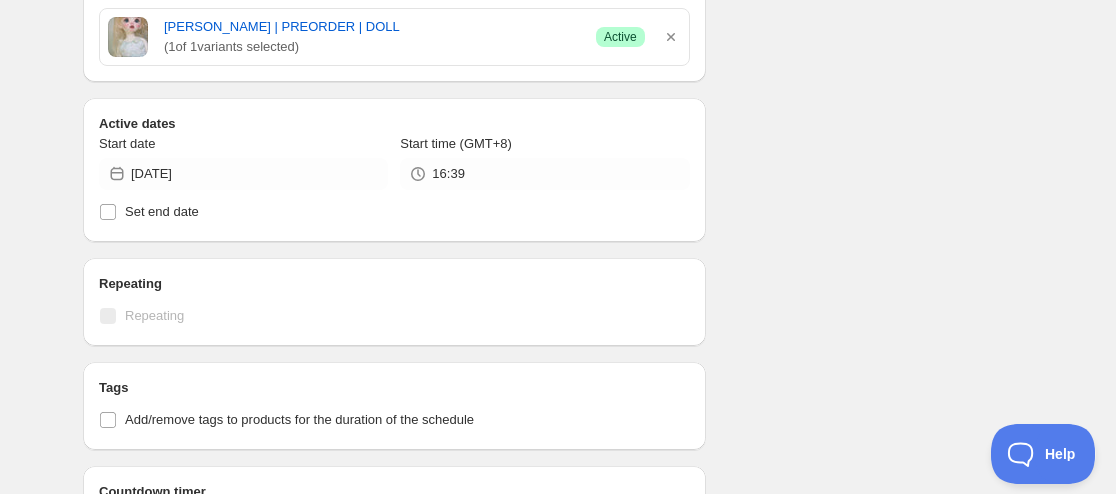 scroll, scrollTop: 600, scrollLeft: 0, axis: vertical 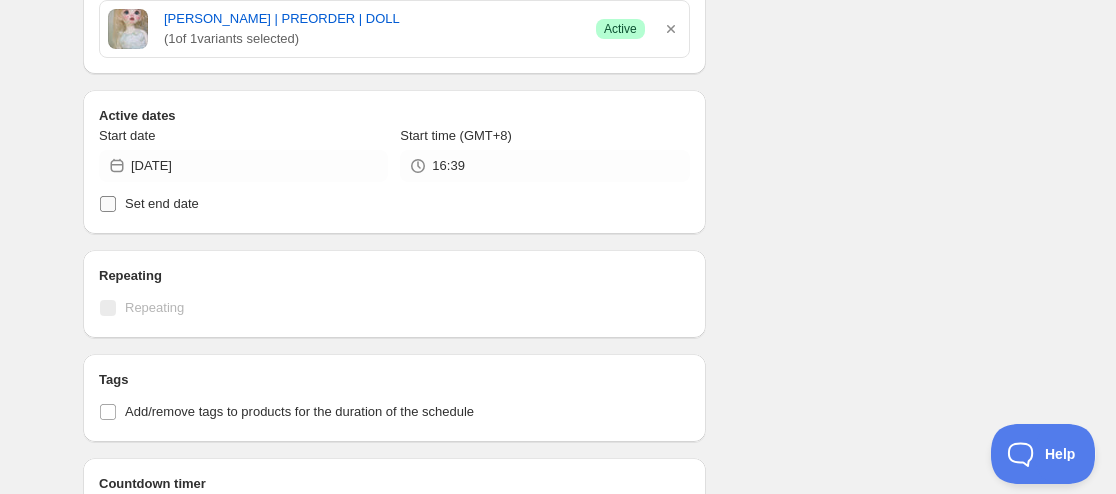 click on "Set end date" at bounding box center [162, 204] 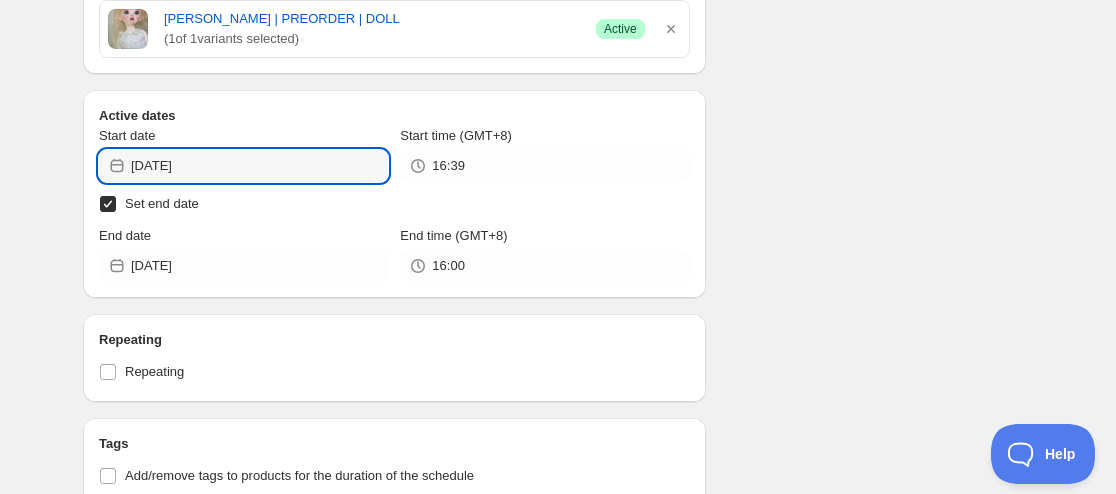 click on "Start date 2025-07-02" at bounding box center (243, 154) 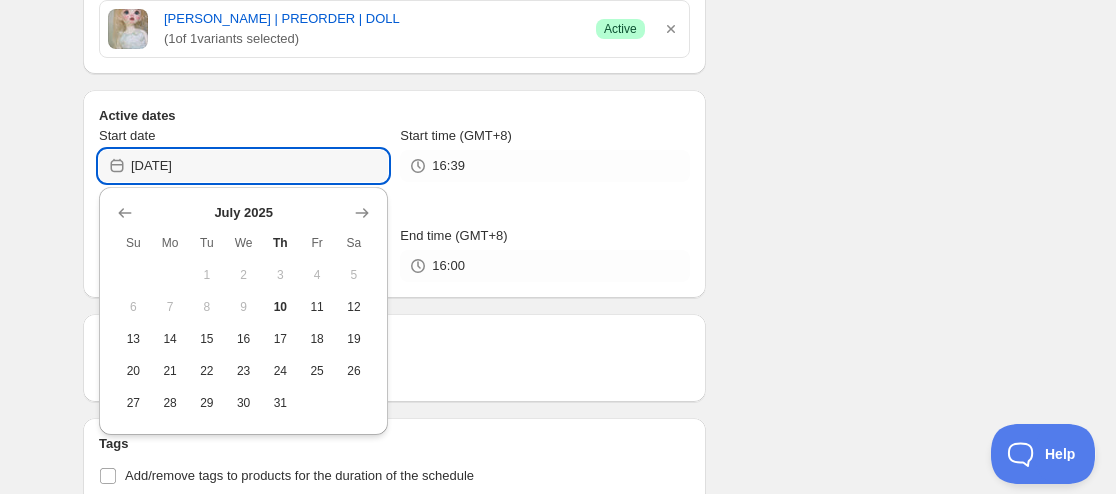 click on "Schedule name NAPIDOLL | Carol | Jul 07 2025 09:00AM Your customers won't see this Action Action Publish product(s) Products will be published on the start date Unpublish product(s) Products will be unpublished on the start date Product selection Entity type Specific products Specific collections Specific tags Specific vendors Browse Carol | PREORDER | DOLL ( 1  of   1  variants selected) Success Active Active dates Start date 2025-07-02 Start time (GMT+8) 16:39 Set end date End date 2025-07-10 End time (GMT+8) 16:00 Repeating Repeating Ok Cancel Every 1 Date range Days Weeks Months Years Days Ends Never On specific date After a number of occurances Tags Add/remove tags to products for the duration of the schedule Countdown timer Show a countdown timer on the product page The countdown timer will show the time remaining until the end of the schedule. Remember to add the Countdown Timer block to your theme and configure it to your liking. Open theme editor Anything else? Sales channel Unpublish action" at bounding box center (550, 291) 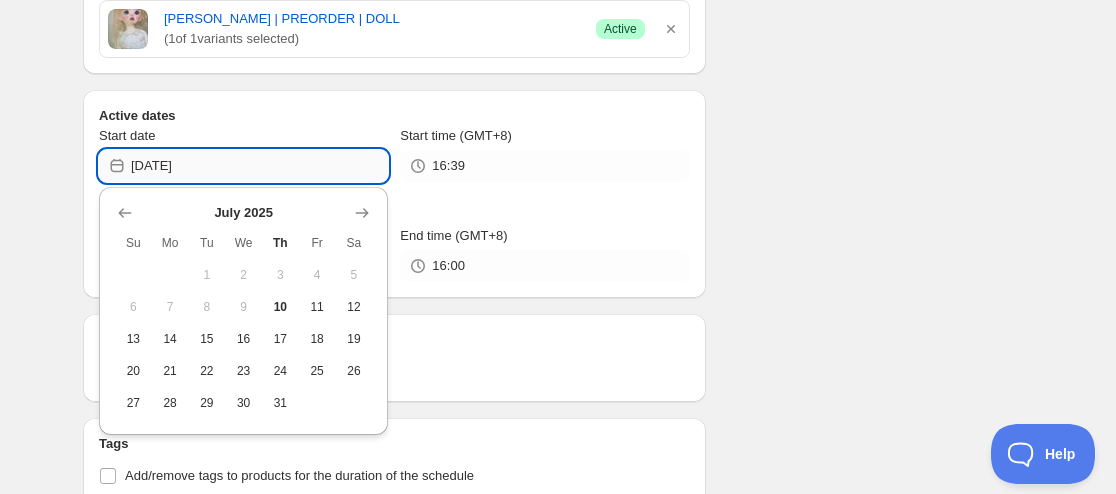 click on "2025-07-02" at bounding box center [259, 166] 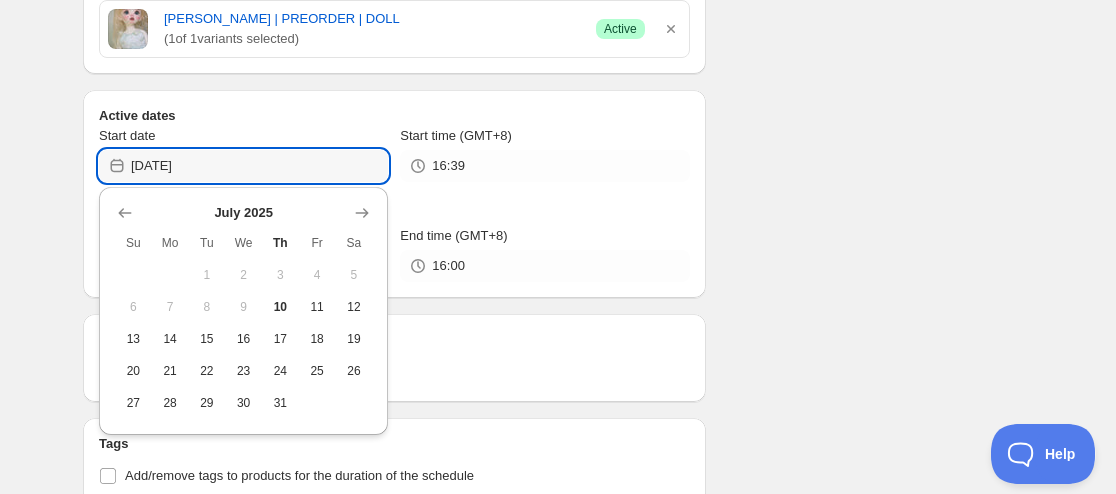 click on "Schedule name NAPIDOLL | Carol | Jul 07 2025 09:00AM Your customers won't see this Action Action Publish product(s) Products will be published on the start date Unpublish product(s) Products will be unpublished on the start date Product selection Entity type Specific products Specific collections Specific tags Specific vendors Browse Carol | PREORDER | DOLL ( 1  of   1  variants selected) Success Active Active dates Start date 2025-07-02 Start time (GMT+8) 16:39 Set end date End date 2025-07-10 End time (GMT+8) 16:00 Repeating Repeating Ok Cancel Every 1 Date range Days Weeks Months Years Days Ends Never On specific date After a number of occurances Tags Add/remove tags to products for the duration of the schedule Countdown timer Show a countdown timer on the product page The countdown timer will show the time remaining until the end of the schedule. Remember to add the Countdown Timer block to your theme and configure it to your liking. Open theme editor Anything else? Sales channel Unpublish action" at bounding box center [550, 291] 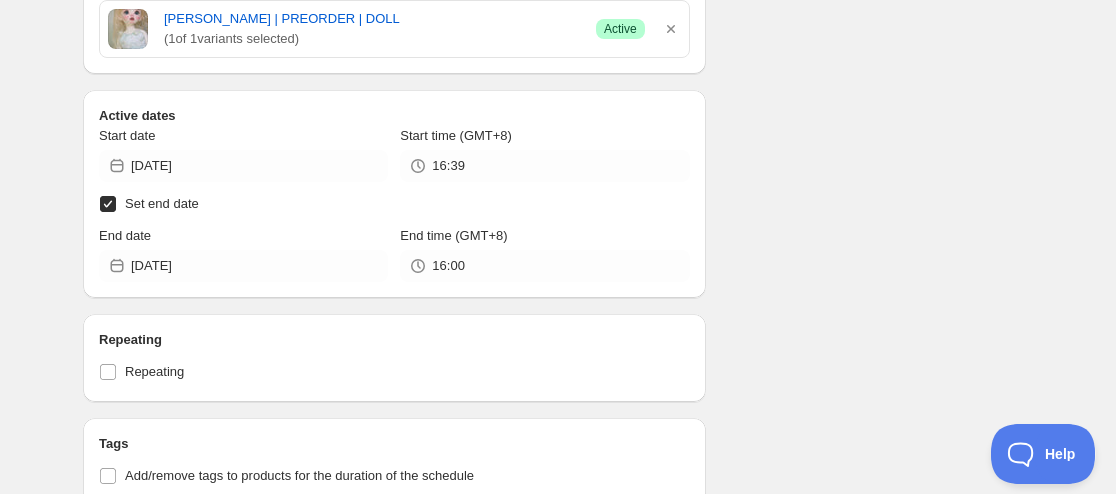 click on "Set end date" at bounding box center (162, 203) 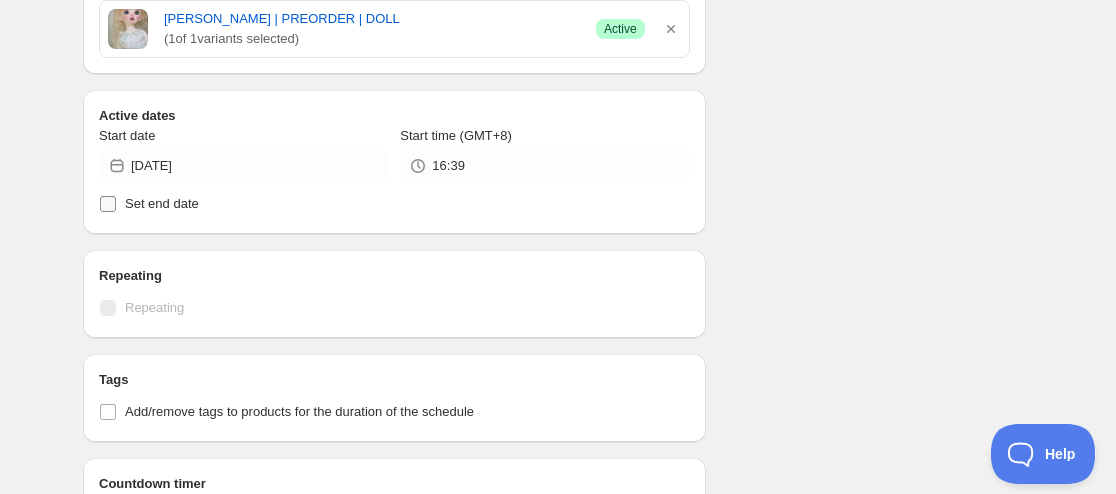 click on "Set end date" at bounding box center (162, 203) 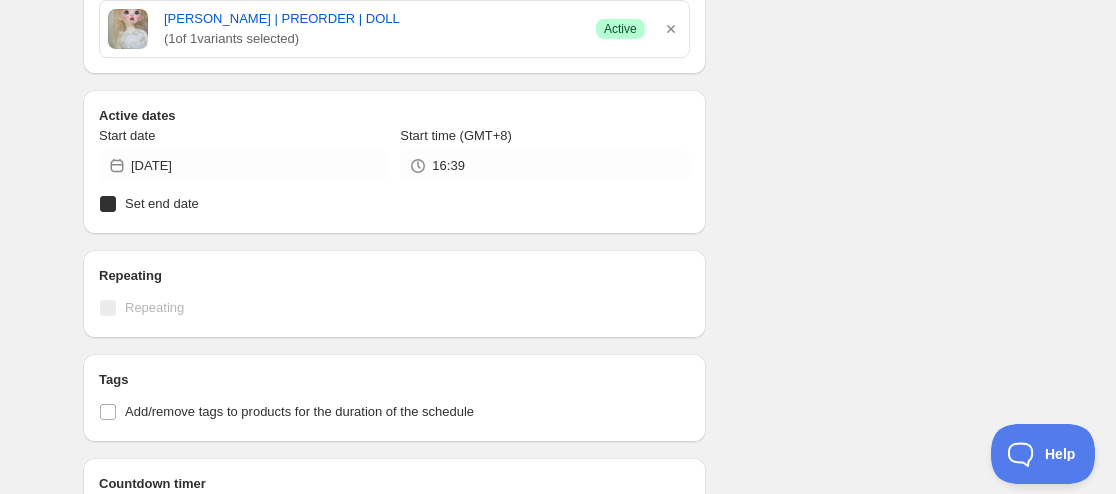 checkbox on "true" 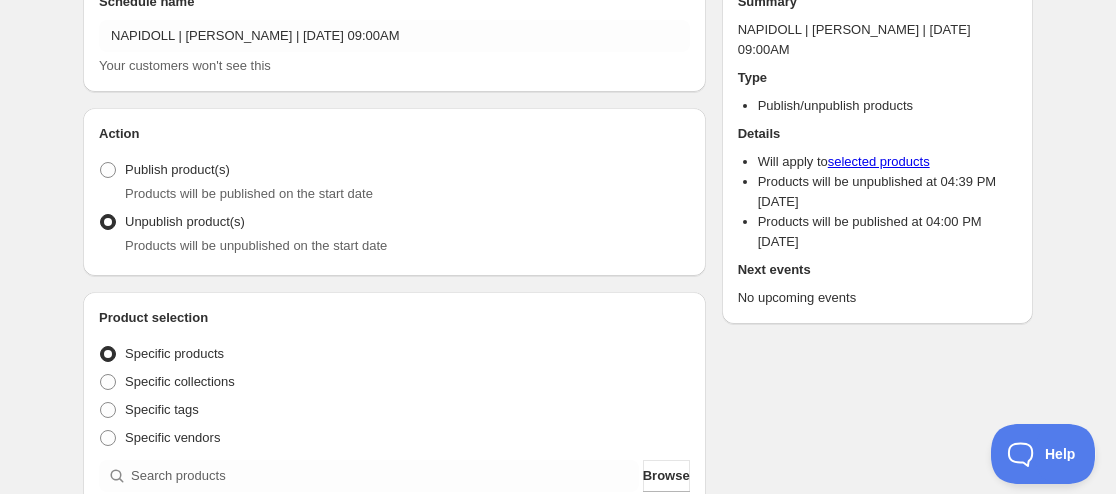 scroll, scrollTop: 0, scrollLeft: 0, axis: both 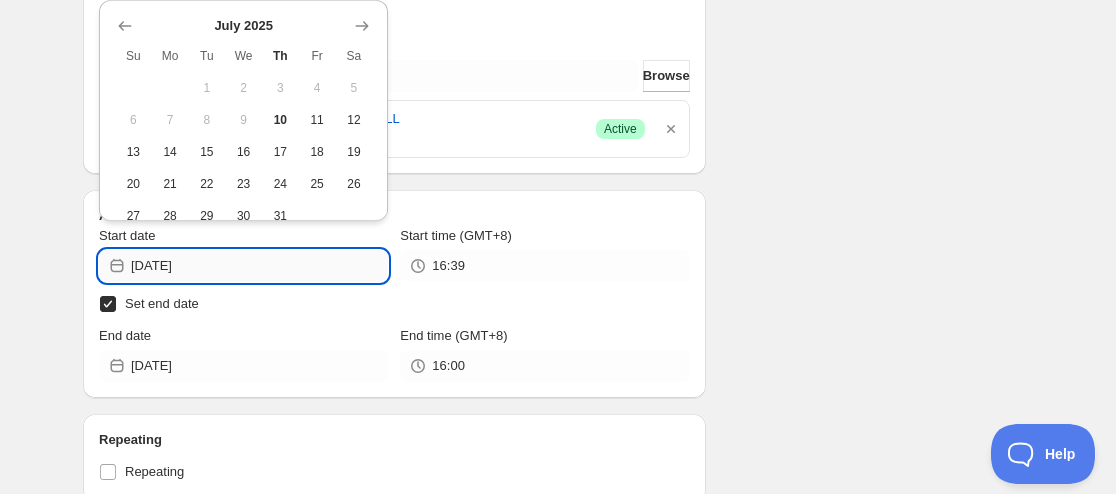 click on "2025-07-02" at bounding box center [259, 266] 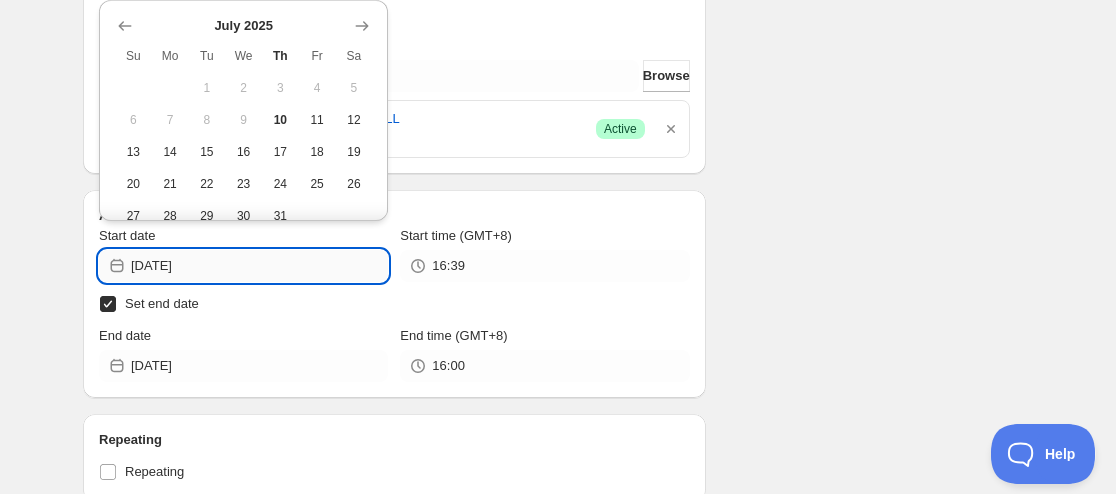 click on "2025-07-02" at bounding box center [259, 266] 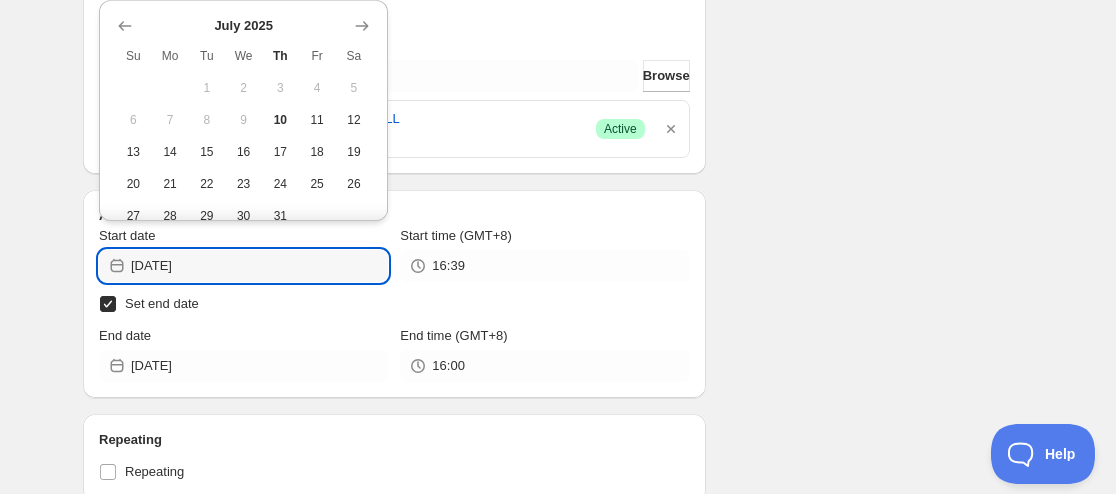 click on "Schedule name NAPIDOLL | Carol | Jul 07 2025 09:00AM Your customers won't see this Action Action Publish product(s) Products will be published on the start date Unpublish product(s) Products will be unpublished on the start date Product selection Entity type Specific products Specific collections Specific tags Specific vendors Browse Carol | PREORDER | DOLL ( 1  of   1  variants selected) Success Active Active dates Start date 2025-07-02 Start time (GMT+8) 16:39 Set end date End date 2025-07-10 End time (GMT+8) 16:00 Repeating Repeating Ok Cancel Every 1 Date range Days Weeks Months Years Days Ends Never On specific date After a number of occurances Tags Add/remove tags to products for the duration of the schedule Countdown timer Show a countdown timer on the product page The countdown timer will show the time remaining until the end of the schedule. Remember to add the Countdown Timer block to your theme and configure it to your liking. Open theme editor Anything else? Sales channel Unpublish action" at bounding box center [550, 391] 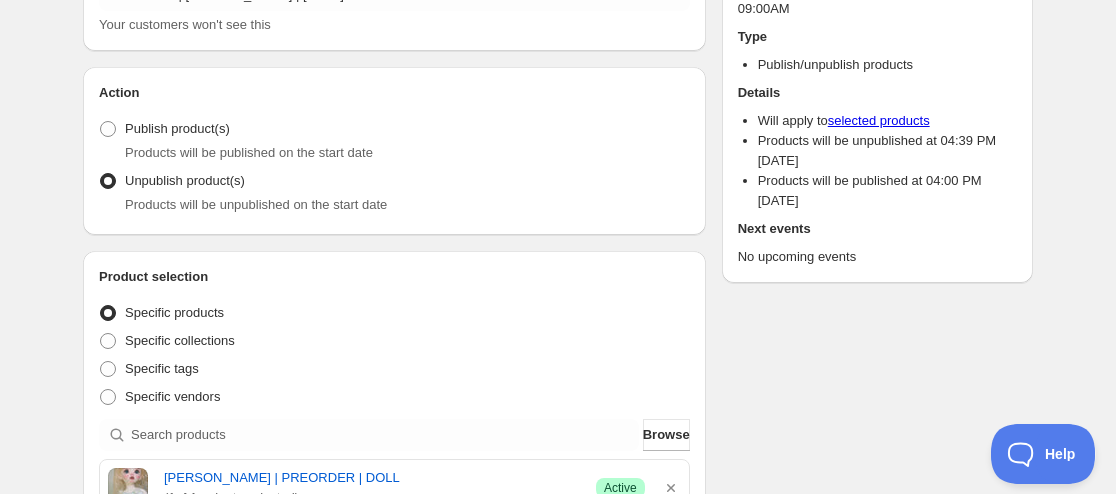 scroll, scrollTop: 0, scrollLeft: 0, axis: both 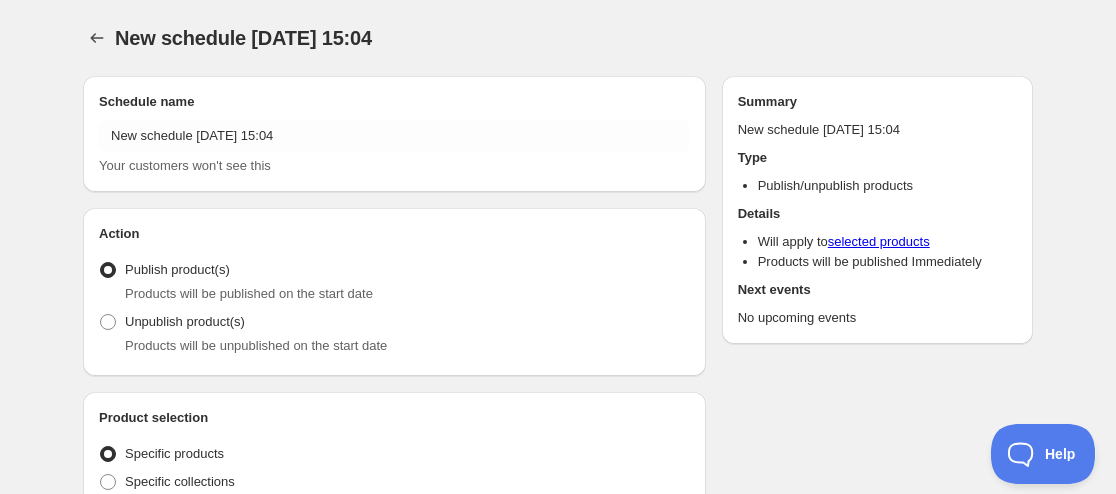 radio on "true" 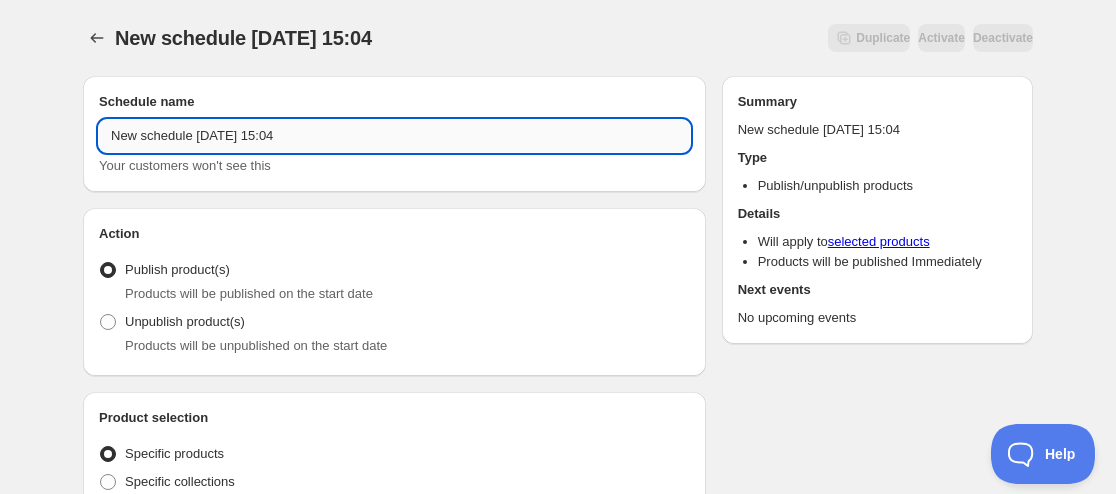 click on "New schedule Jul 10 2025 15:04" at bounding box center [394, 136] 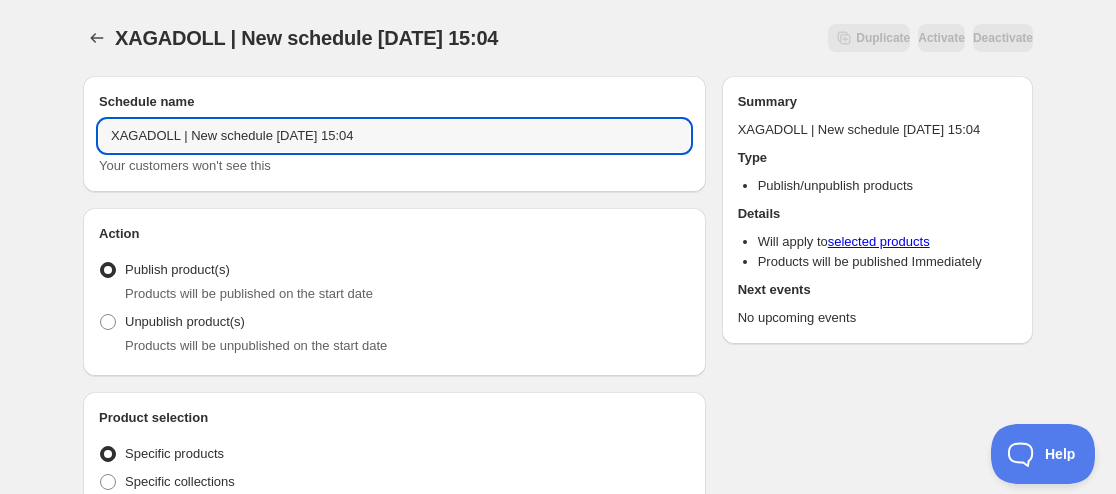 paste on "Serekara" 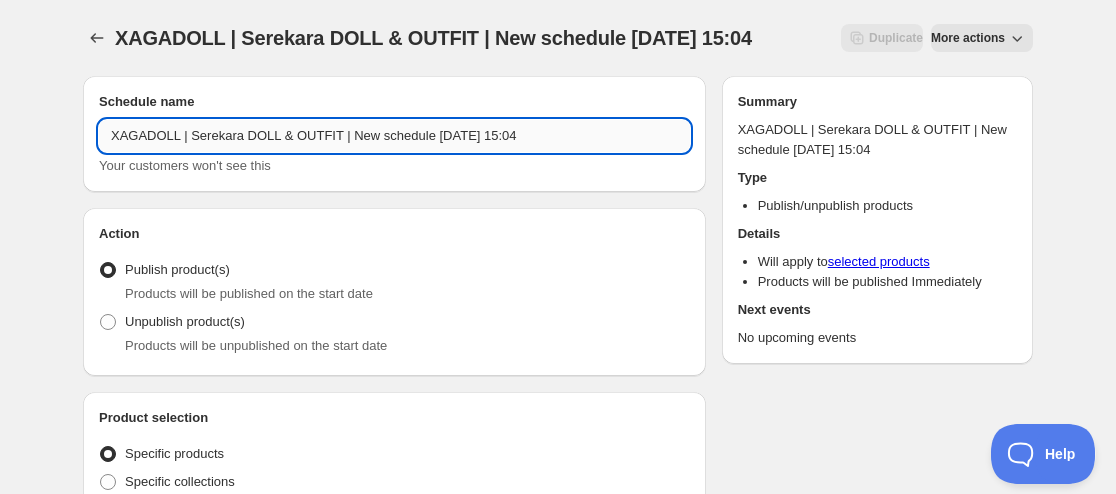 drag, startPoint x: 421, startPoint y: 127, endPoint x: 344, endPoint y: 136, distance: 77.52419 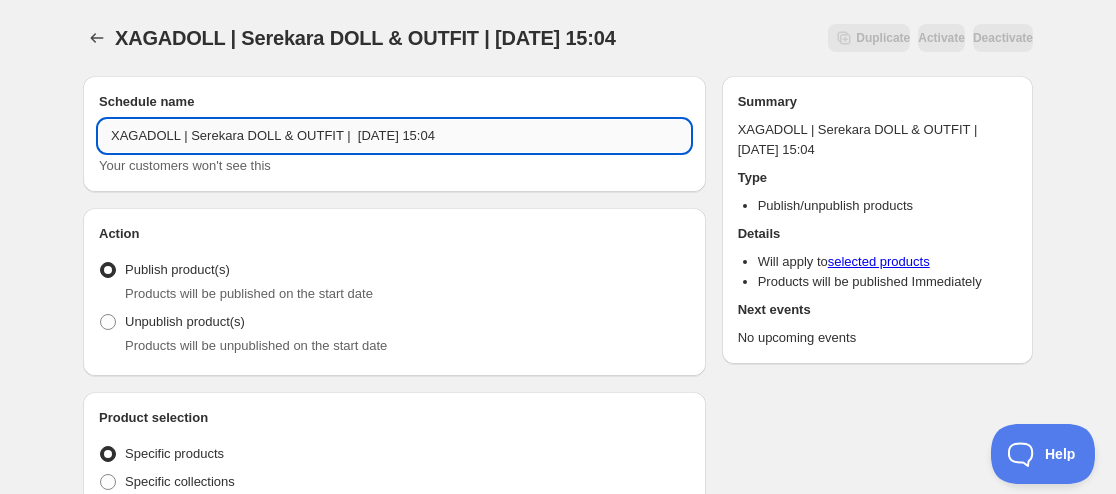 click on "XAGADOLL | Serekara DOLL & OUTFIT |  Jul 10 2025 15:04" at bounding box center (394, 136) 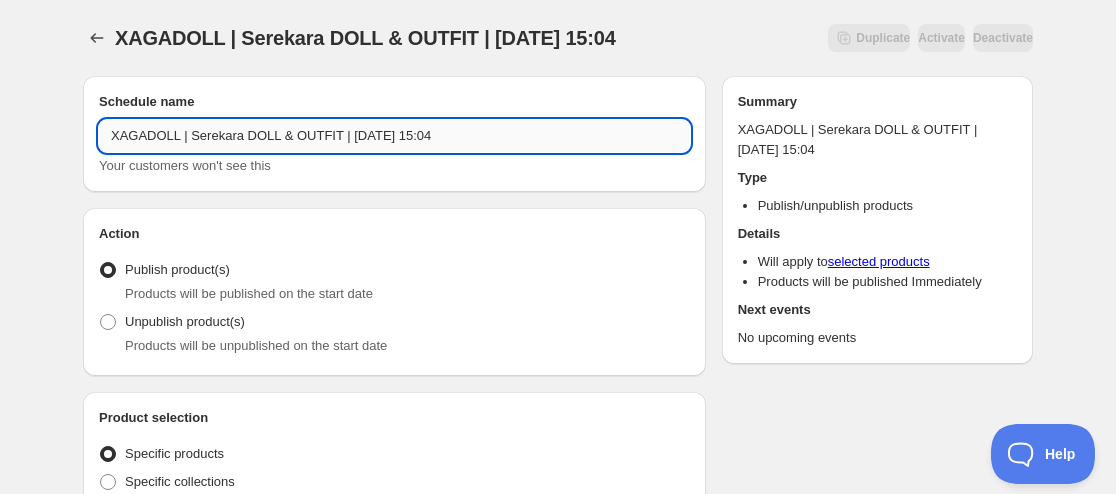 click on "XAGADOLL | Serekara DOLL & OUTFIT | Jul 10 2025 15:04" at bounding box center (394, 136) 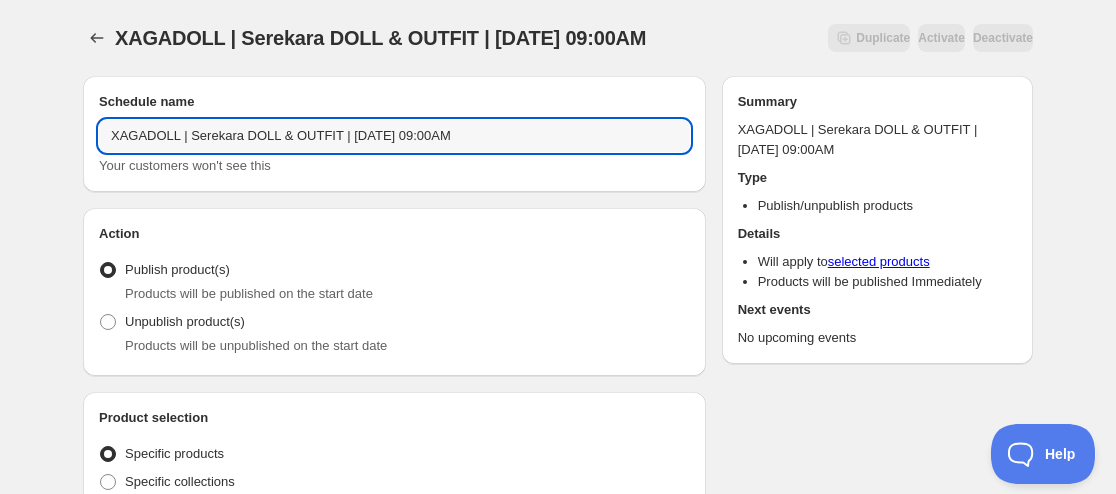 type on "XAGADOLL | Serekara DOLL & OUTFIT | Jul 14 2025 09:00AM" 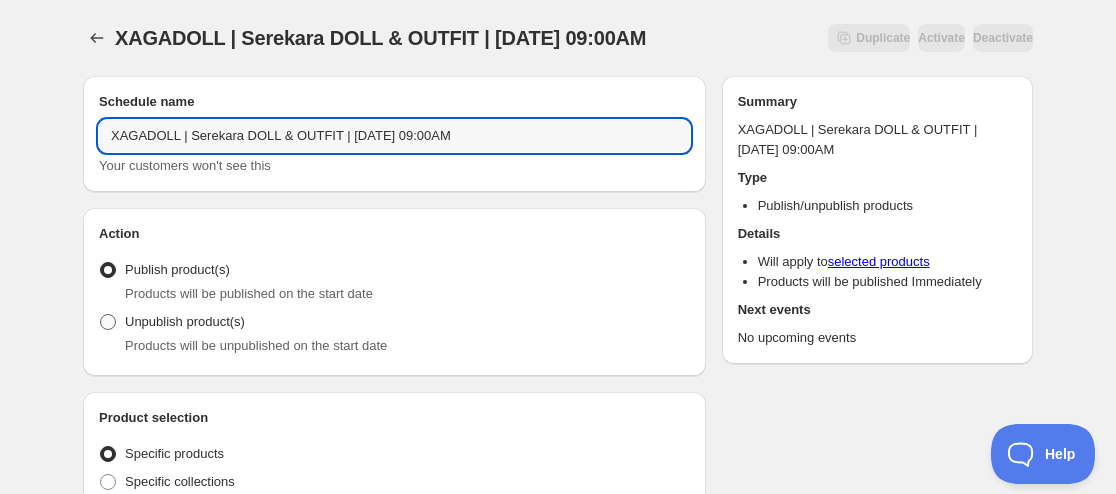 click on "Products will be unpublished on the start date" at bounding box center [407, 346] 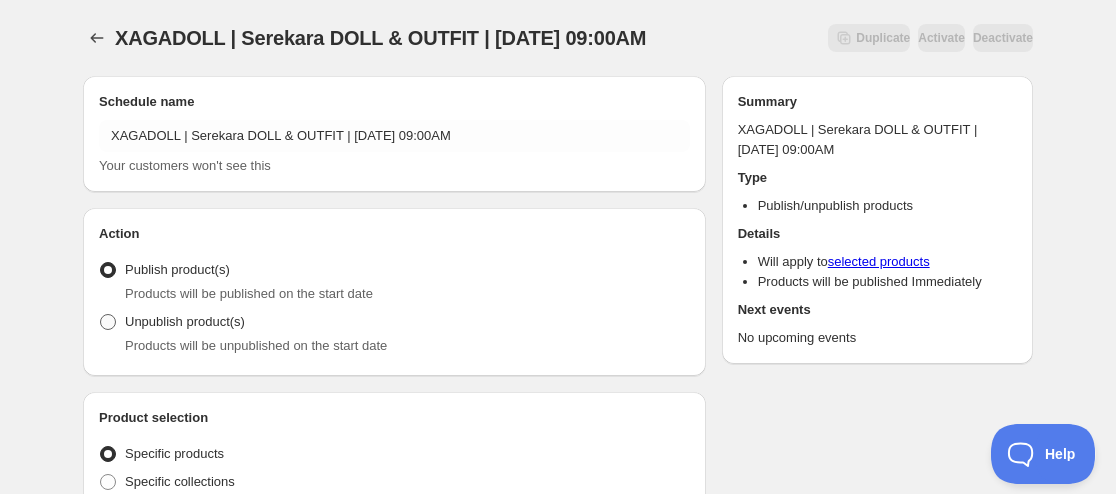 click on "Unpublish product(s)" at bounding box center (172, 322) 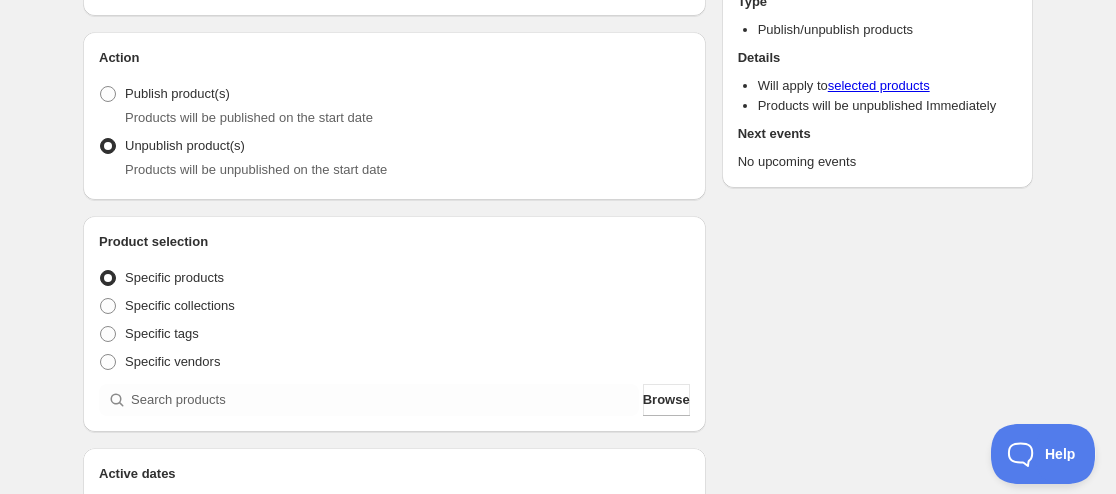 scroll, scrollTop: 200, scrollLeft: 0, axis: vertical 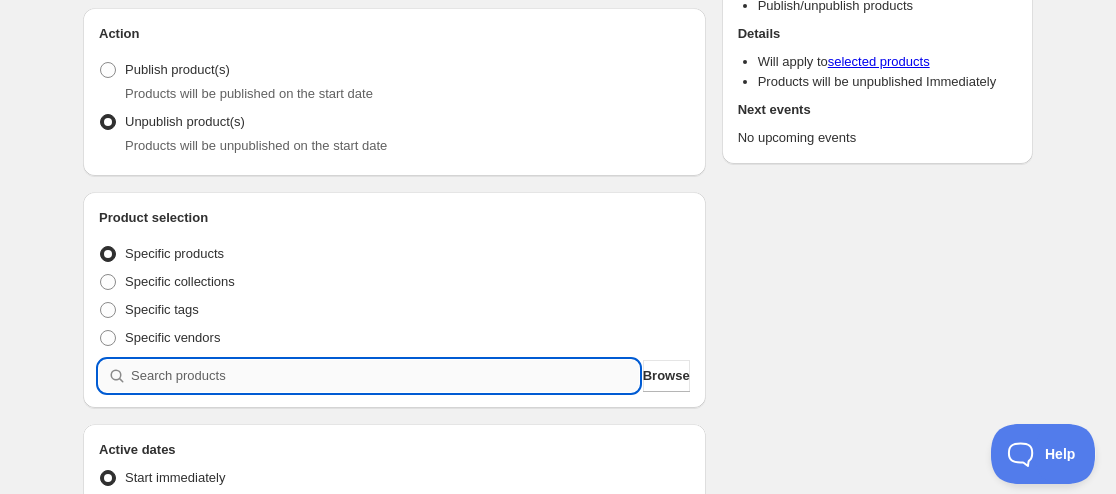click at bounding box center [385, 376] 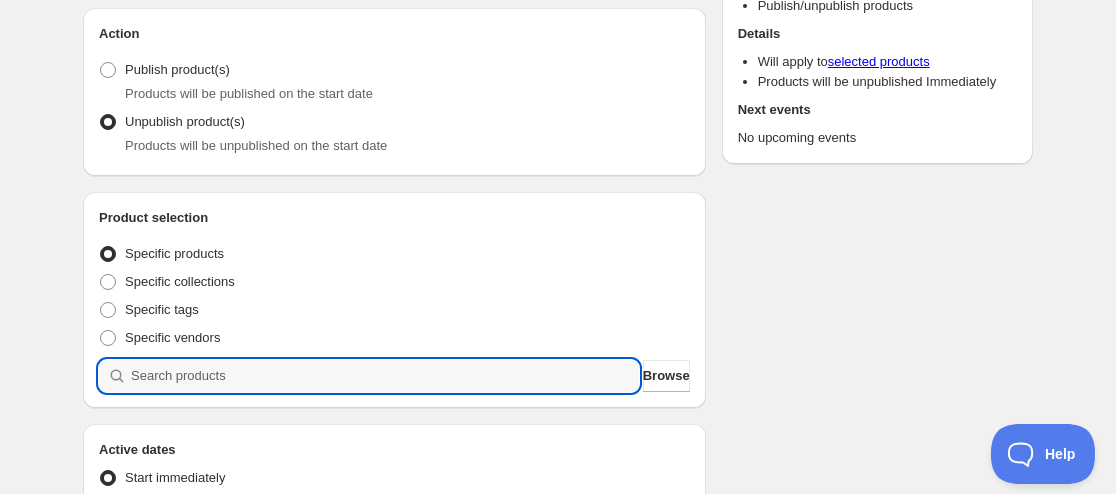 paste on "Serekara Fullset" 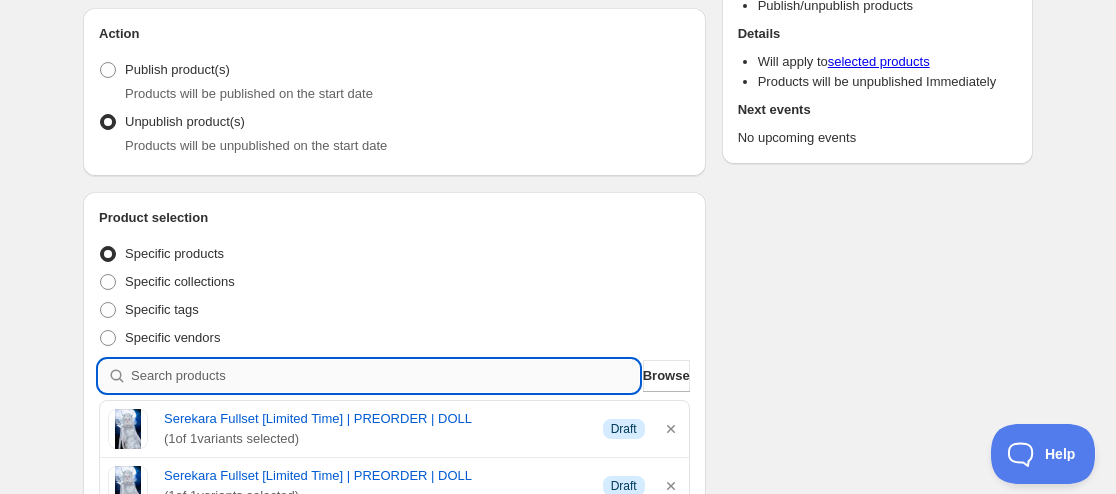 click at bounding box center (385, 376) 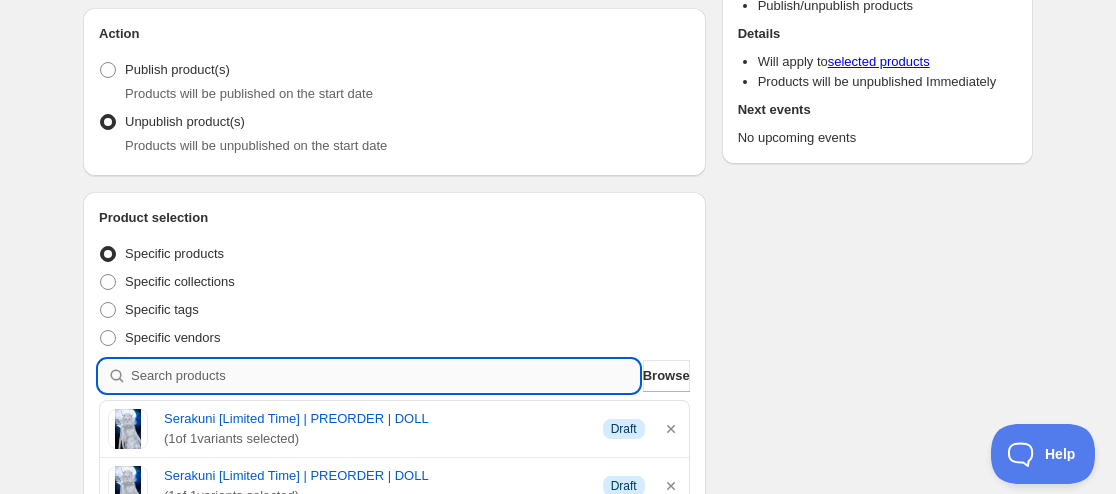 click at bounding box center [385, 376] 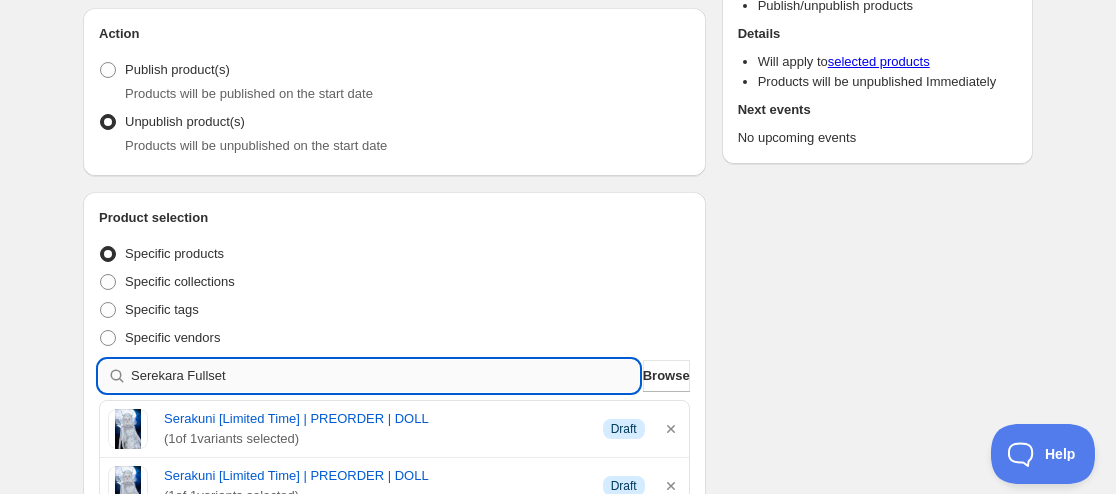 type 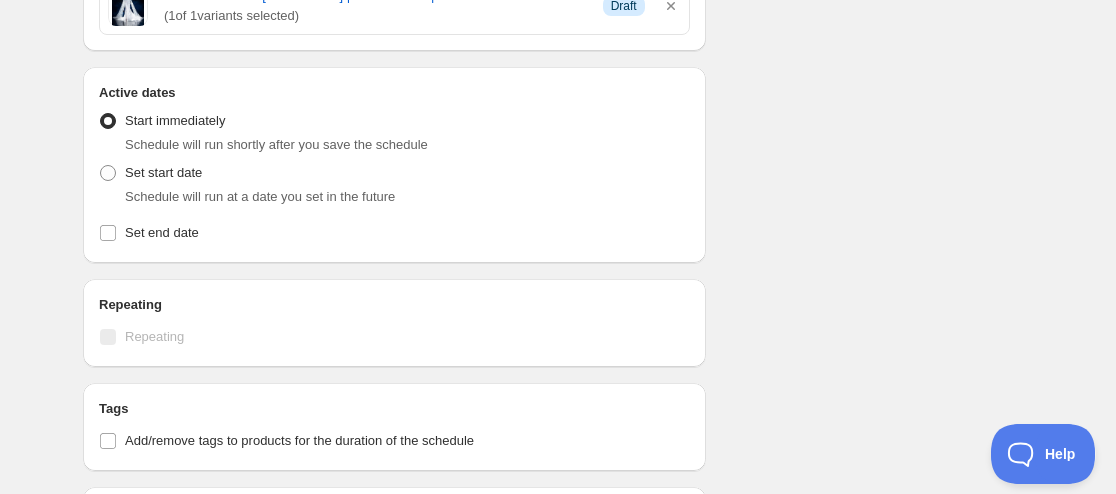 scroll, scrollTop: 1000, scrollLeft: 0, axis: vertical 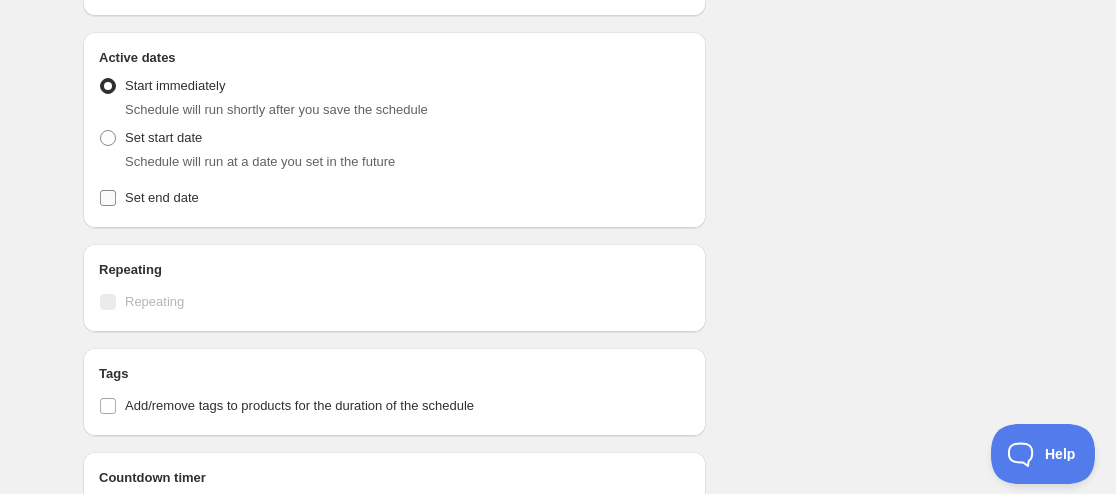 click on "Set end date" at bounding box center (108, 198) 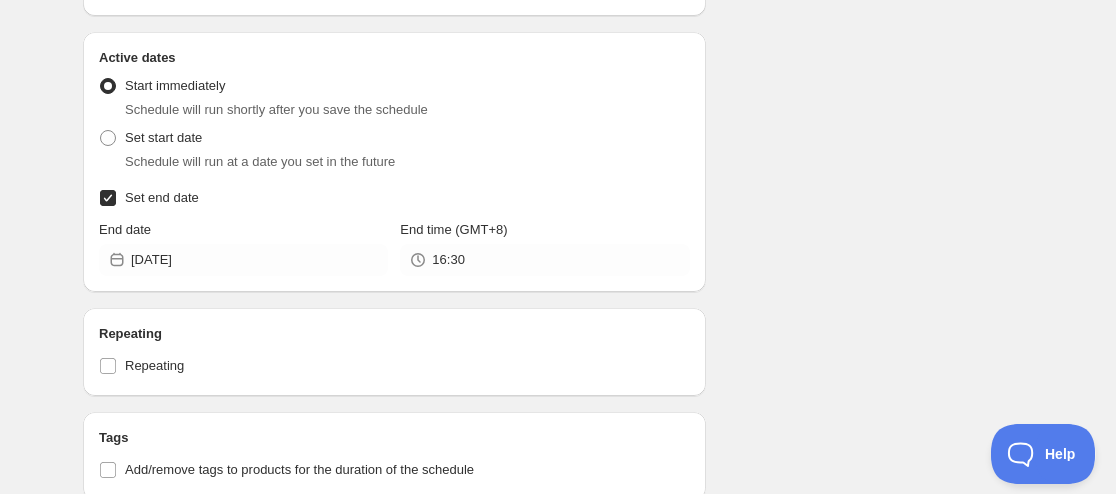 click on "Set end date" at bounding box center (108, 198) 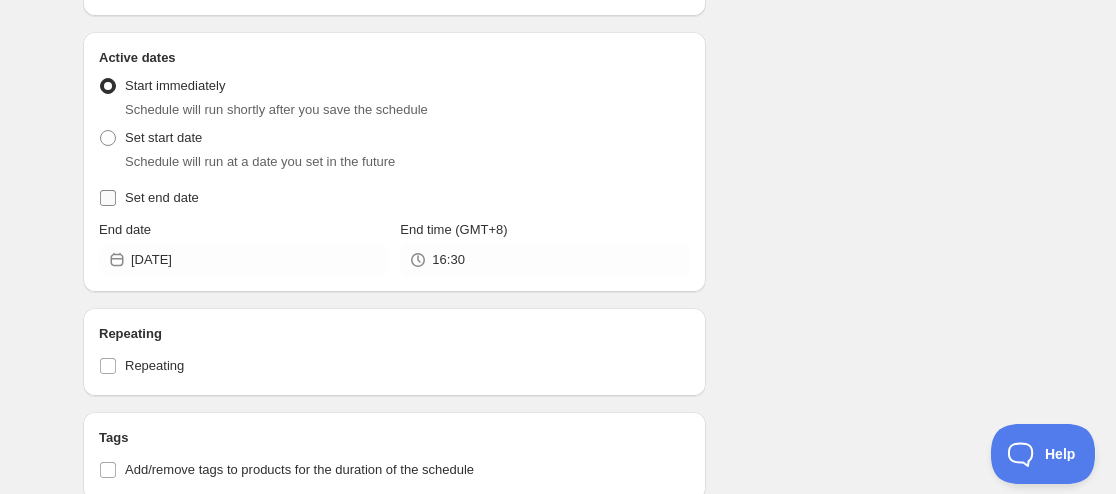 checkbox on "false" 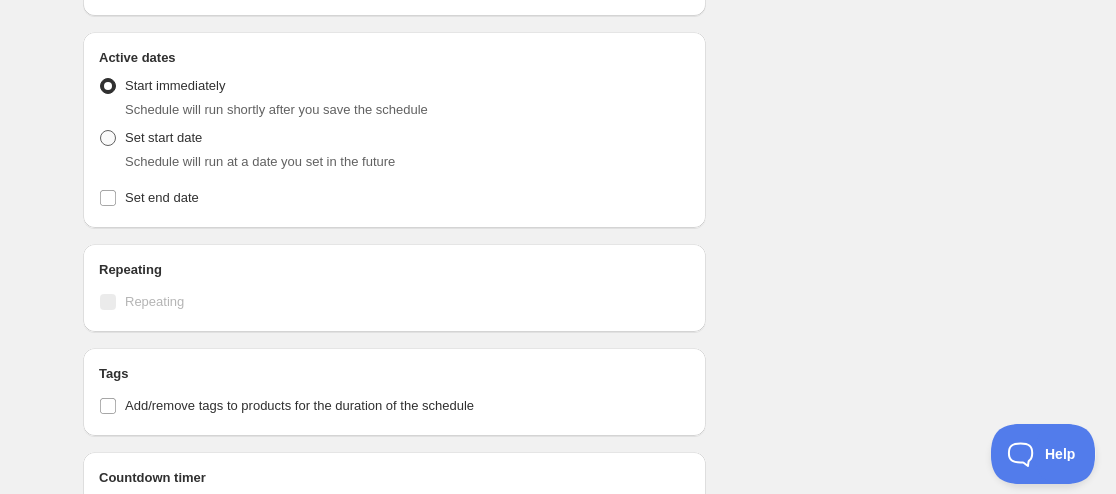 click at bounding box center [108, 138] 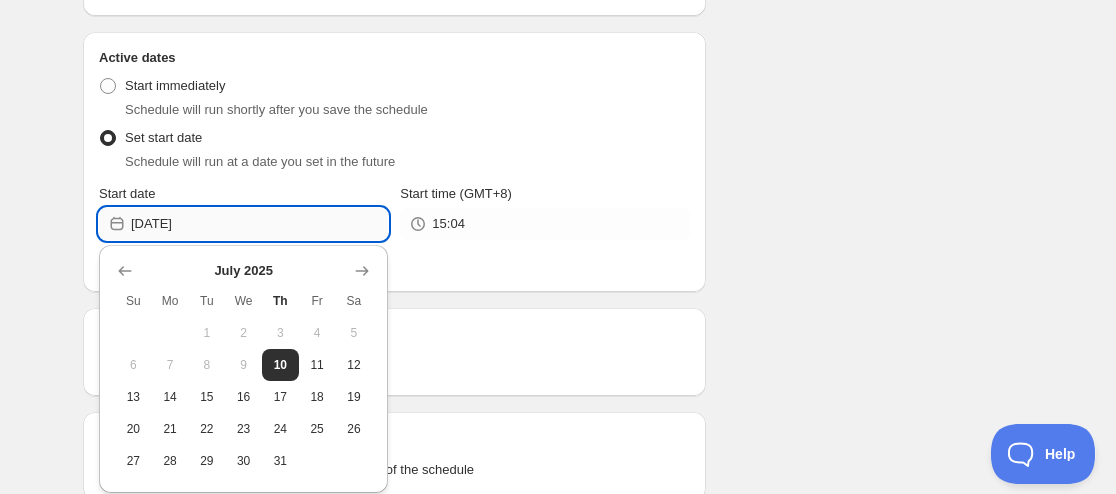 click on "2025-07-10" at bounding box center (259, 224) 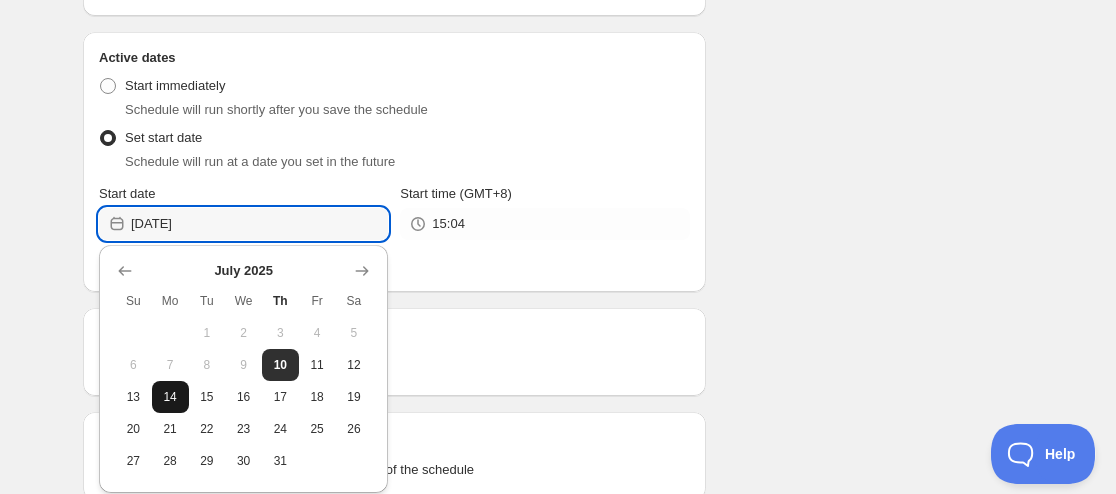 click on "14" at bounding box center (170, 397) 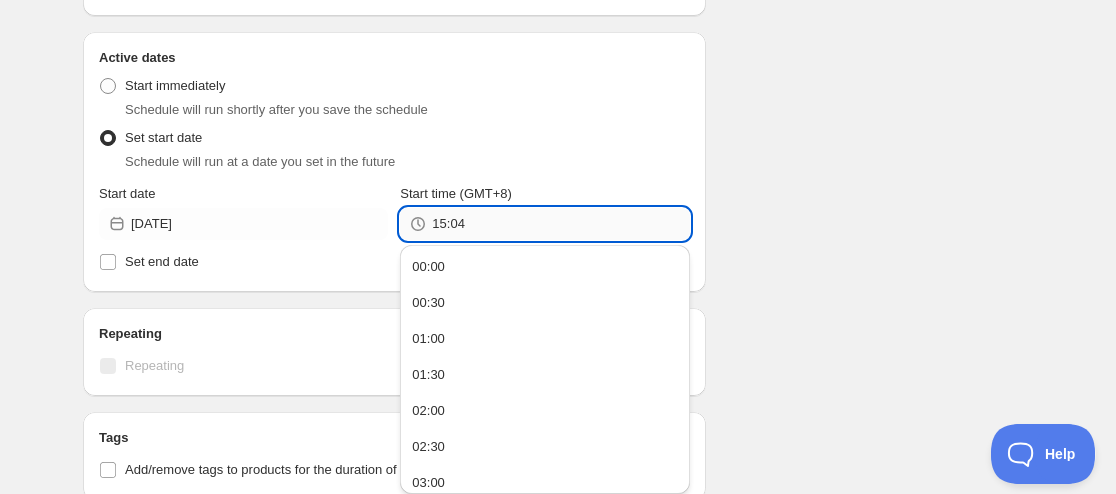 click on "15:04" at bounding box center (560, 224) 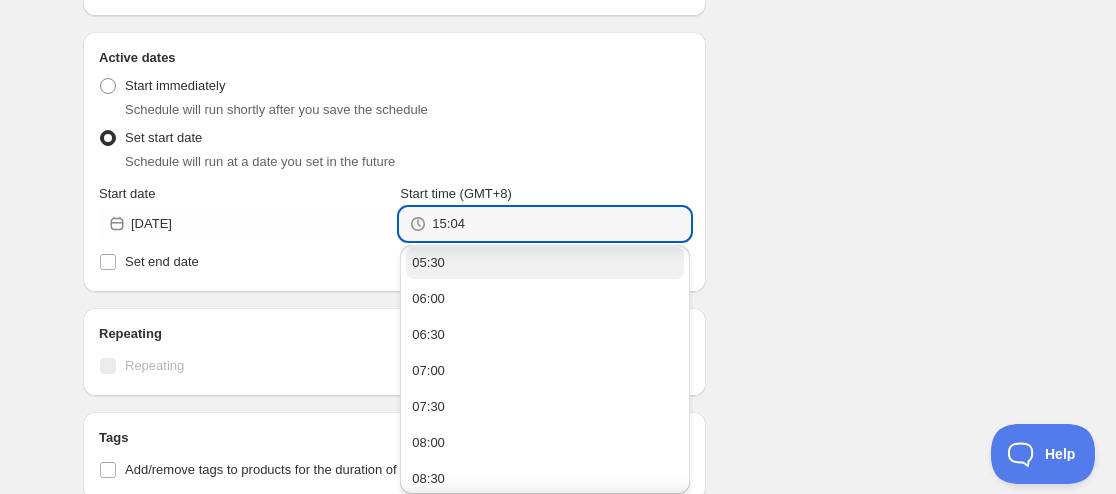 scroll, scrollTop: 600, scrollLeft: 0, axis: vertical 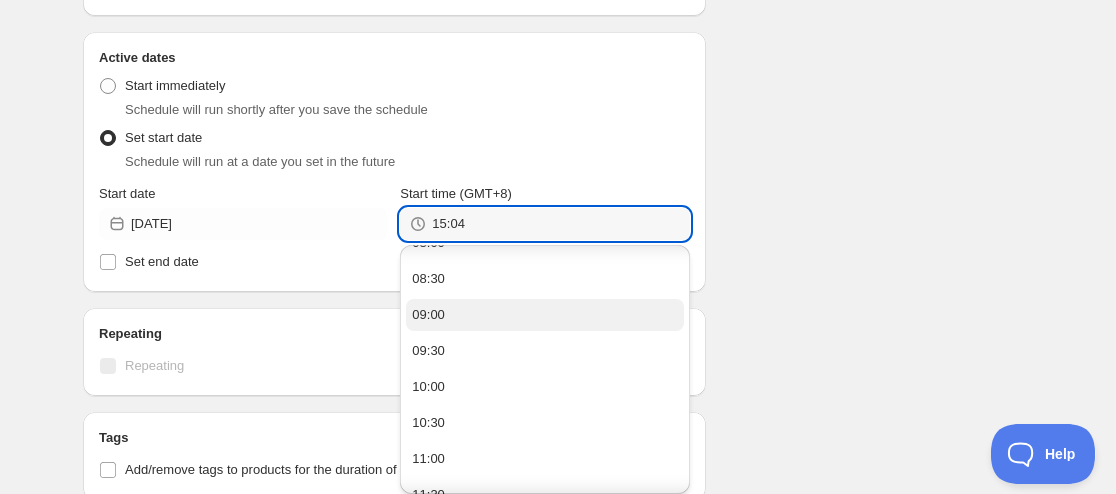 click on "09:00" at bounding box center (544, 315) 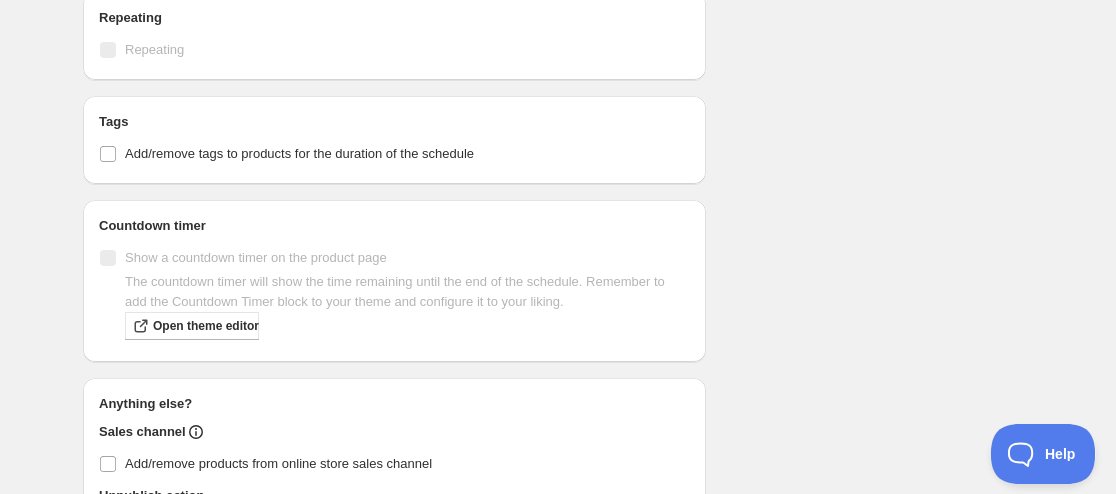 scroll, scrollTop: 1496, scrollLeft: 0, axis: vertical 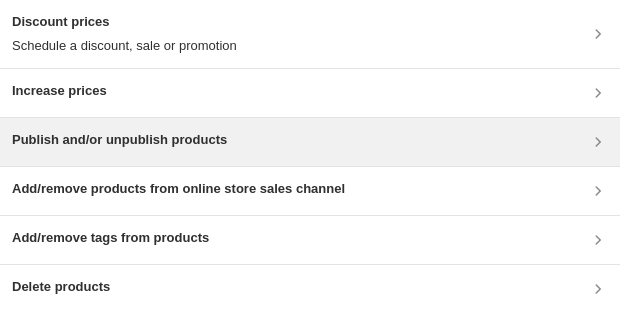 click on "Publish and/or unpublish products" at bounding box center (310, 142) 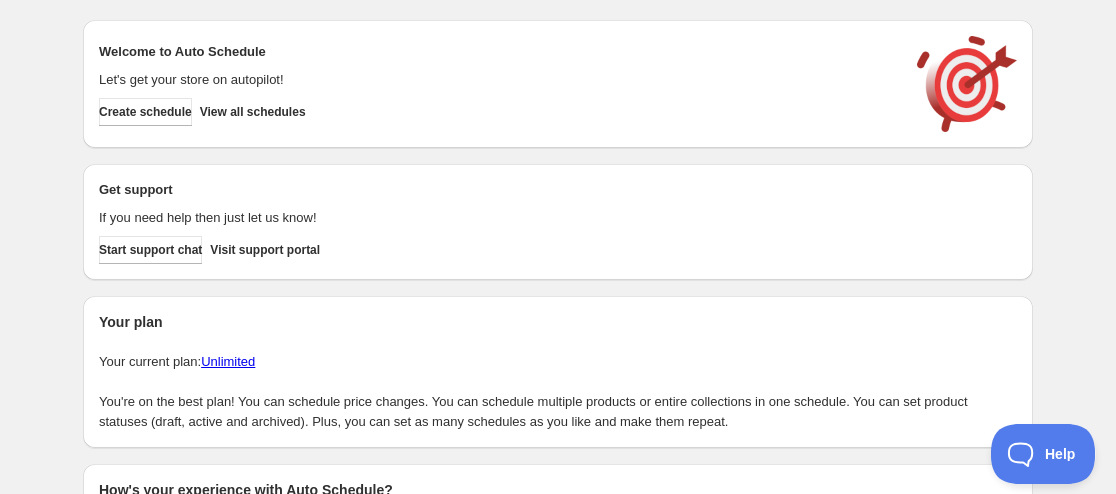 scroll, scrollTop: 0, scrollLeft: 0, axis: both 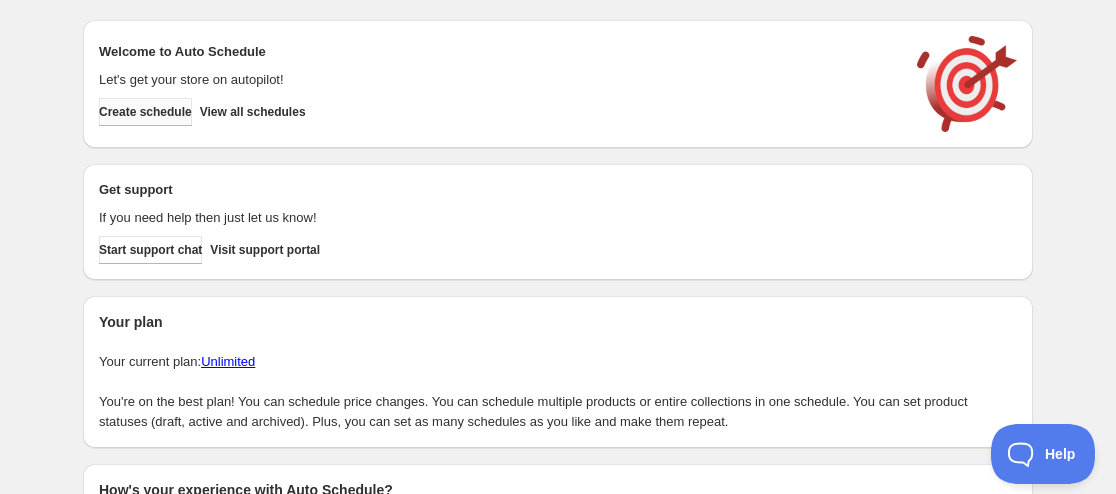 click on "Create schedule" at bounding box center [145, 112] 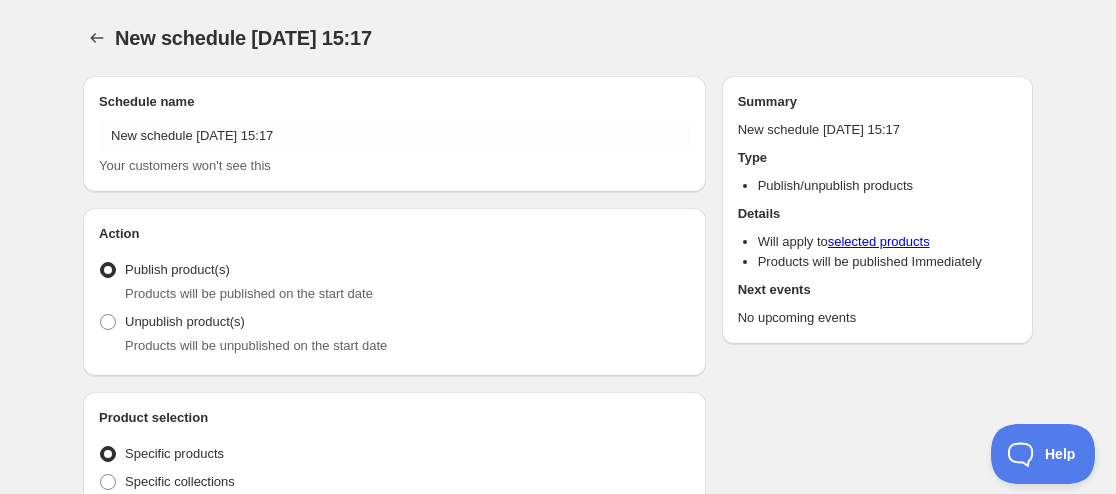 radio on "true" 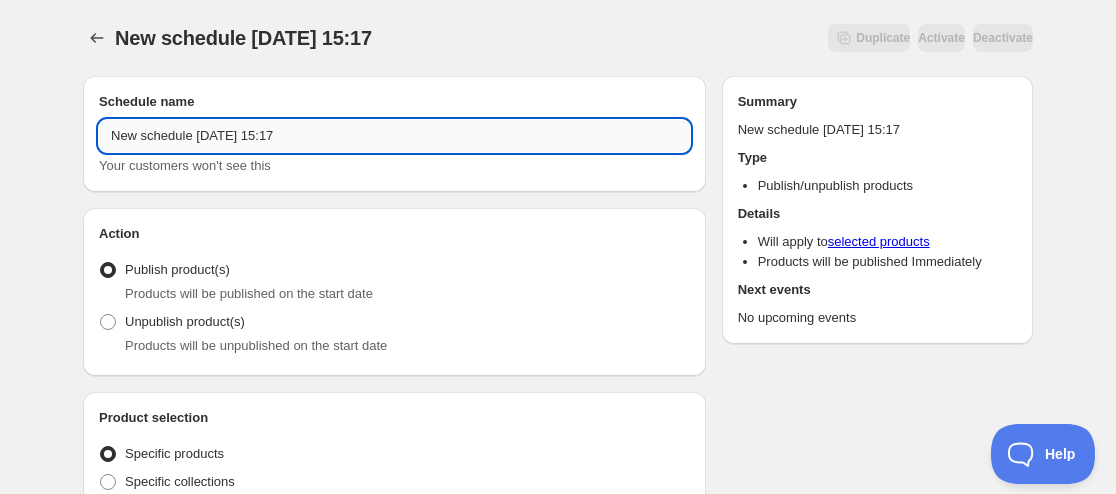 click on "New schedule [DATE] 15:17" at bounding box center [394, 136] 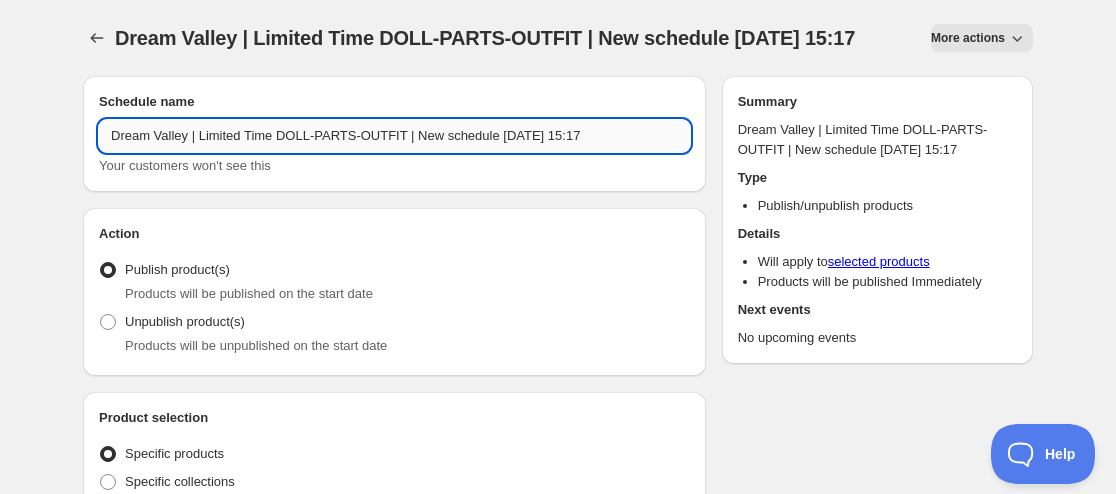 drag, startPoint x: 486, startPoint y: 132, endPoint x: 406, endPoint y: 142, distance: 80.622574 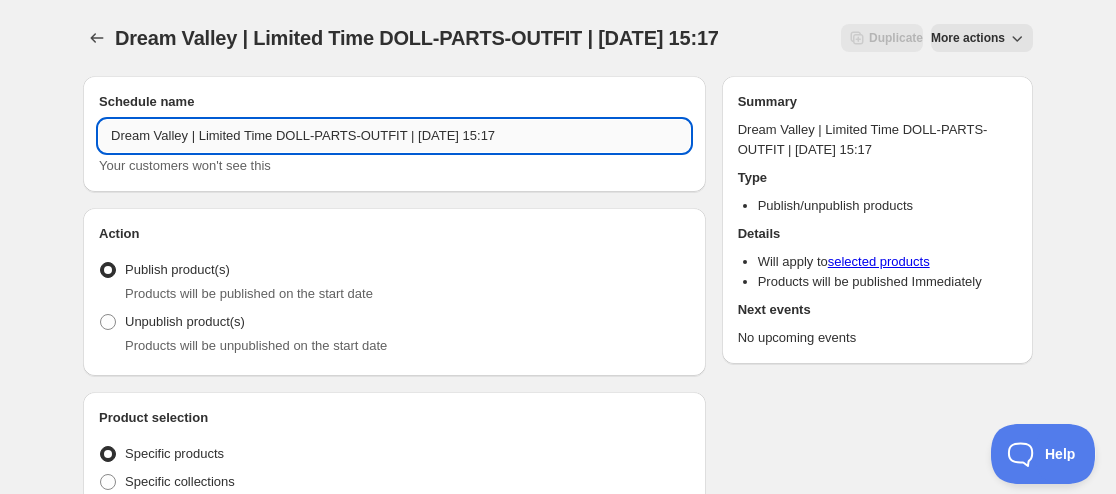 drag, startPoint x: 424, startPoint y: 135, endPoint x: 439, endPoint y: 135, distance: 15 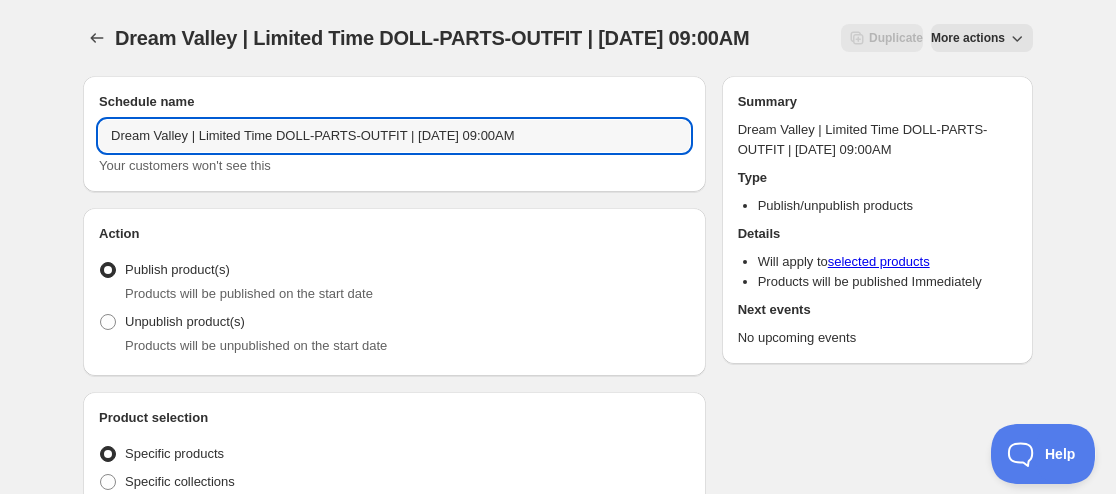 type on "Dream Valley | Limited Time DOLL-PARTS-OUTFIT | [DATE] 09:00AM" 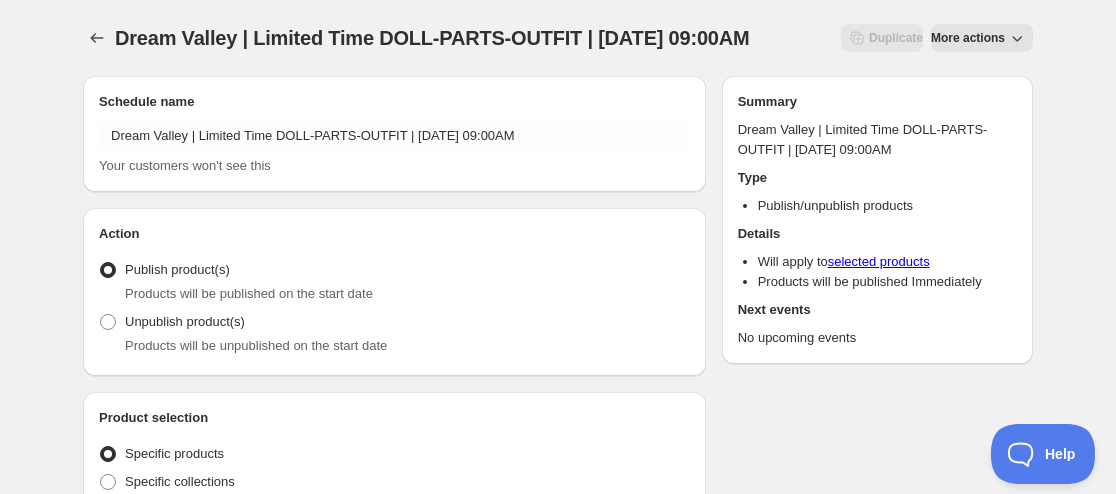 click on "Products will be unpublished on the start date" at bounding box center (256, 345) 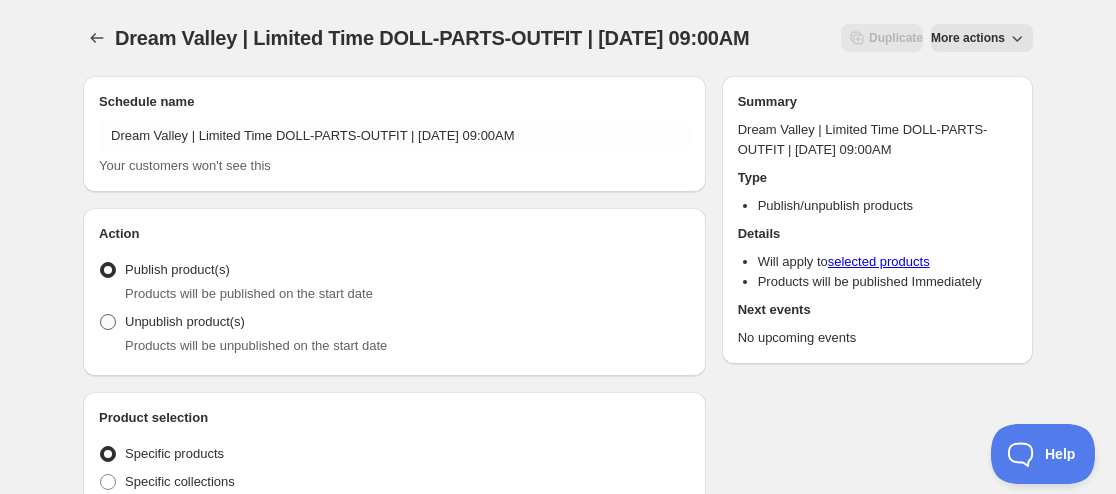 click on "Unpublish product(s)" at bounding box center [172, 322] 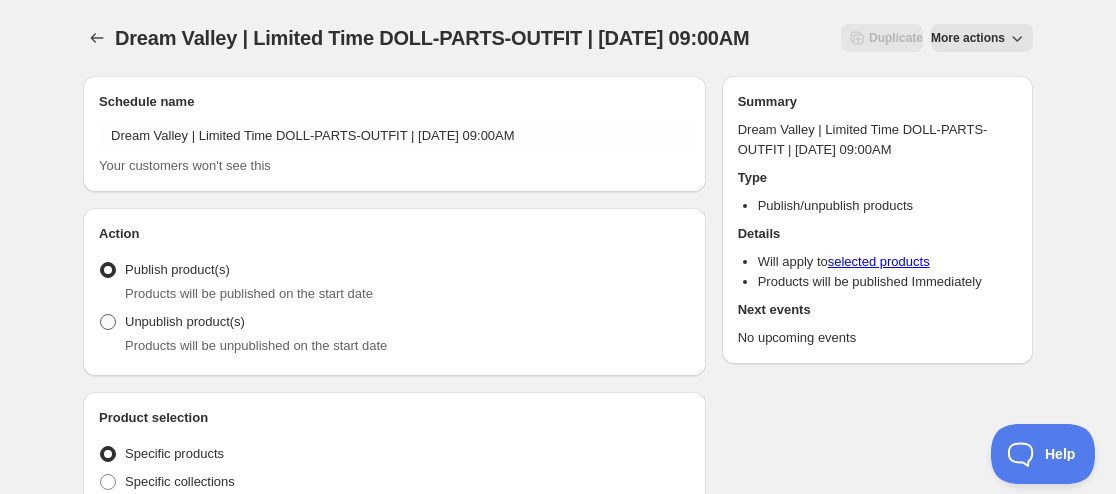 radio on "true" 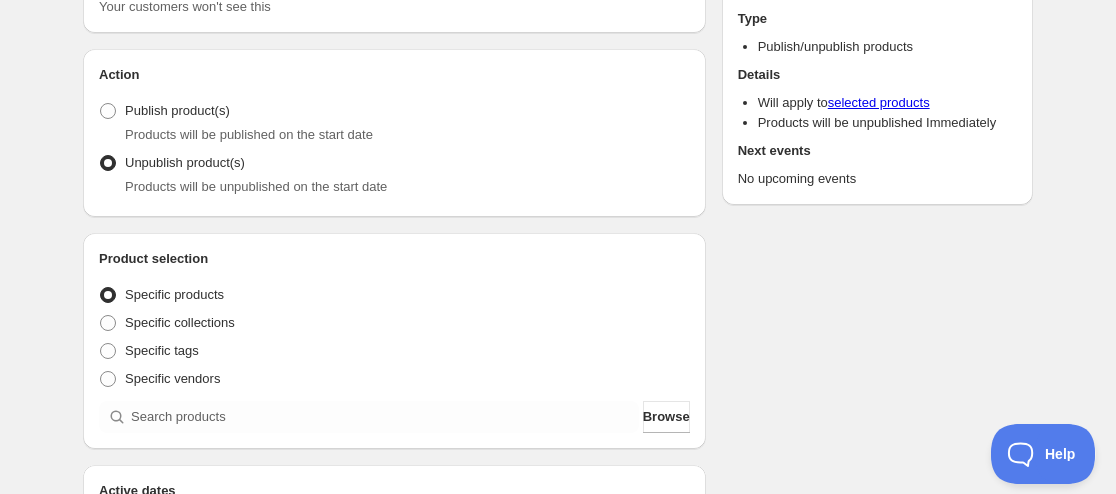 scroll, scrollTop: 300, scrollLeft: 0, axis: vertical 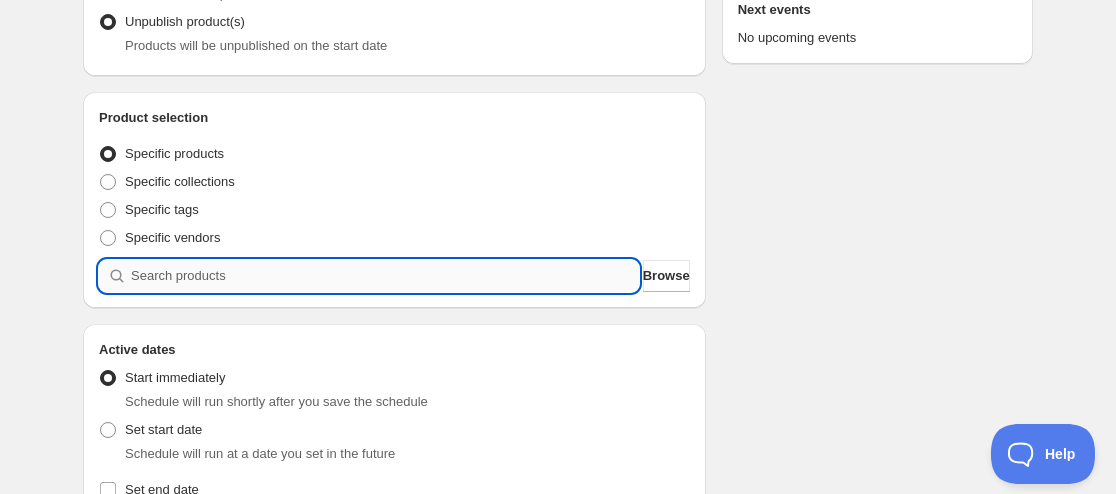 click at bounding box center (385, 276) 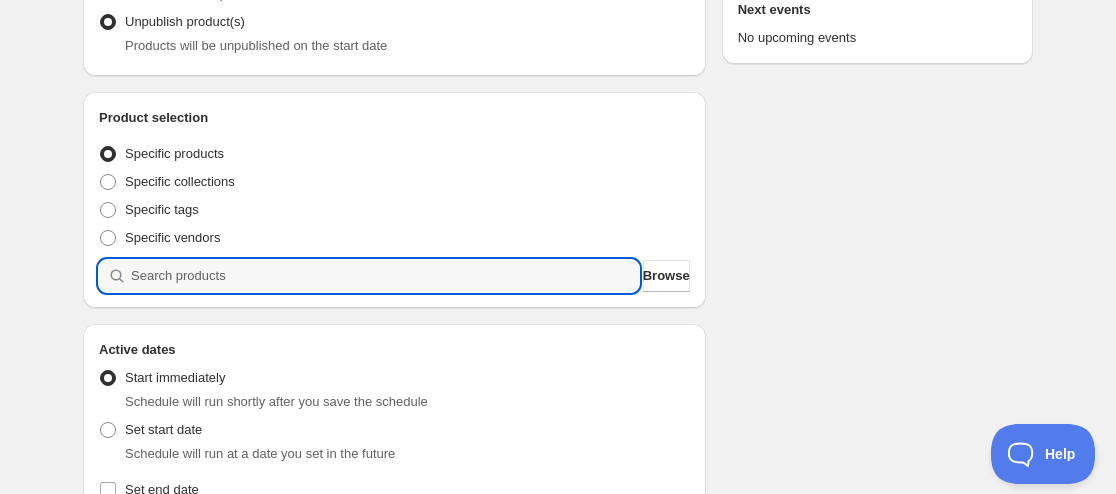 paste on "9138155585779" 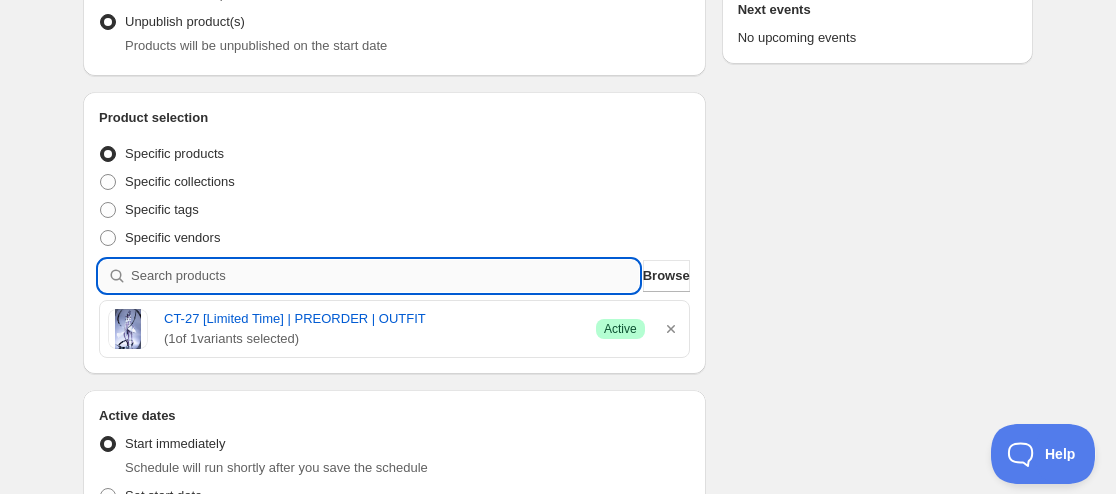 click at bounding box center (385, 276) 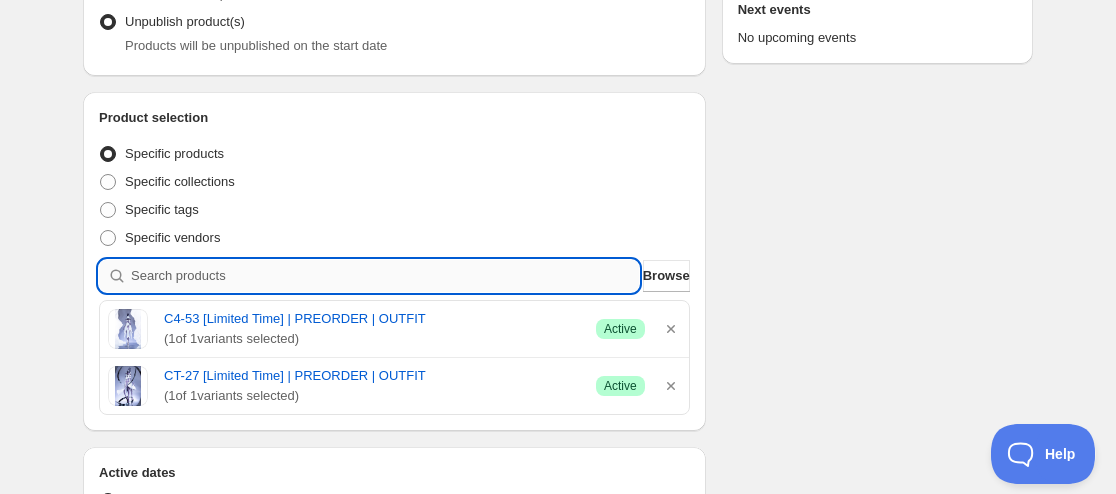 click at bounding box center [385, 276] 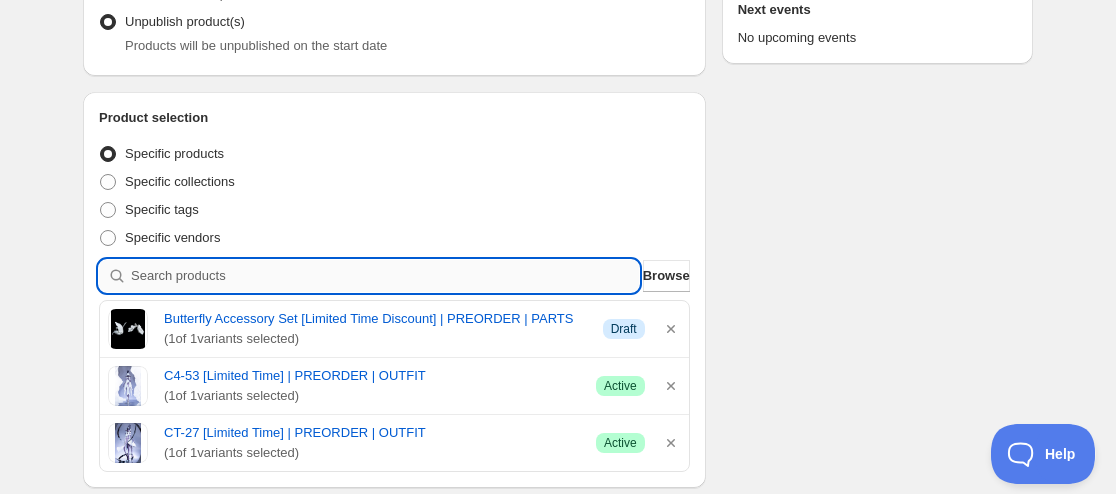click at bounding box center [385, 276] 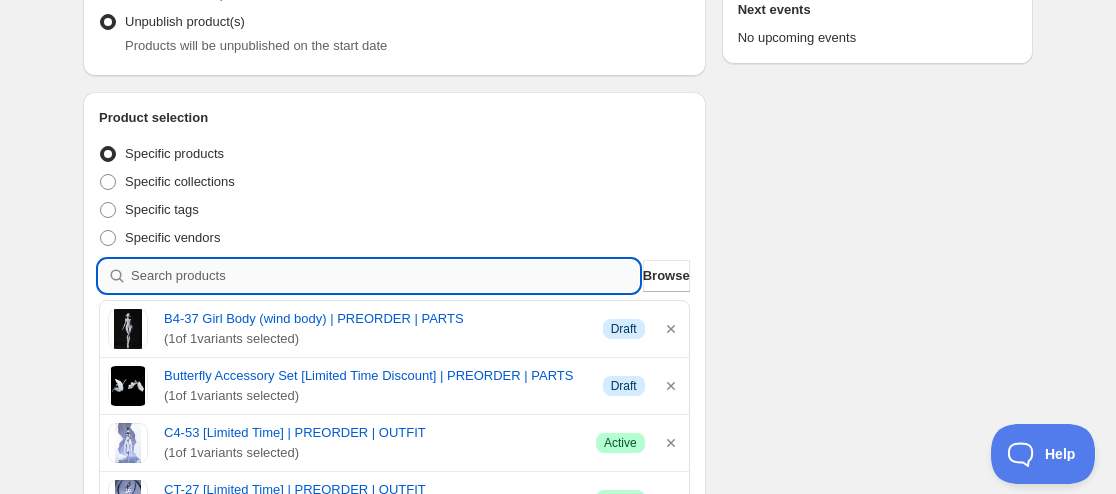 click at bounding box center [385, 276] 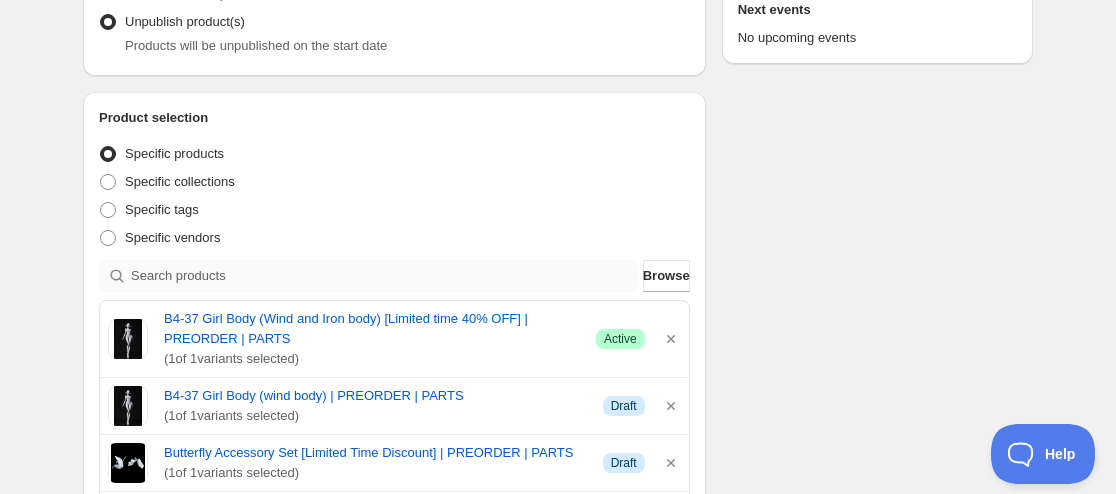 click on "Product selection Entity type Specific products Specific collections Specific tags Specific vendors Browse B4-37 Girl Body (Wind and Iron body) [Limited time 40% OFF] | PREORDER | PARTS ( 1  of   1  variants selected) Success Active B4-37 Girl Body (wind body) | PREORDER | PARTS ( 1  of   1  variants selected) Info Draft Butterfly Accessory Set [Limited Time Discount] | PREORDER | PARTS ( 1  of   1  variants selected) Info Draft C4-53 [Limited Time] | PREORDER | OUTFIT ( 1  of   1  variants selected) Success Active CT-27 [Limited Time] | PREORDER | OUTFIT ( 1  of   1  variants selected) Success Active" at bounding box center [394, 357] 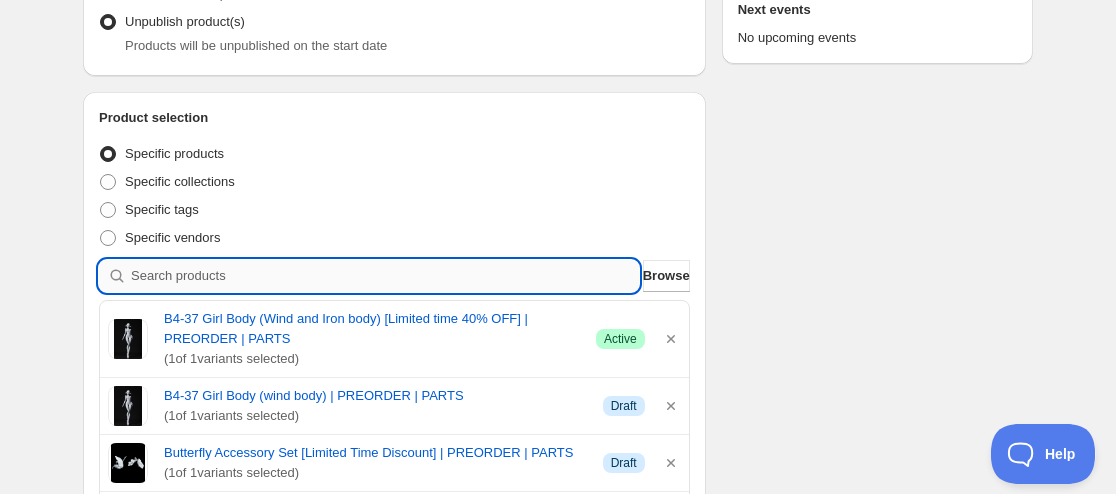click at bounding box center [385, 276] 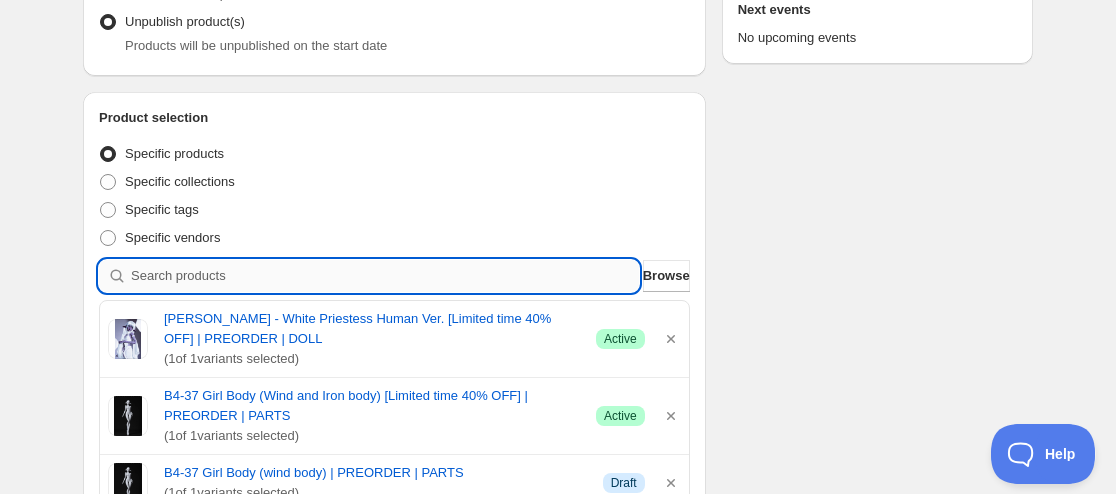 click at bounding box center [385, 276] 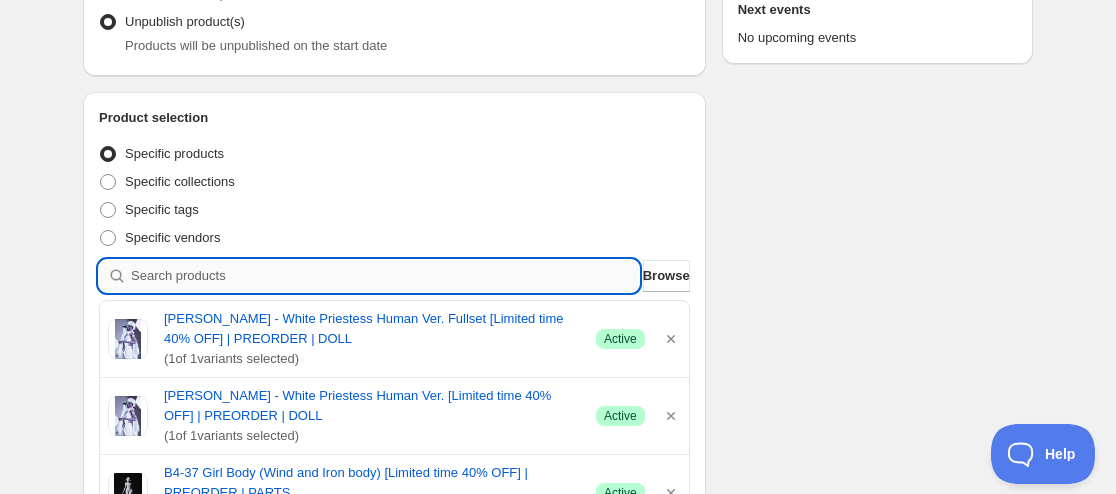 click at bounding box center [385, 276] 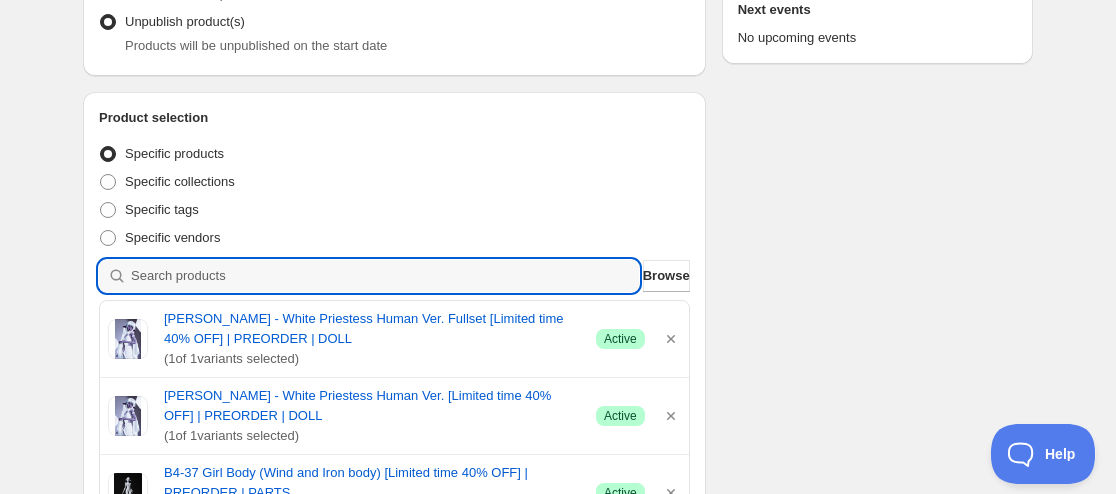 paste on "9138160861427" 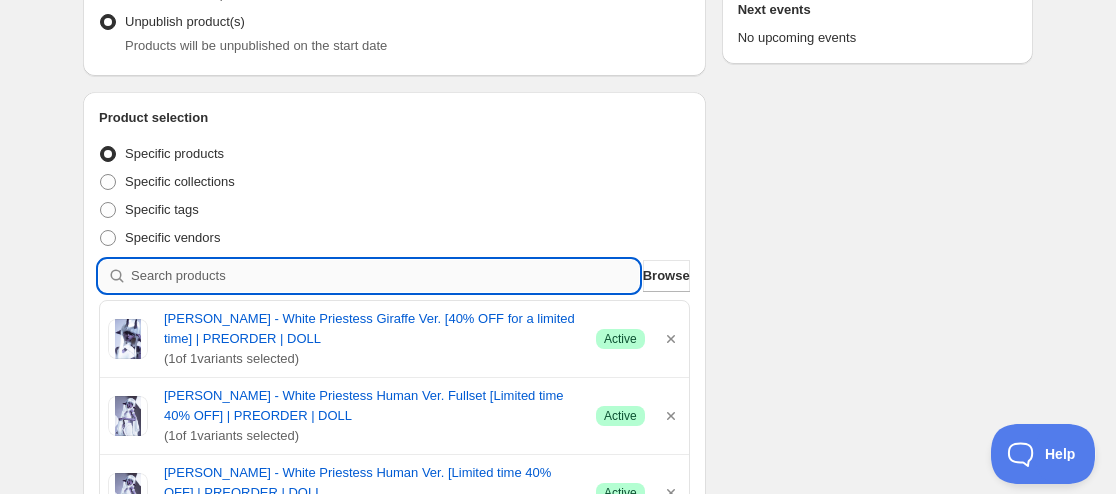 click at bounding box center [385, 276] 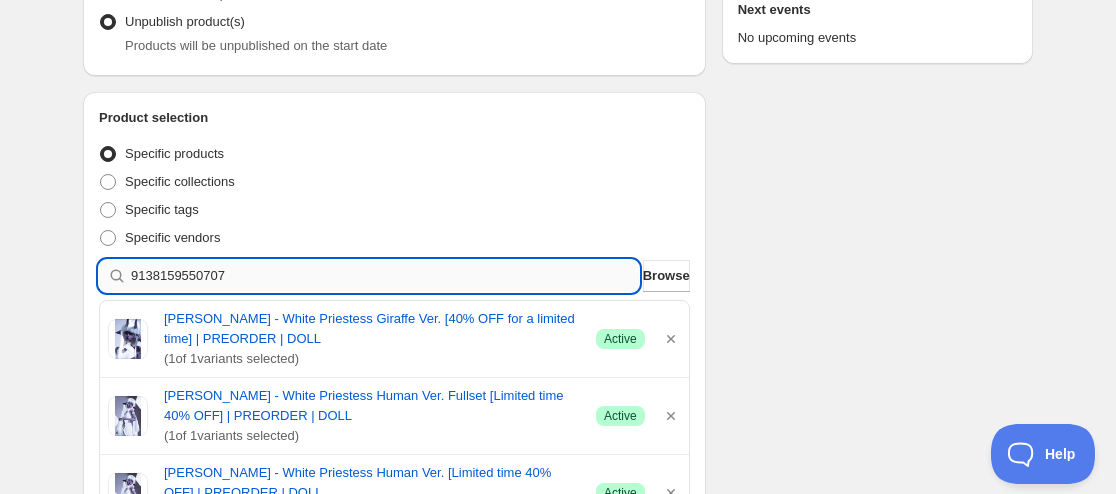type 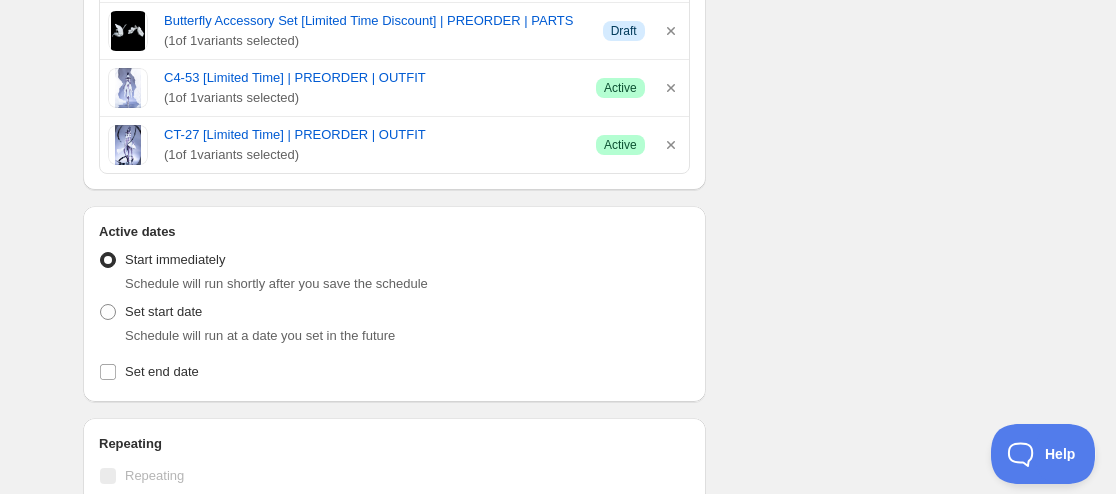 scroll, scrollTop: 1200, scrollLeft: 0, axis: vertical 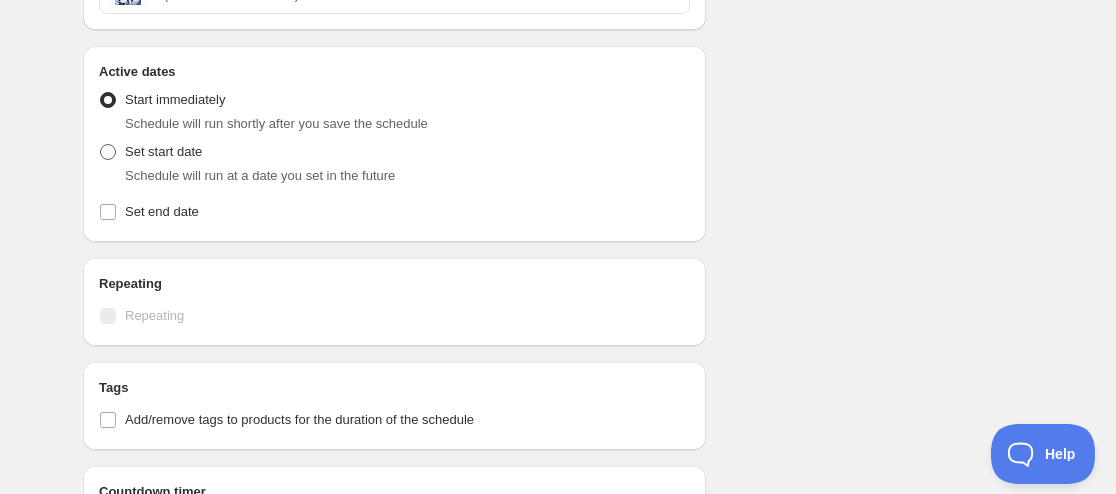click on "Set start date" at bounding box center (163, 151) 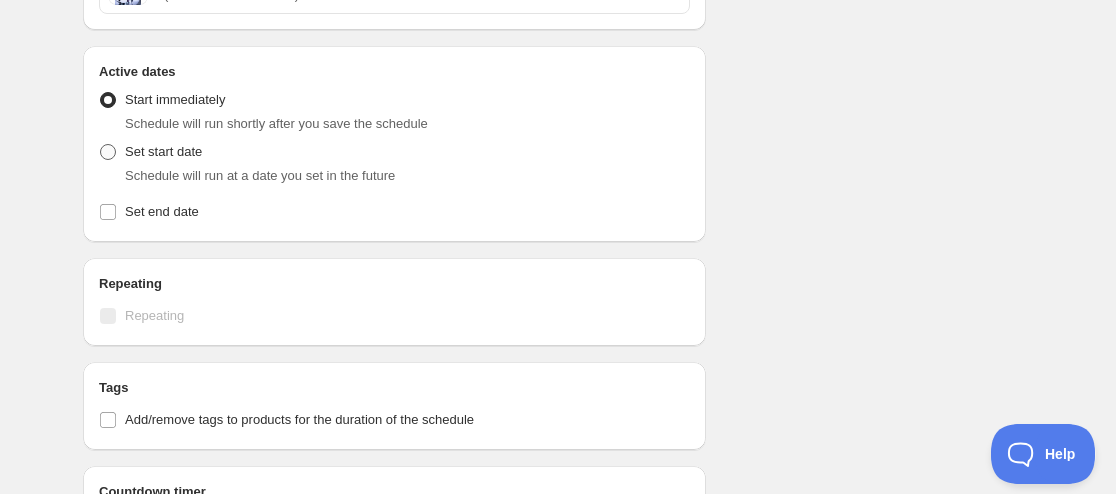 radio on "true" 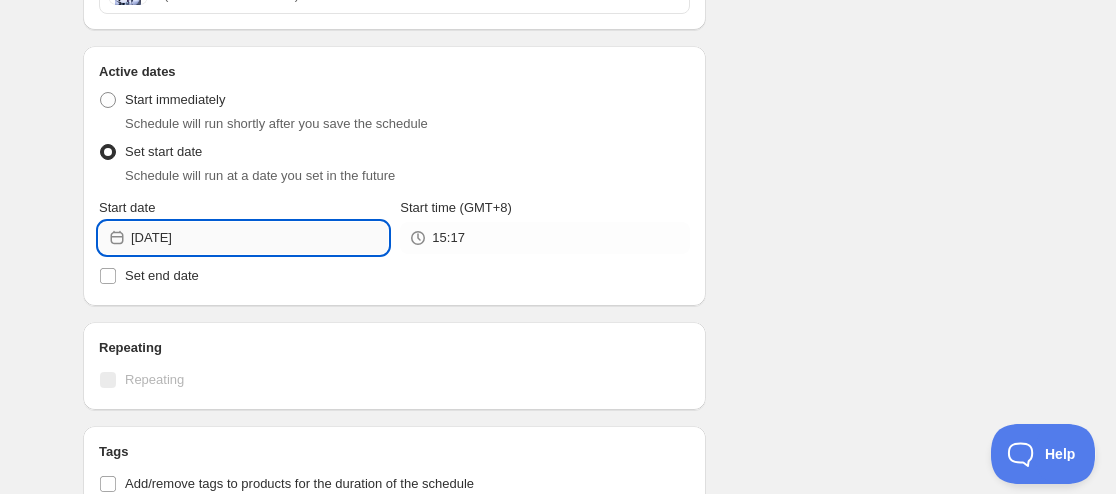 click on "[DATE]" at bounding box center [259, 238] 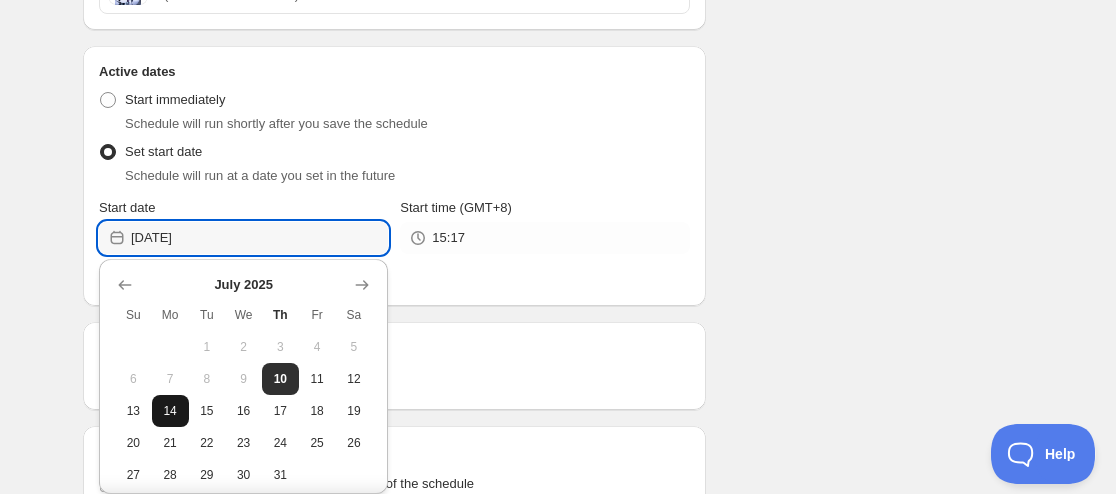 click on "14" at bounding box center (170, 411) 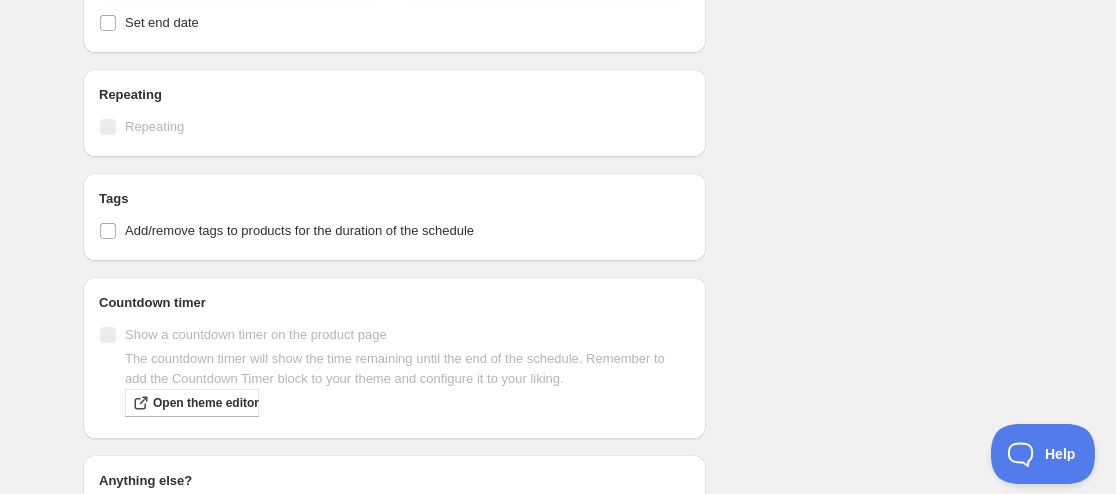 scroll, scrollTop: 1400, scrollLeft: 0, axis: vertical 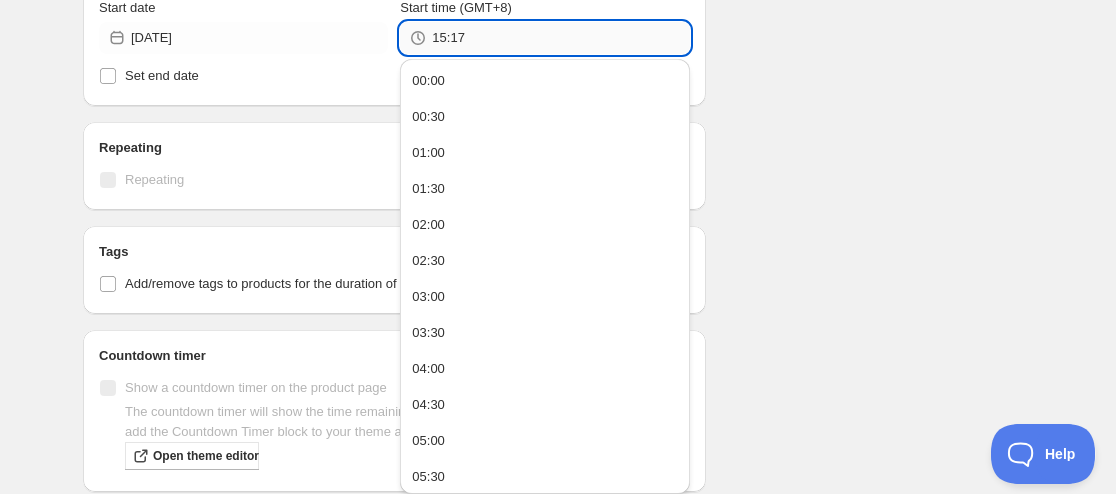 click on "15:17" at bounding box center [560, 38] 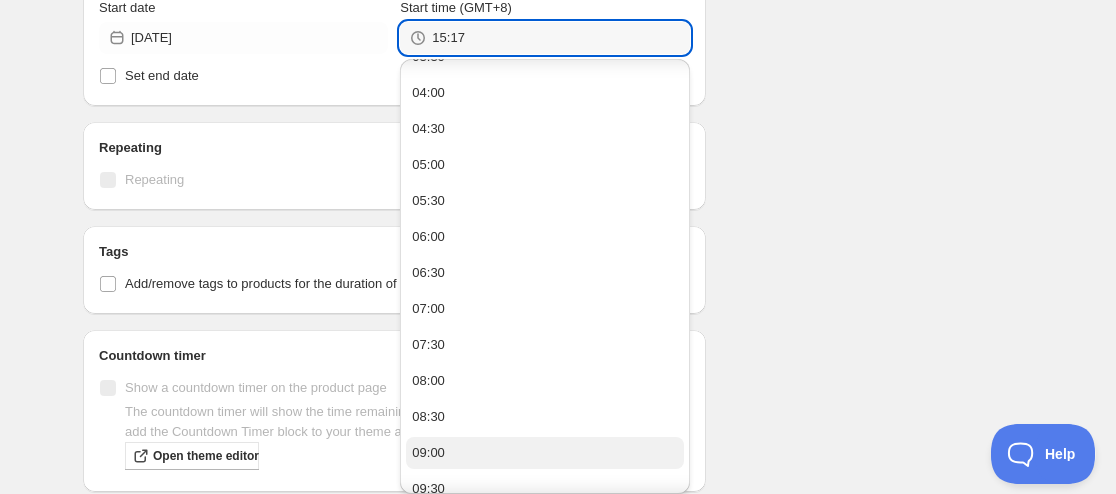 scroll, scrollTop: 400, scrollLeft: 0, axis: vertical 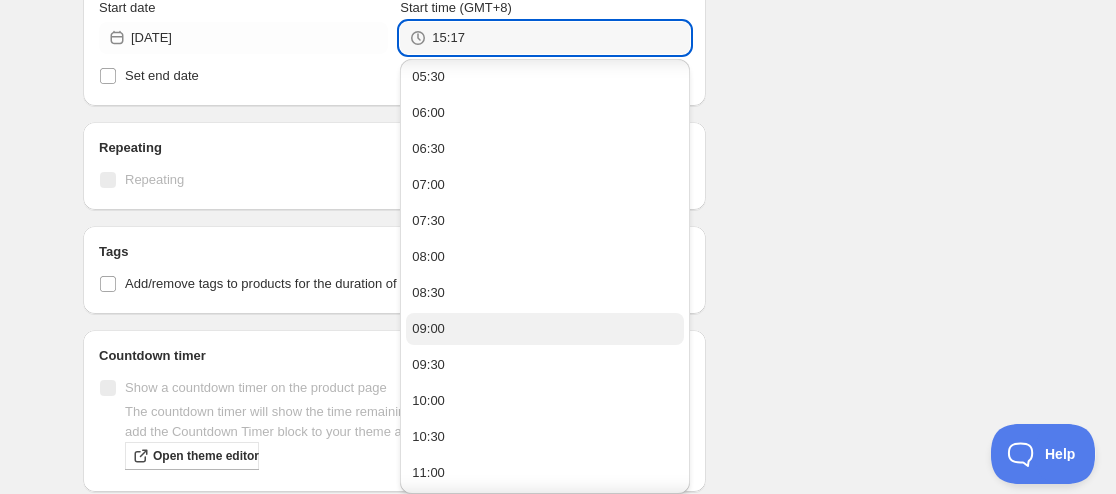 click on "09:00" at bounding box center [544, 329] 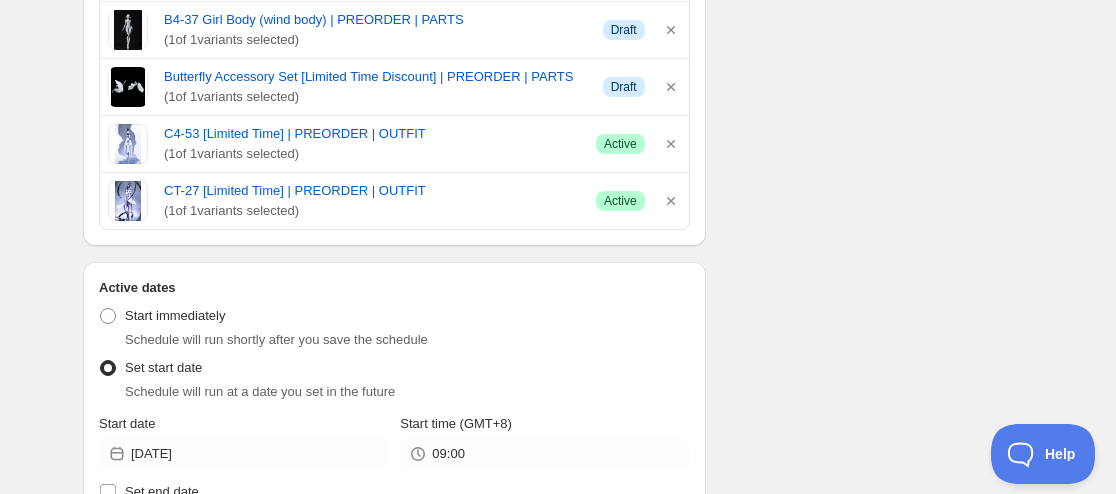 scroll, scrollTop: 910, scrollLeft: 0, axis: vertical 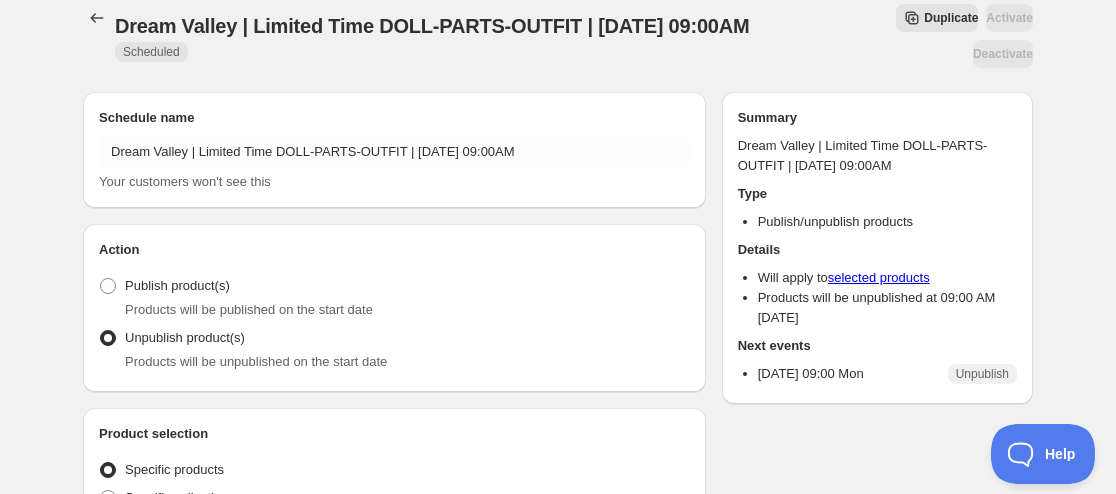 radio on "true" 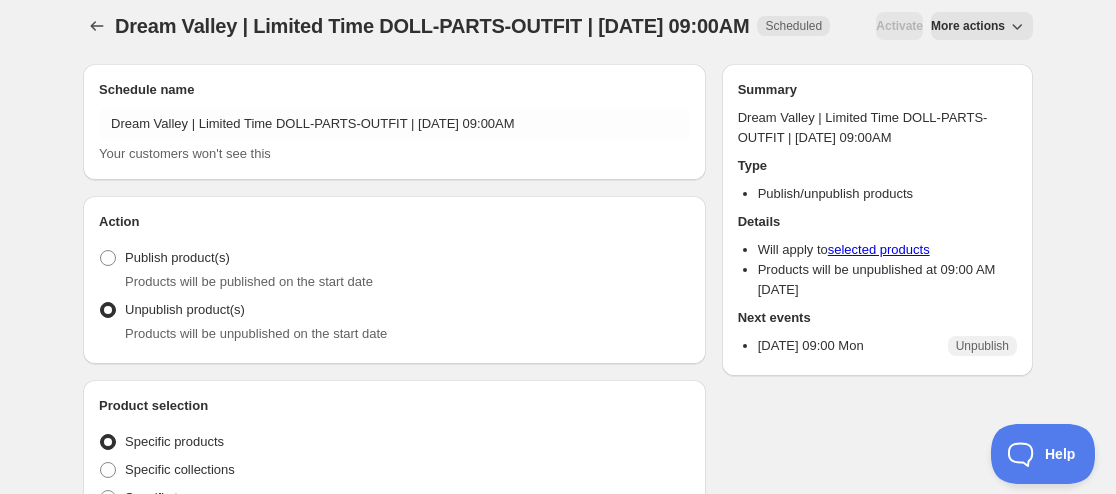 scroll, scrollTop: 0, scrollLeft: 0, axis: both 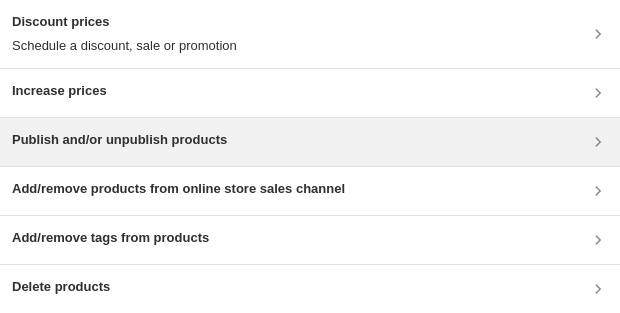 click on "Publish and/or unpublish products" at bounding box center (119, 140) 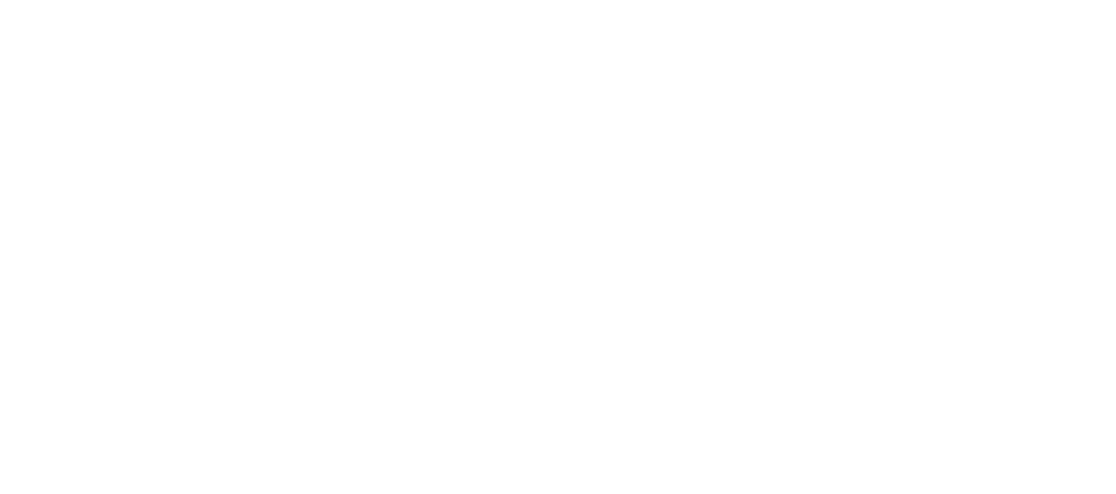 radio on "true" 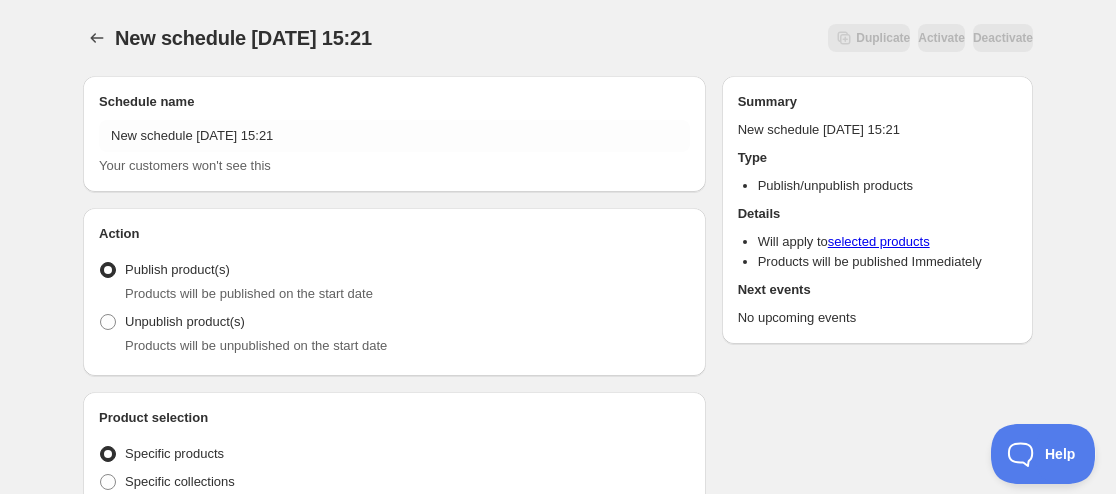 scroll, scrollTop: 0, scrollLeft: 0, axis: both 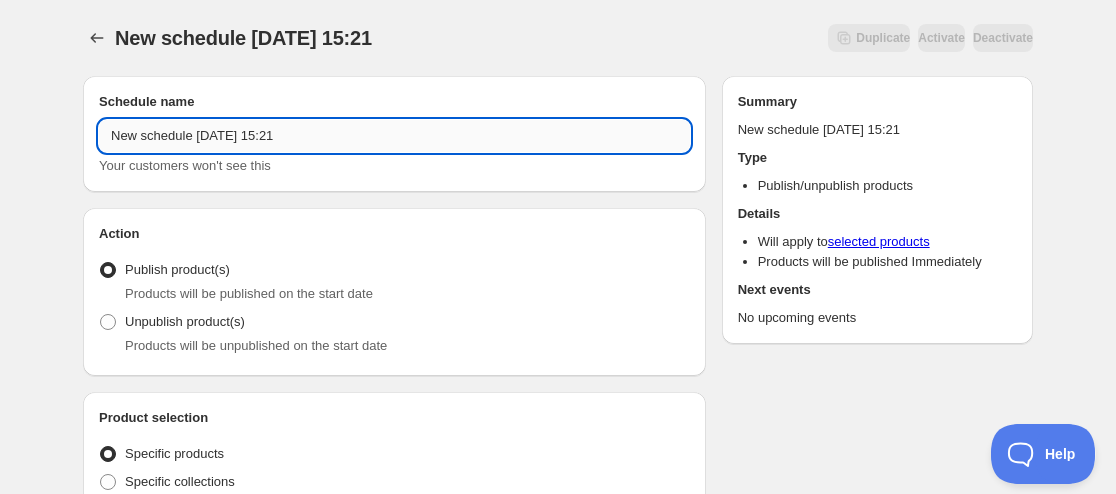 click on "New schedule [DATE] 15:21" at bounding box center [394, 136] 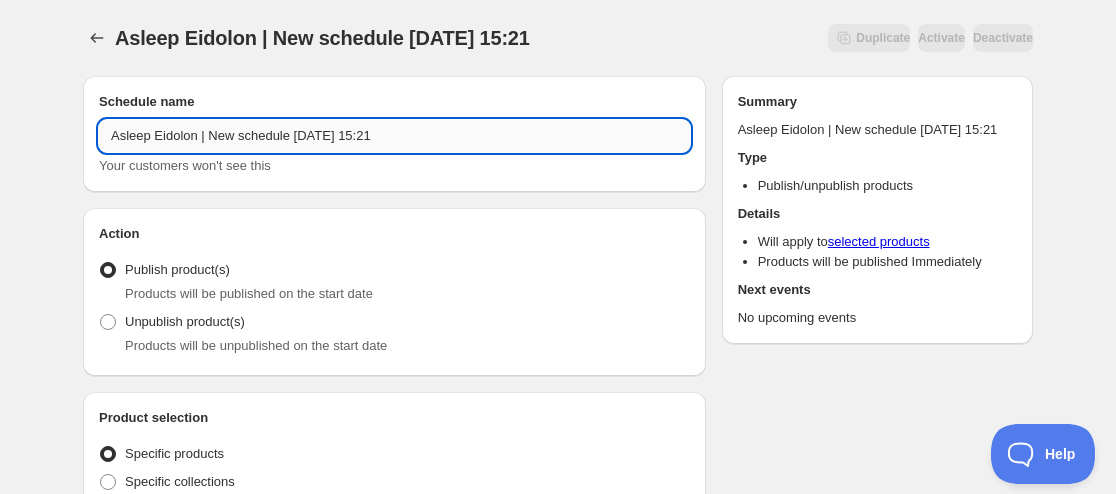 paste on "[PERSON_NAME]" 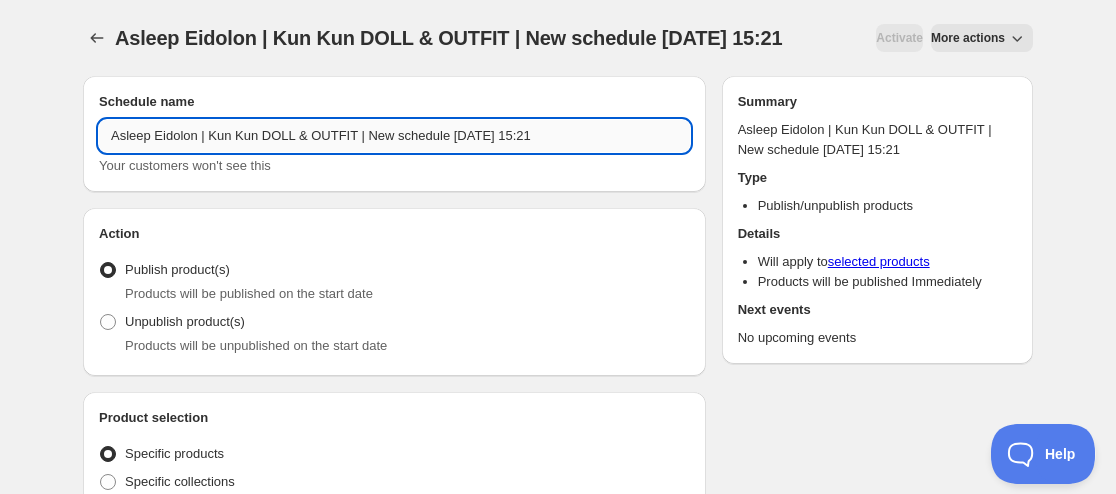 drag, startPoint x: 443, startPoint y: 129, endPoint x: 358, endPoint y: 146, distance: 86.683334 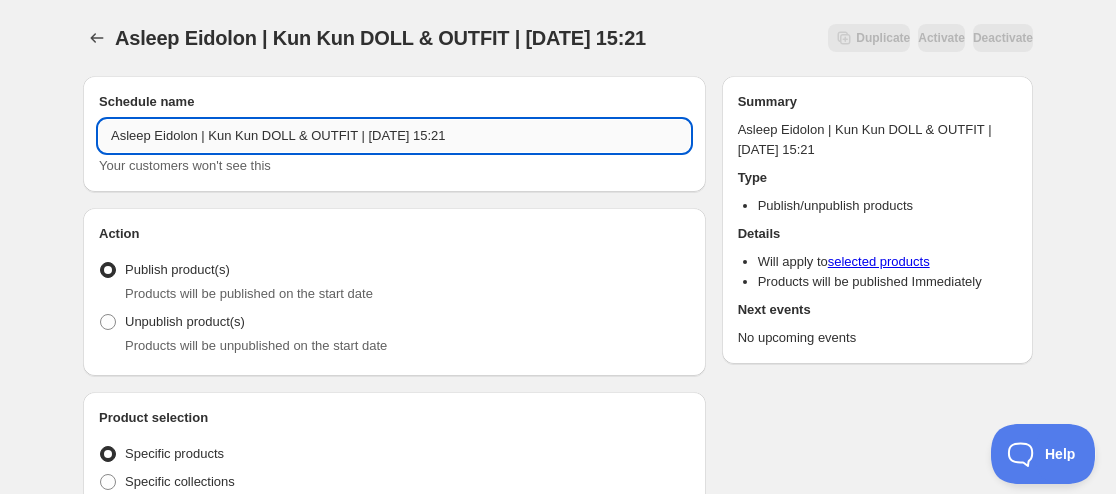 click on "Asleep Eidolon | Kun Kun DOLL & OUTFIT | [DATE] 15:21" at bounding box center [394, 136] 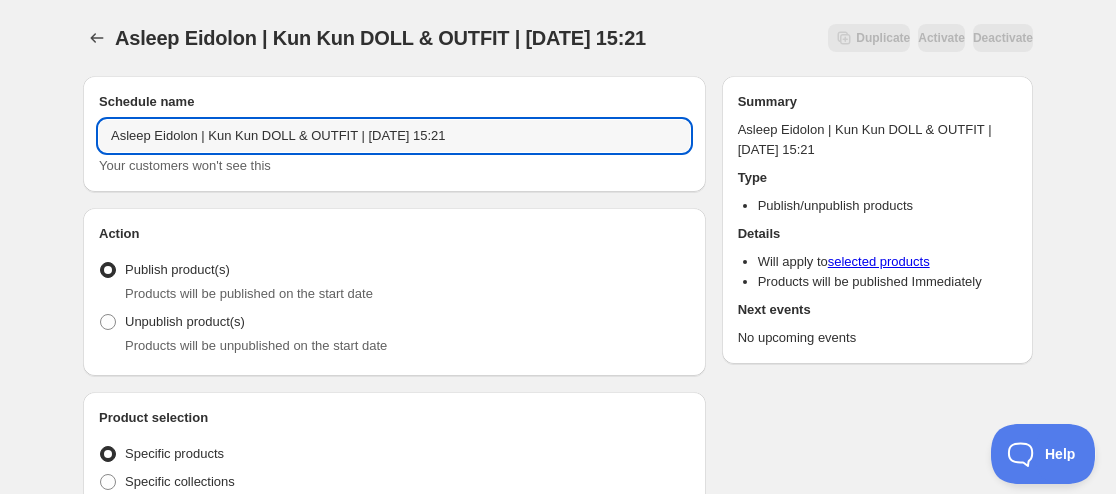 drag, startPoint x: 429, startPoint y: 135, endPoint x: 699, endPoint y: 122, distance: 270.31277 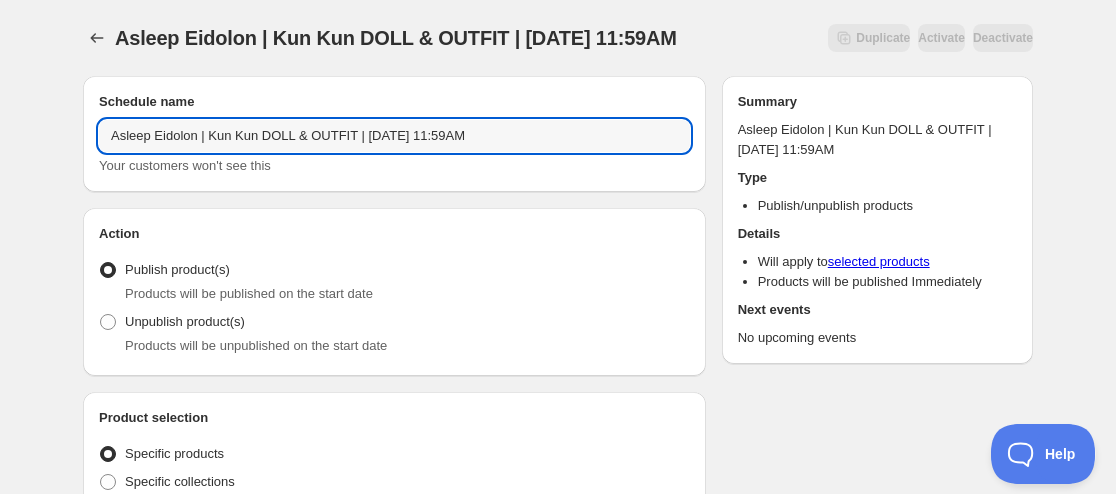 type on "Asleep Eidolon | Kun Kun DOLL & OUTFIT | [DATE] 11:59AM" 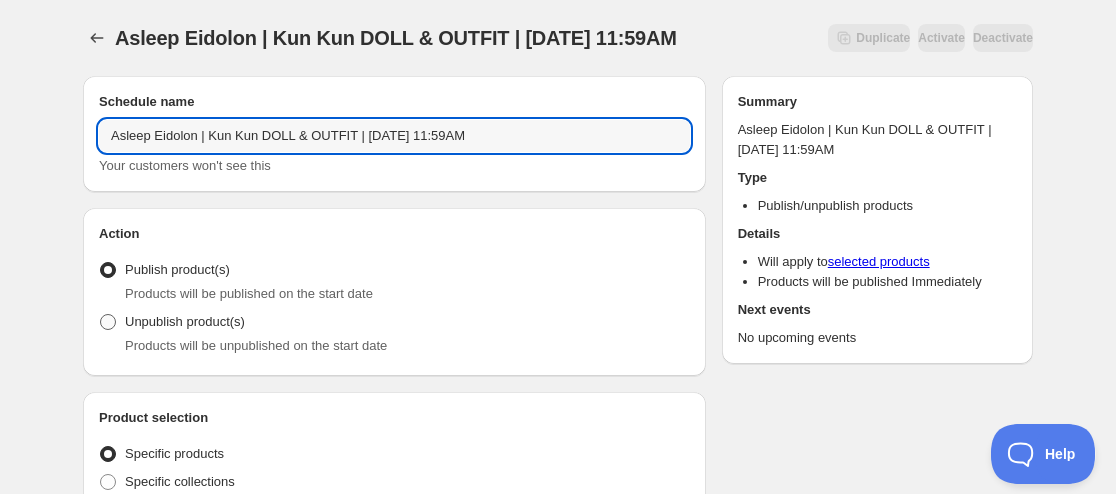click on "Unpublish product(s)" at bounding box center [185, 321] 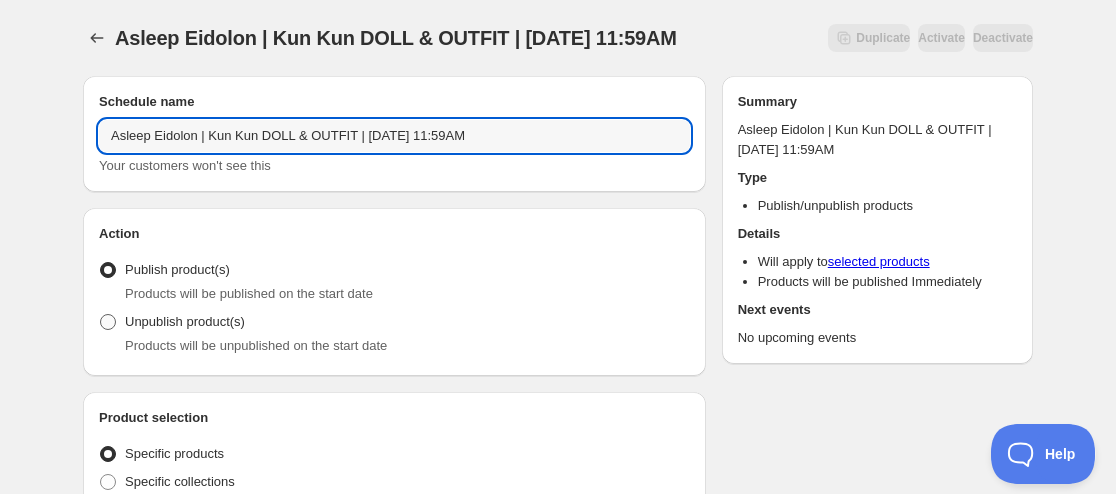 radio on "true" 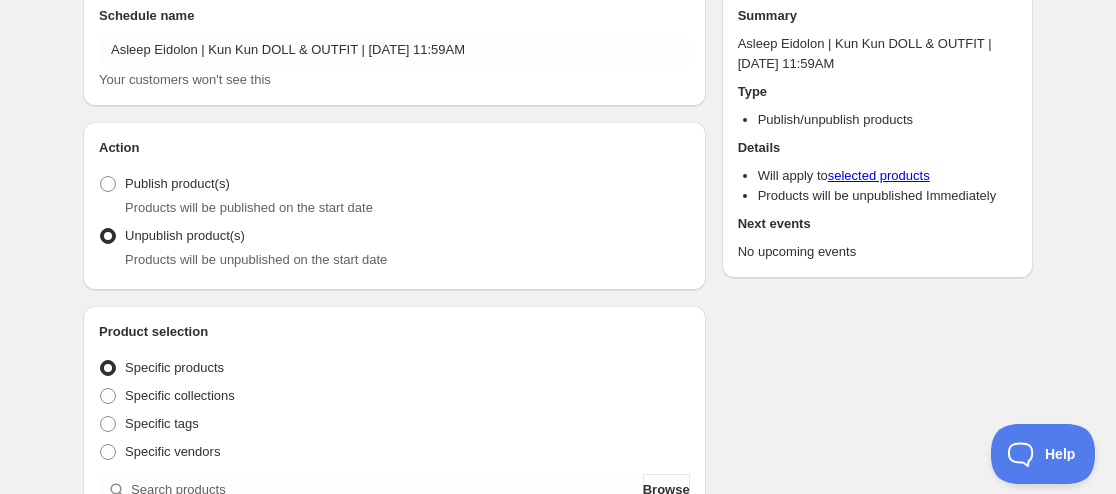 scroll, scrollTop: 200, scrollLeft: 0, axis: vertical 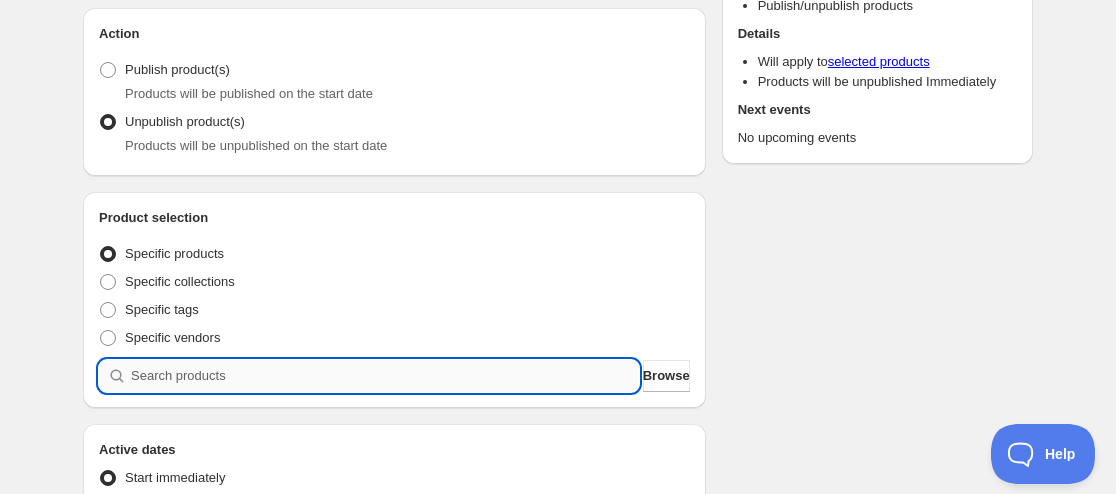 click at bounding box center (385, 376) 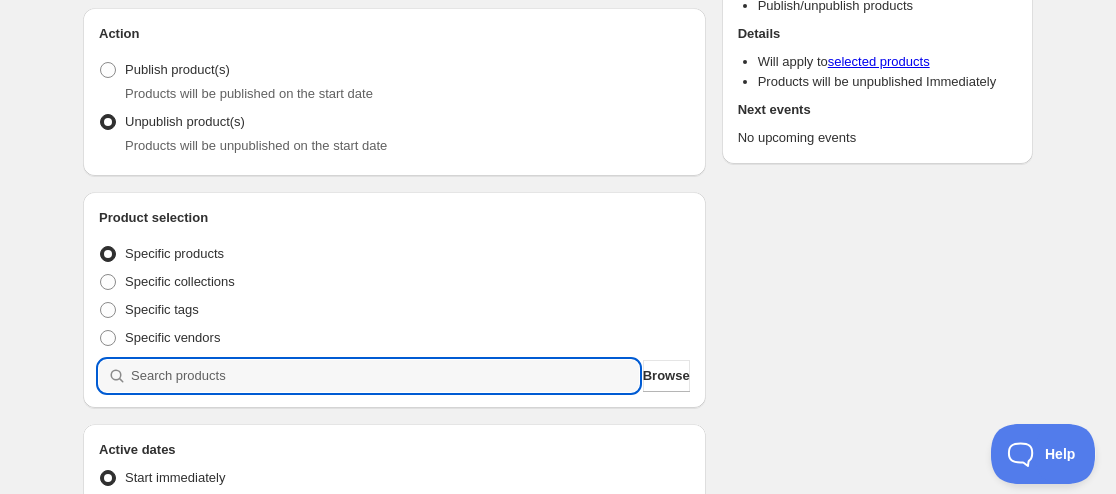 paste on "9136860725491" 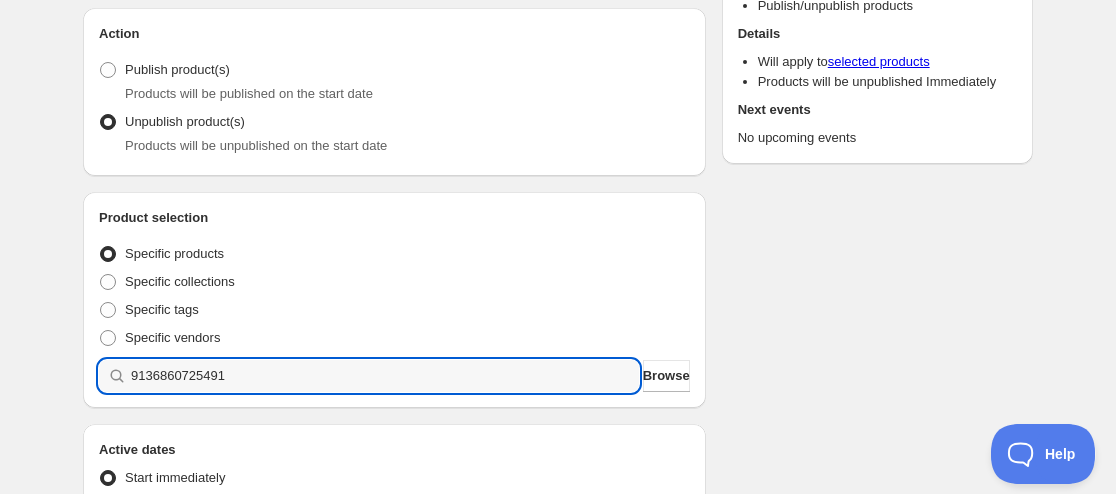 type on "9136860725491" 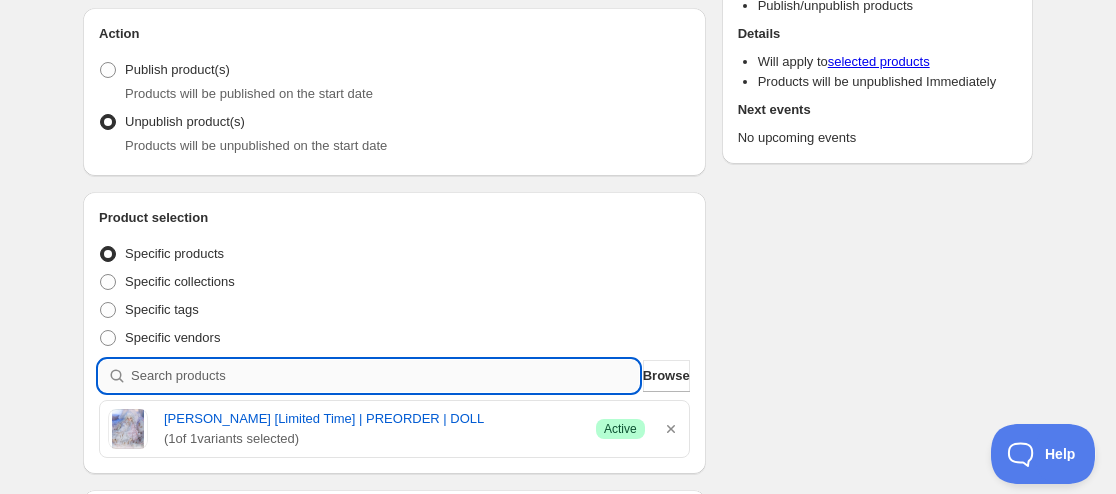 click at bounding box center [385, 376] 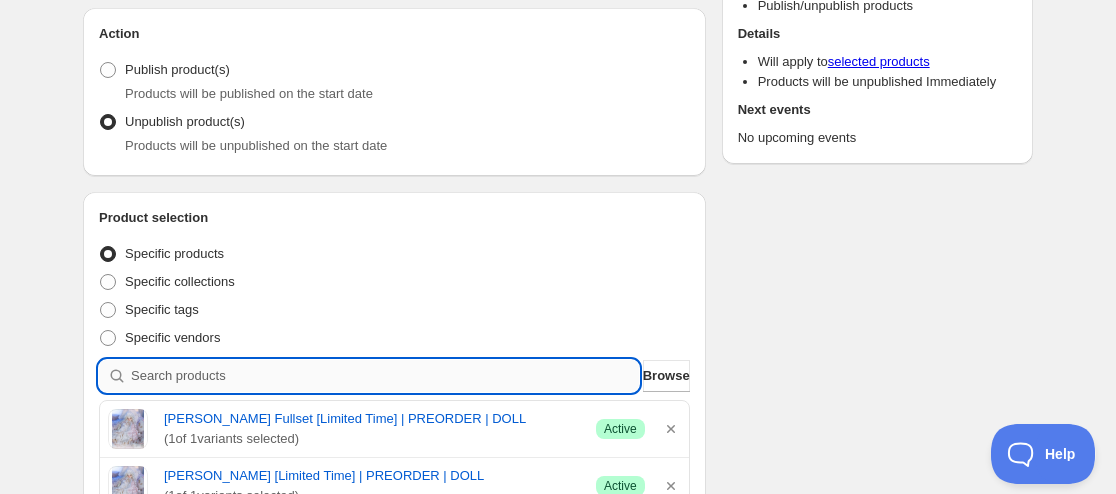 click at bounding box center (385, 376) 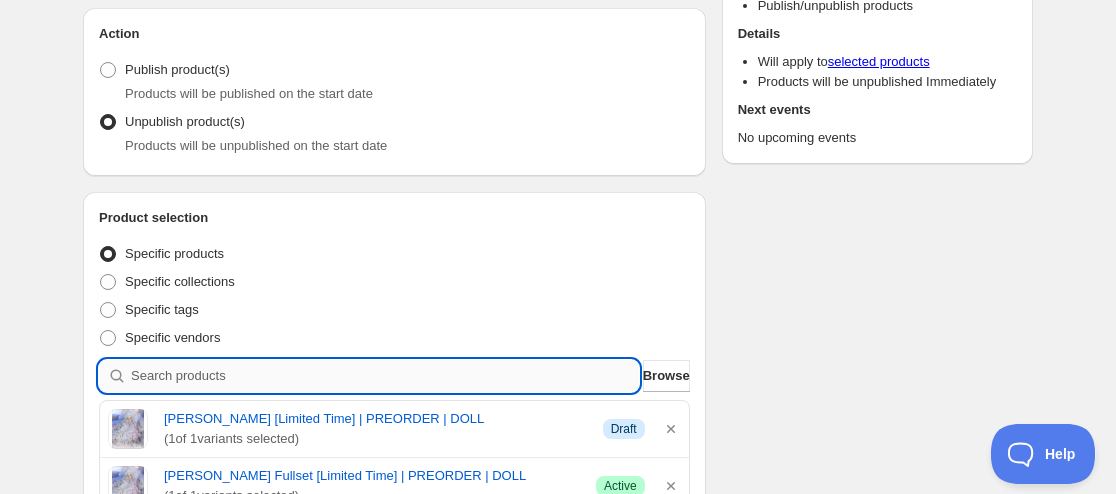 click at bounding box center [385, 376] 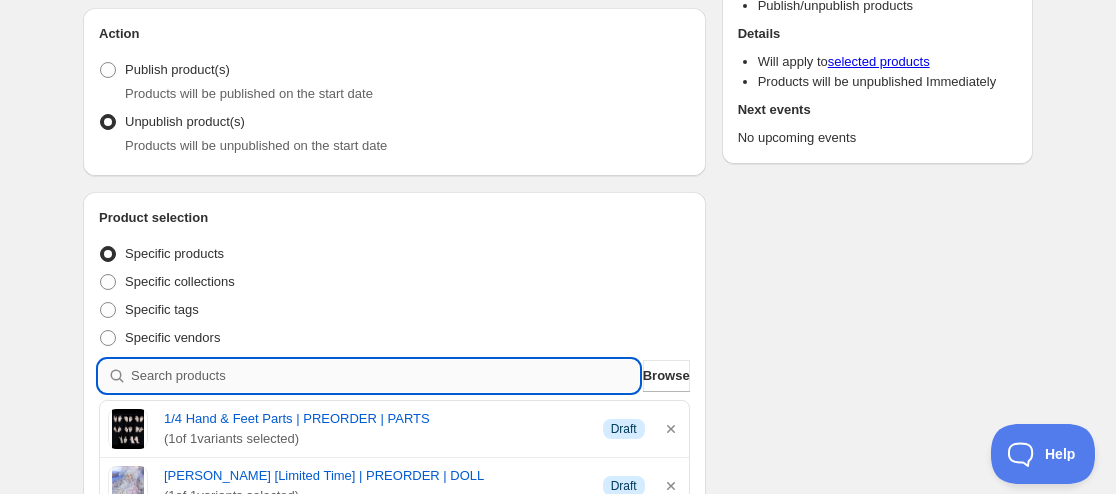 click at bounding box center [385, 376] 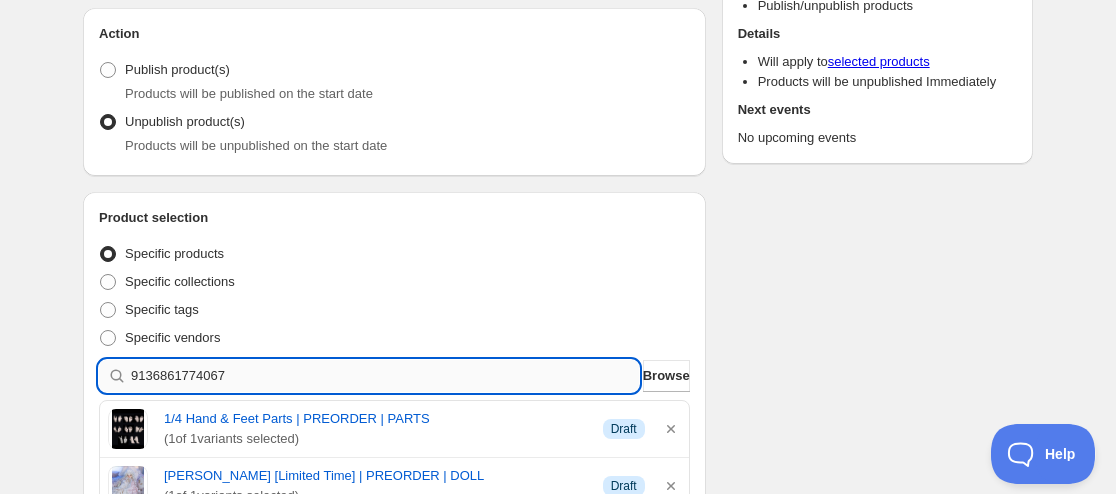 type 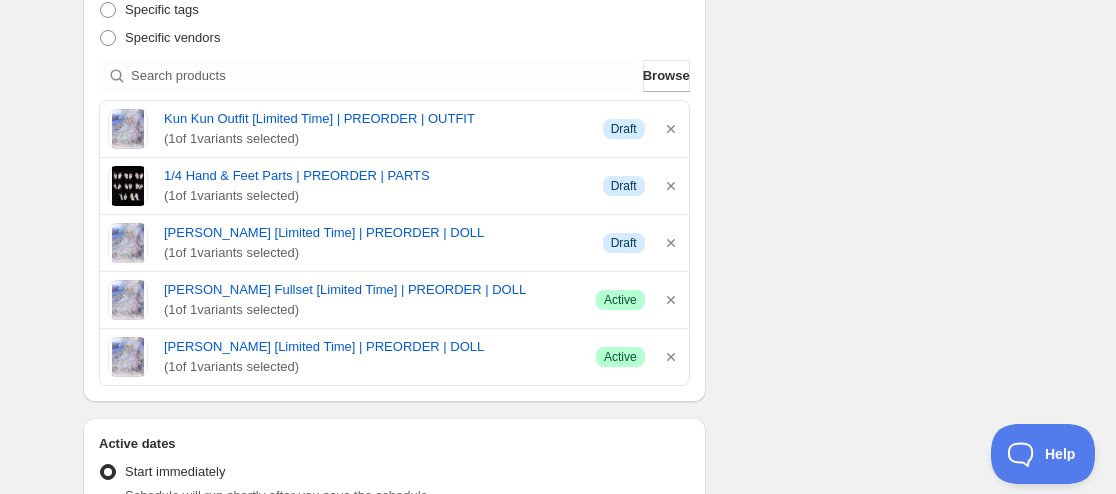 scroll, scrollTop: 900, scrollLeft: 0, axis: vertical 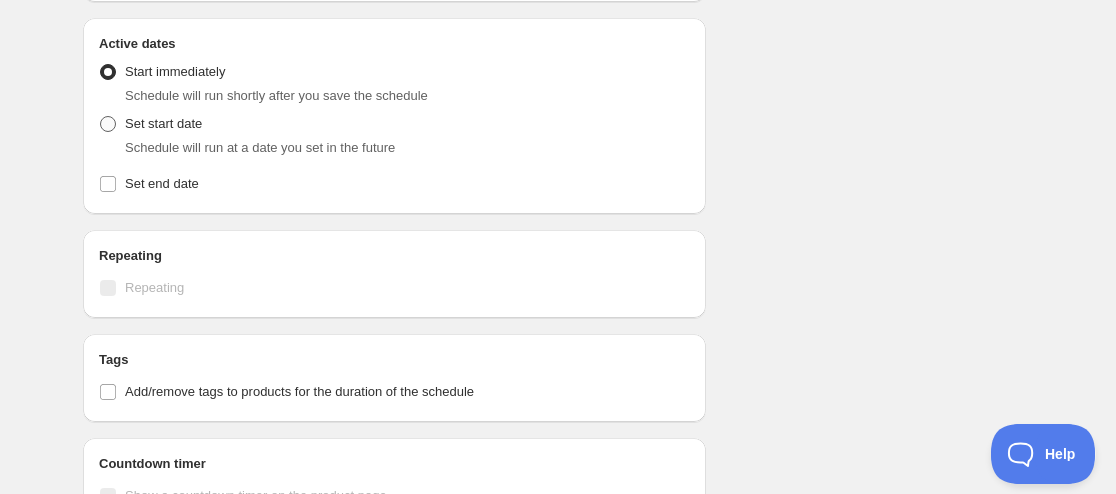 click on "Set start date" at bounding box center (163, 124) 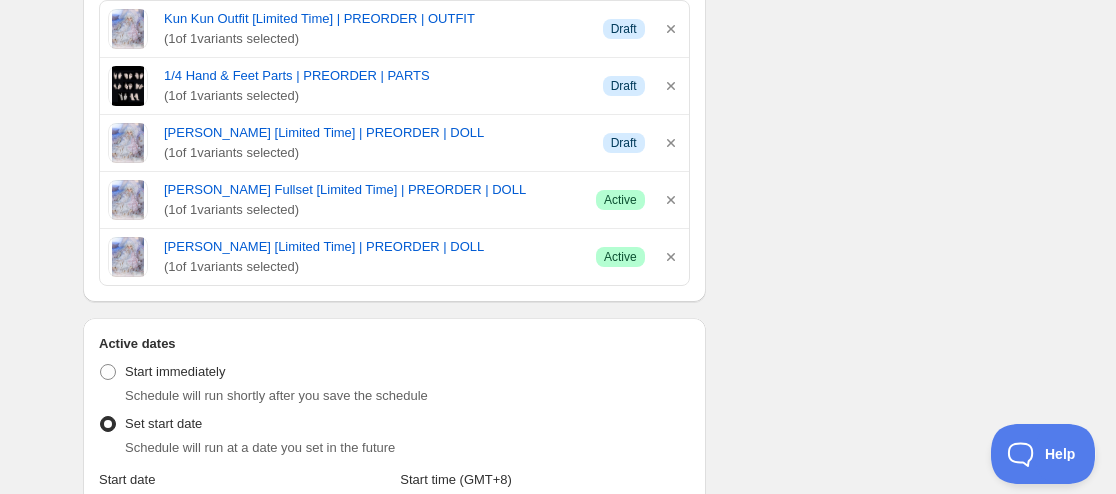 scroll, scrollTop: 900, scrollLeft: 0, axis: vertical 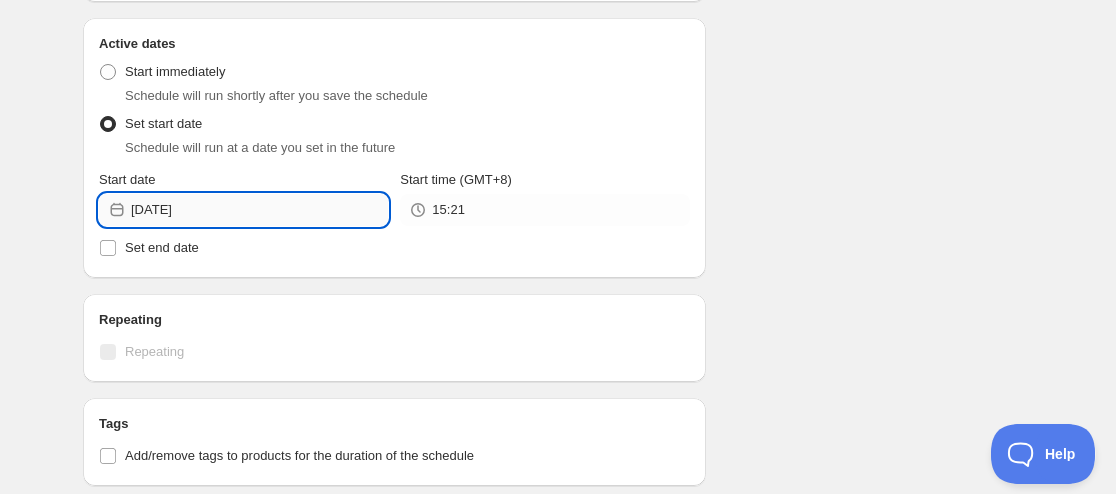 click on "[DATE]" at bounding box center [259, 210] 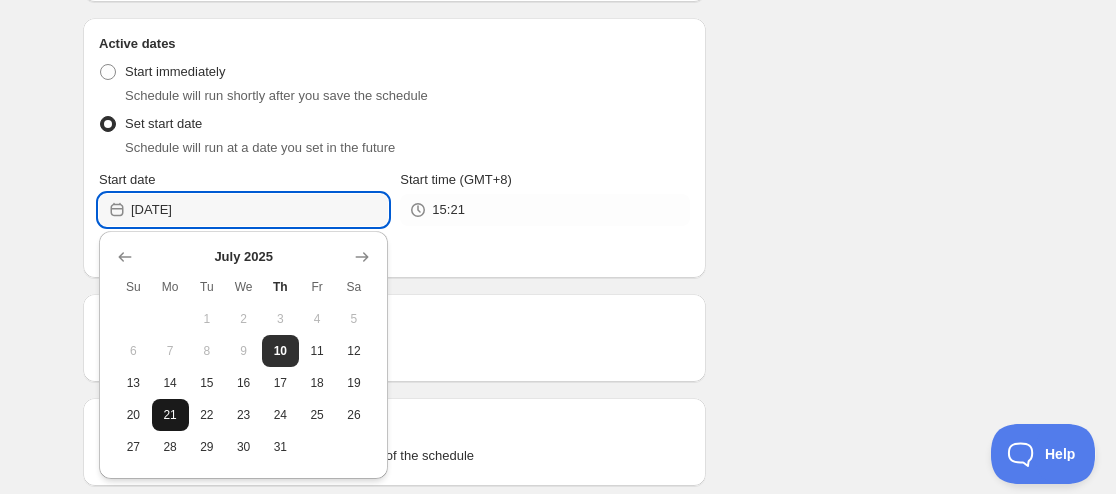 click on "21" at bounding box center (170, 415) 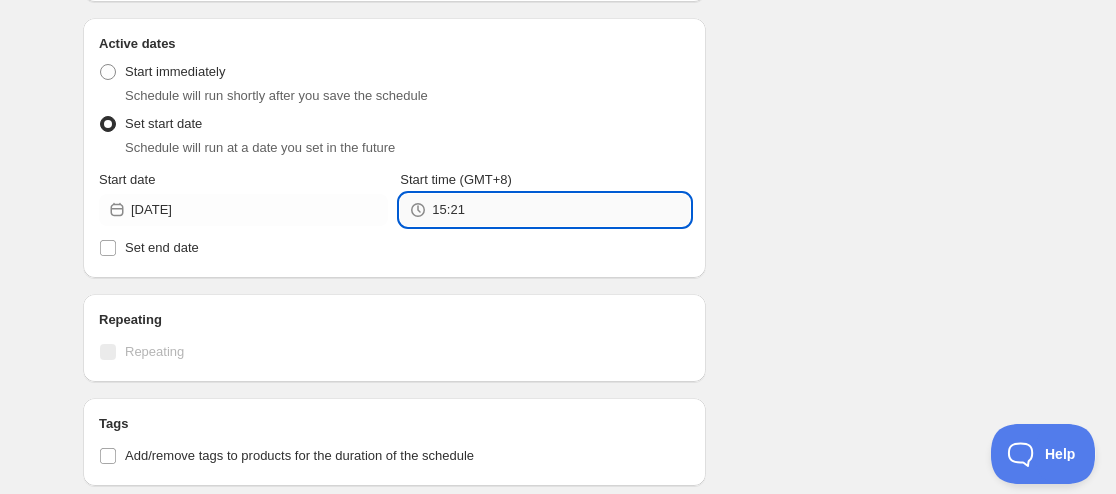 click on "15:21" at bounding box center [560, 210] 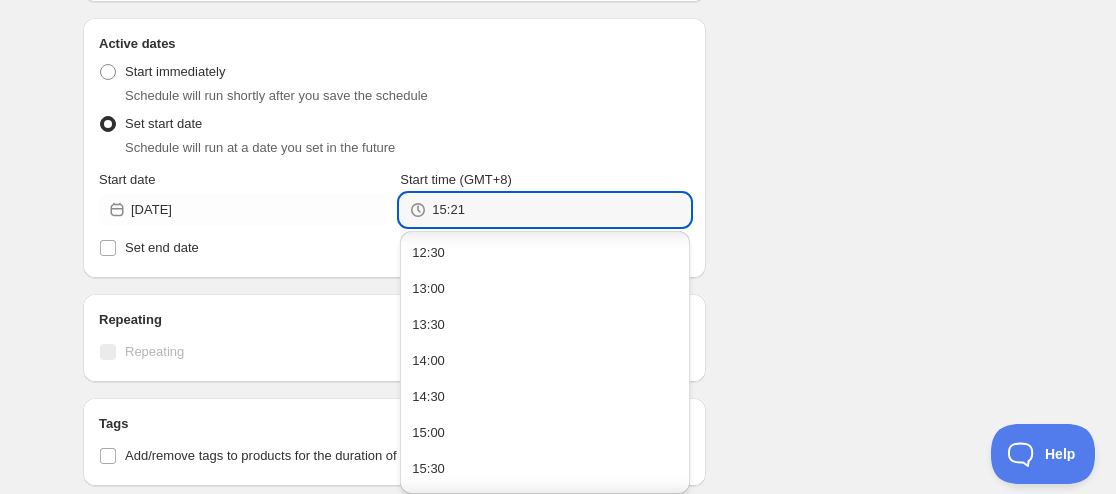 scroll, scrollTop: 800, scrollLeft: 0, axis: vertical 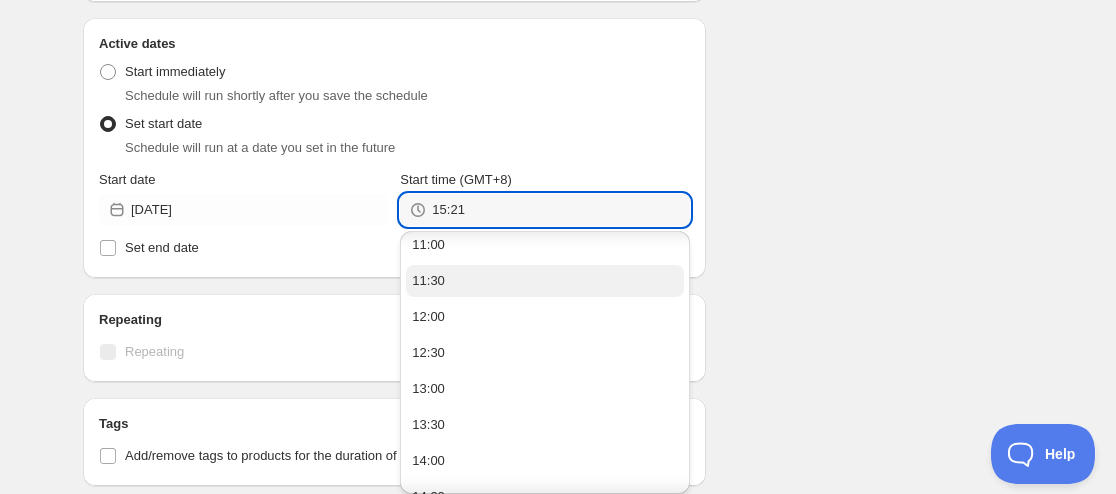 click on "11:30" at bounding box center (544, 281) 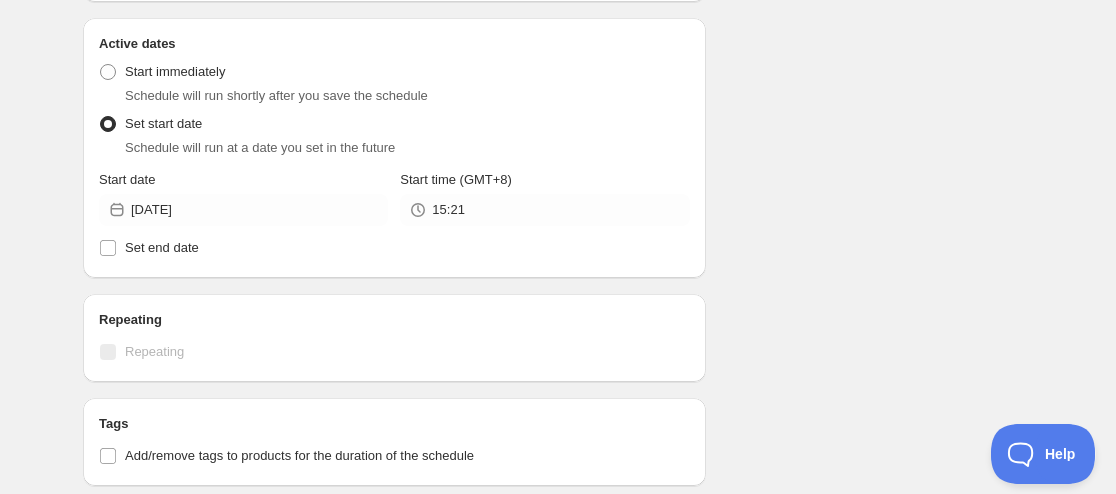 type on "11:30" 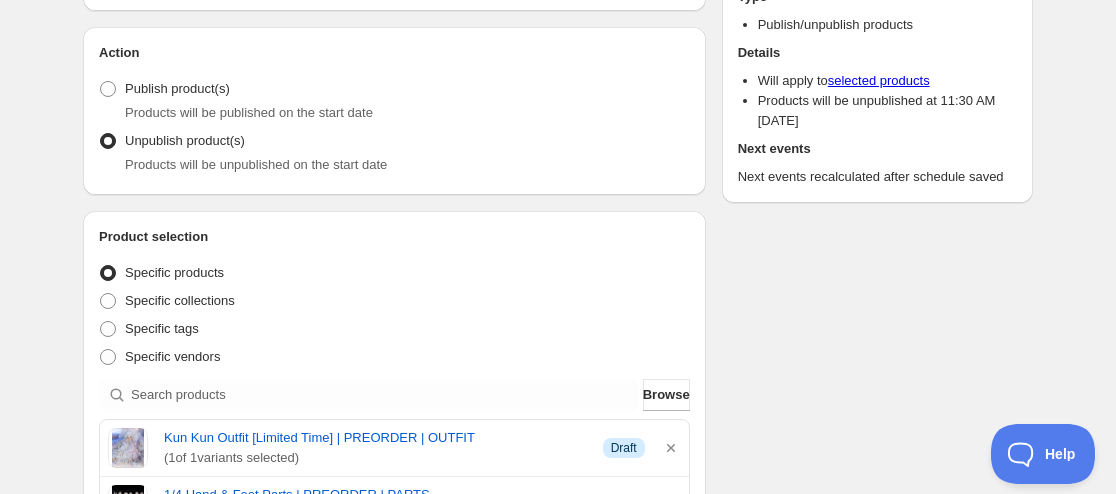 scroll, scrollTop: 0, scrollLeft: 0, axis: both 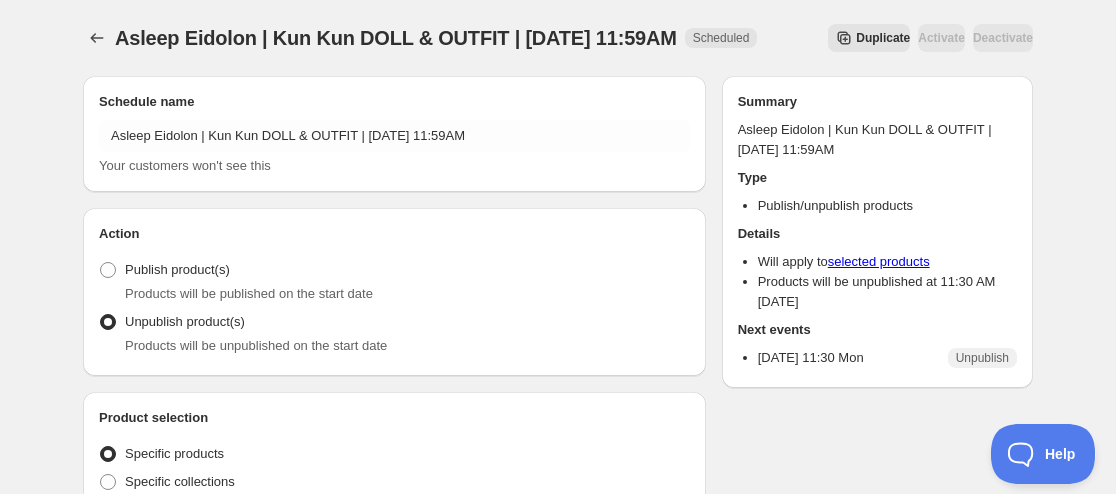radio on "true" 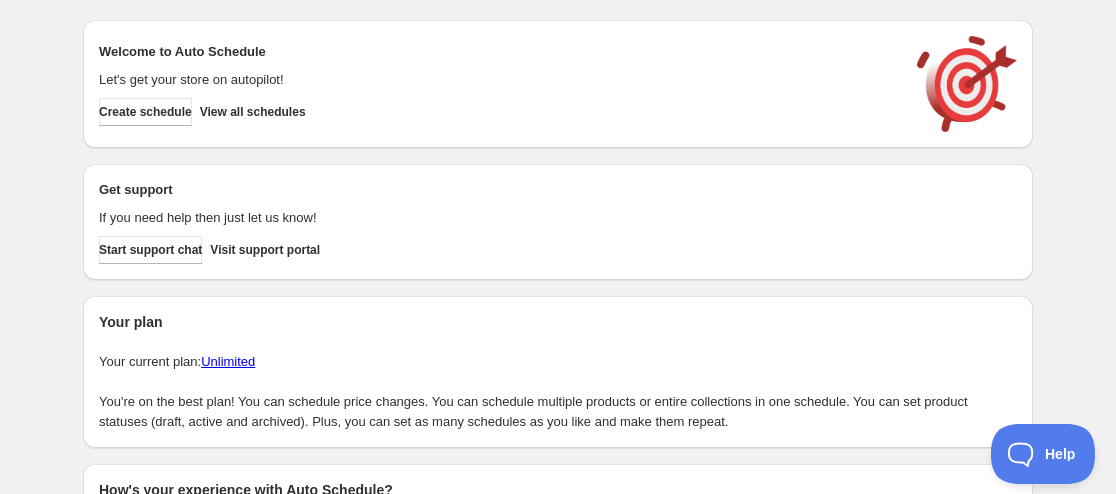 scroll, scrollTop: 0, scrollLeft: 0, axis: both 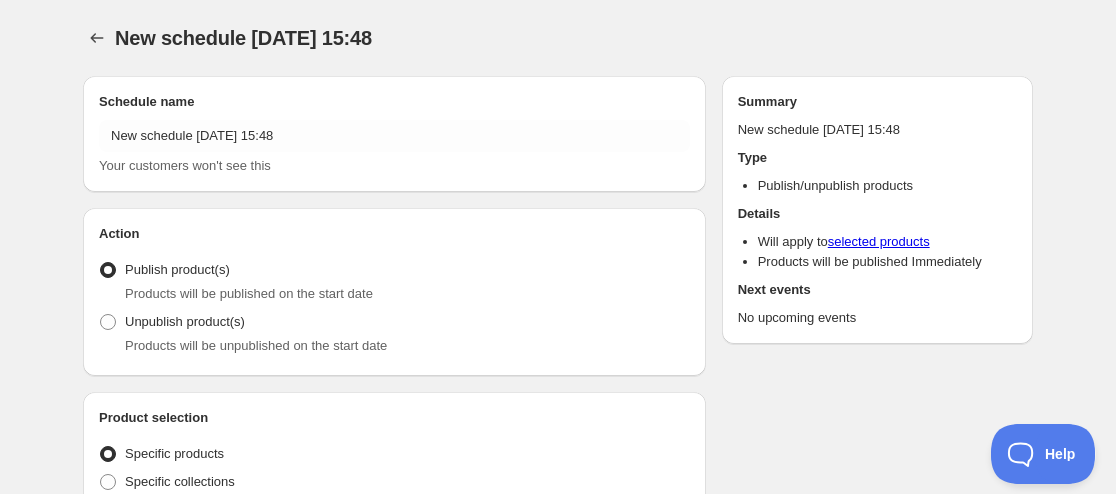 radio on "true" 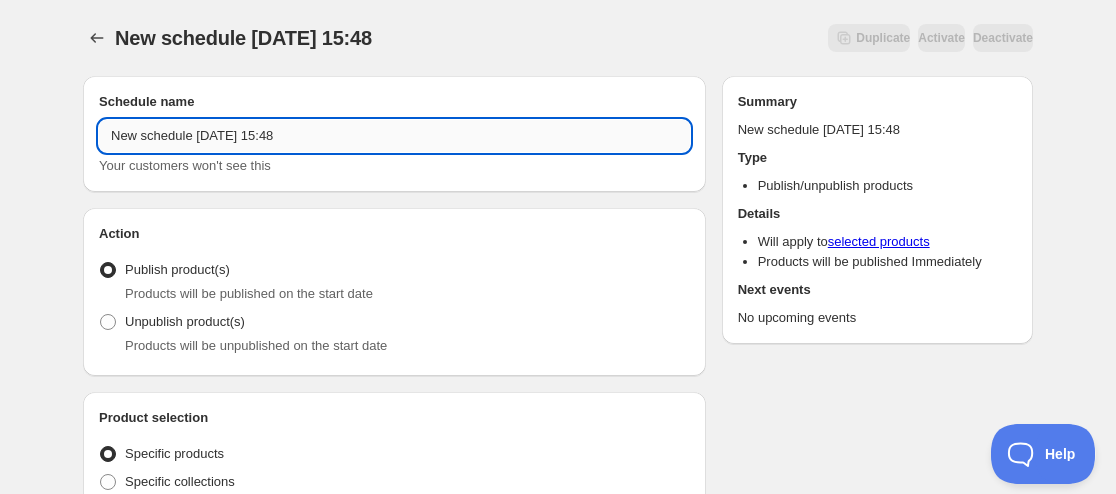 click on "New schedule Jul 10 2025 15:48" at bounding box center (394, 136) 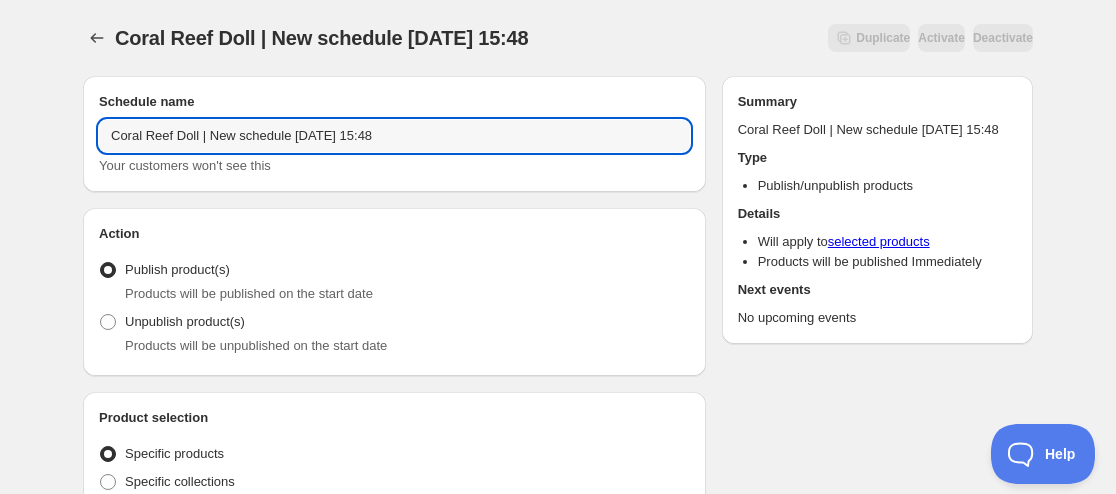 paste on "Stella" 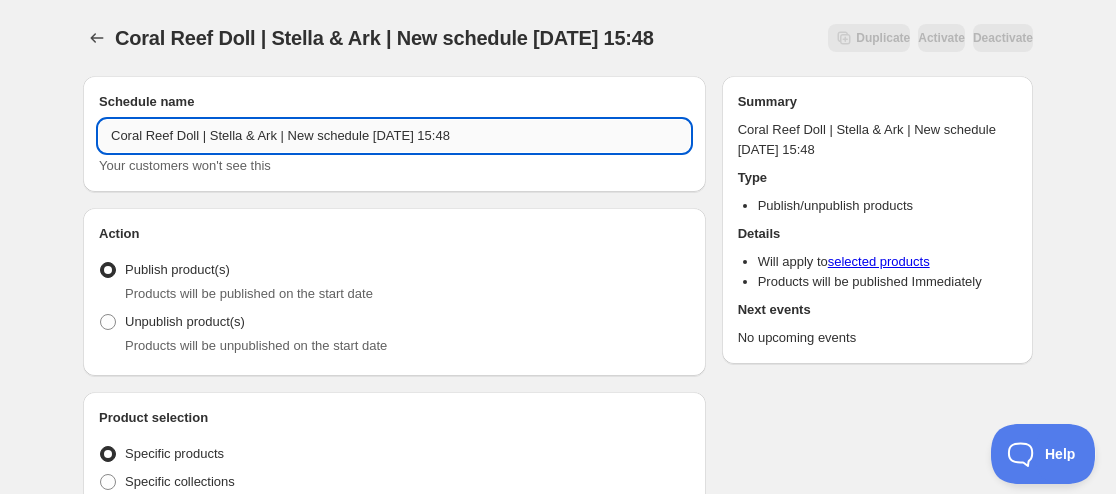 drag, startPoint x: 369, startPoint y: 135, endPoint x: 289, endPoint y: 140, distance: 80.1561 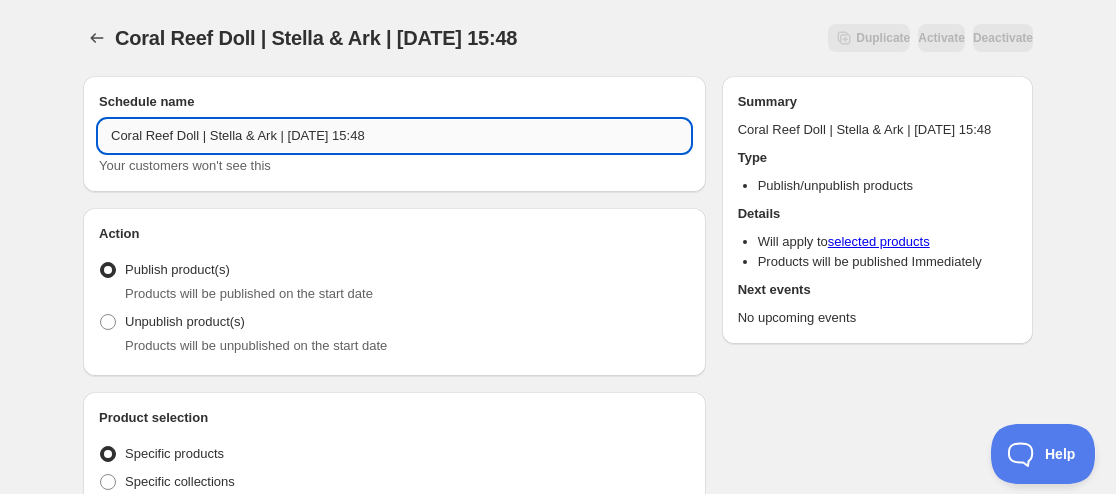 drag, startPoint x: 317, startPoint y: 138, endPoint x: 305, endPoint y: 135, distance: 12.369317 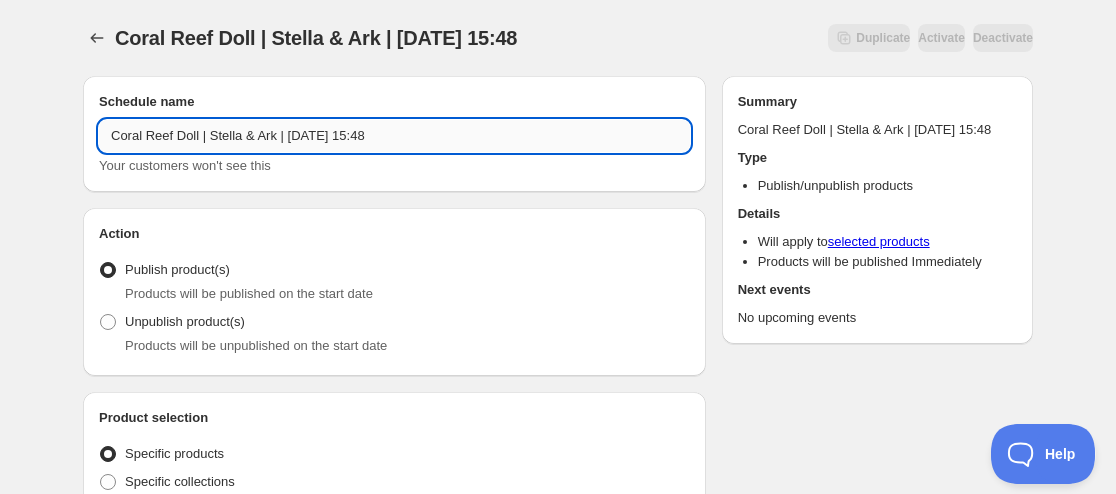 drag, startPoint x: 354, startPoint y: 135, endPoint x: 483, endPoint y: 126, distance: 129.31357 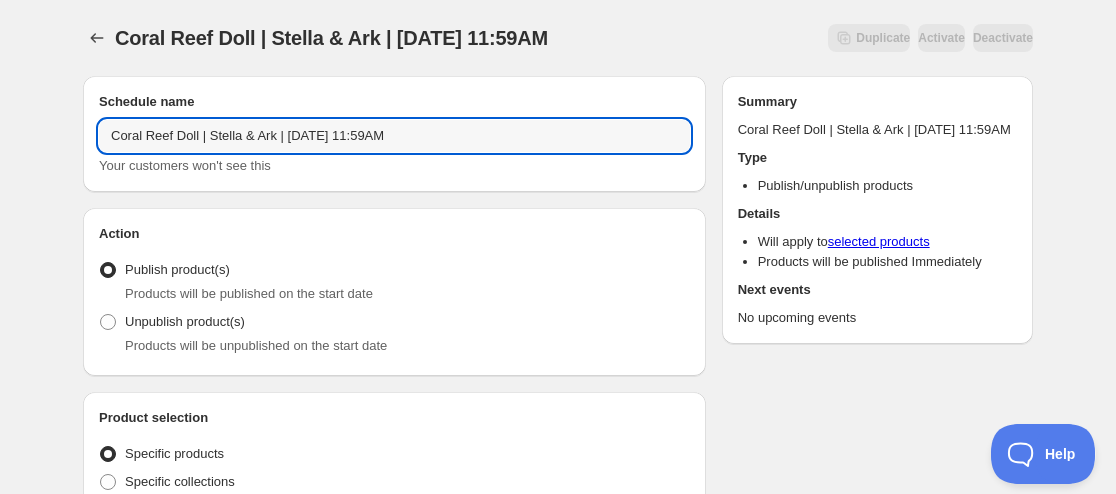 type on "Coral Reef Doll | Stella & Ark | Jul 21 2025 11:59AM" 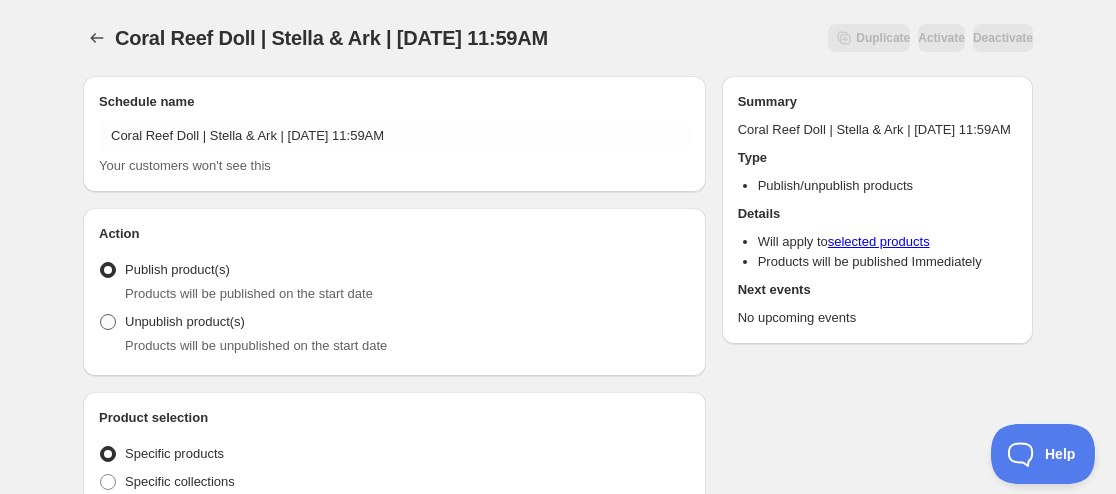click on "Unpublish product(s)" at bounding box center (172, 322) 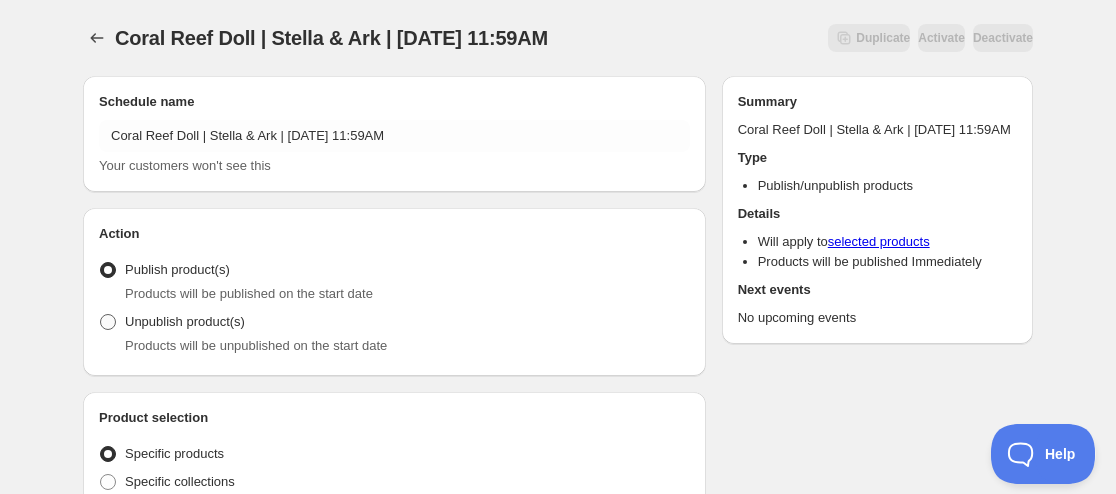 radio on "true" 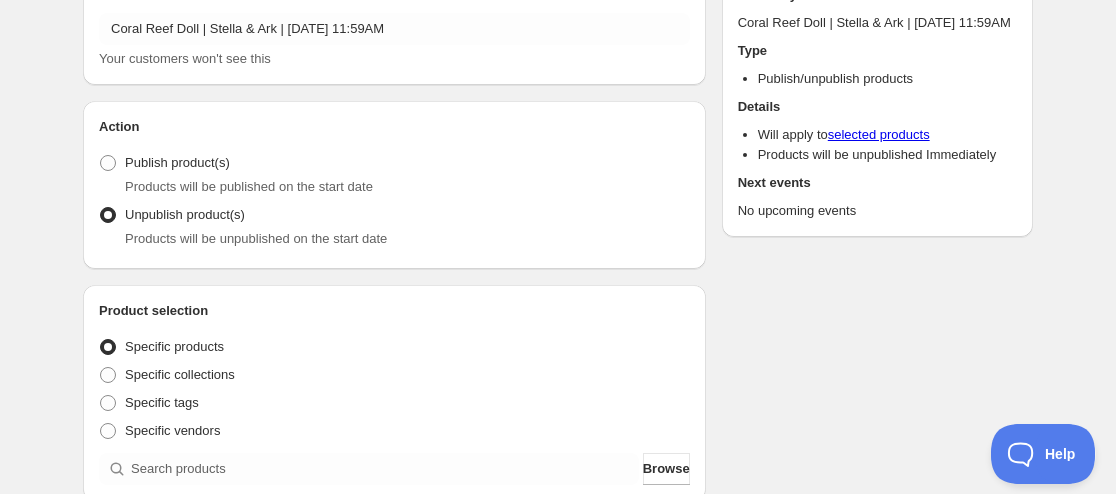 scroll, scrollTop: 200, scrollLeft: 0, axis: vertical 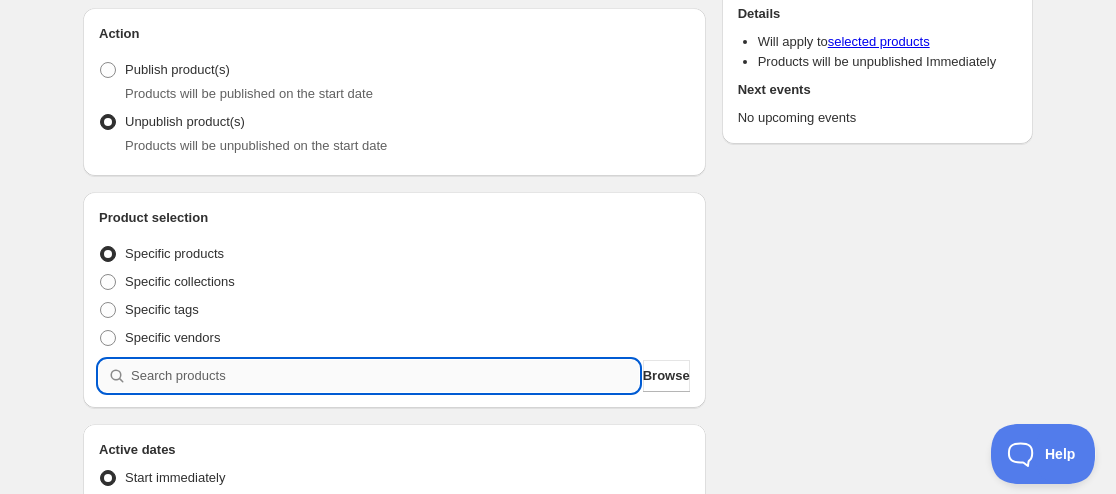 click at bounding box center [385, 376] 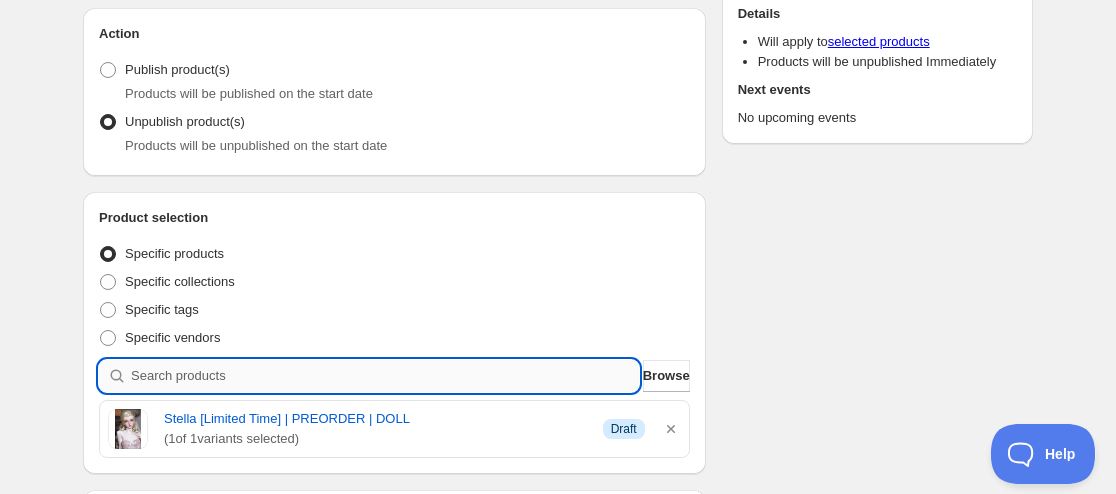 click at bounding box center (385, 376) 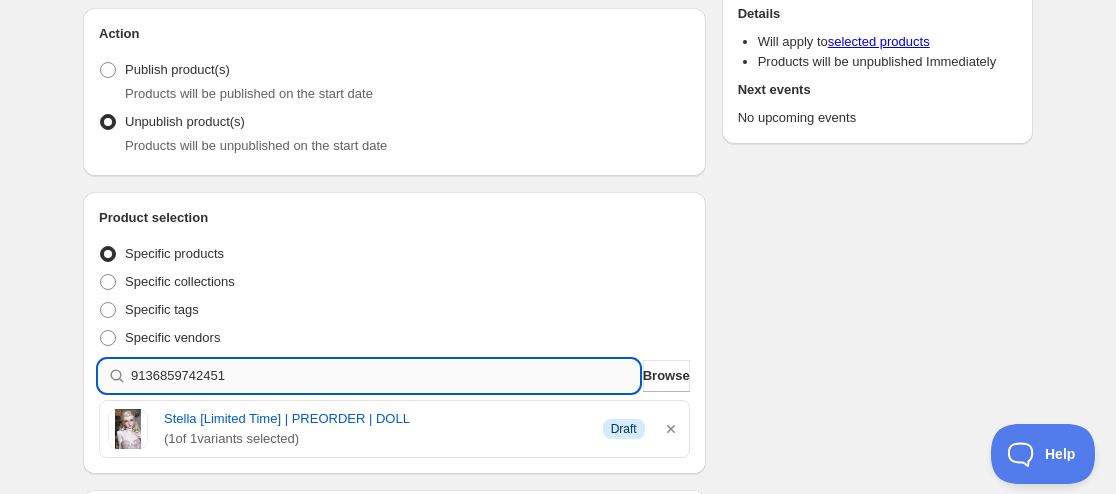 type 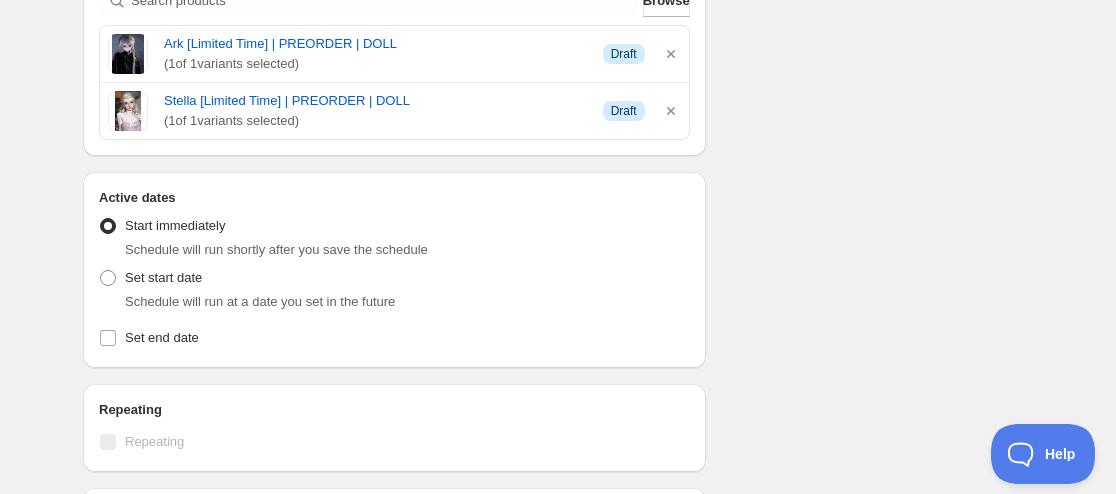 scroll, scrollTop: 547, scrollLeft: 0, axis: vertical 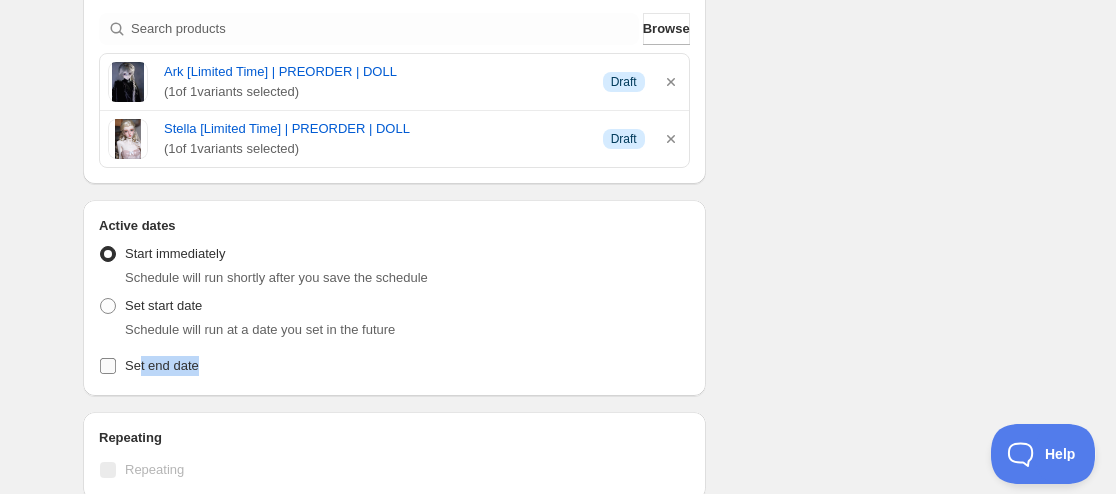 drag, startPoint x: 139, startPoint y: 362, endPoint x: 338, endPoint y: 354, distance: 199.16074 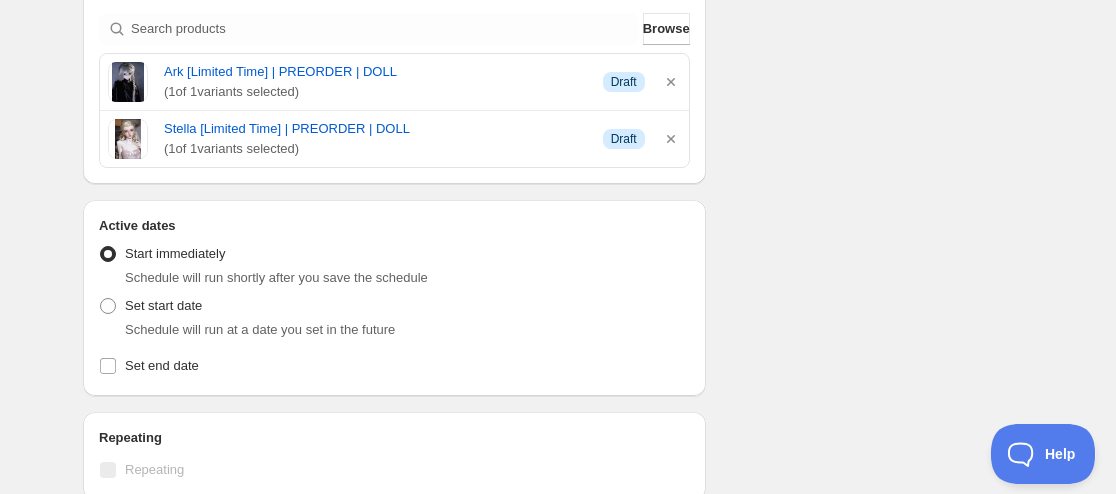 click on "Schedule will run at a date you set in the future" at bounding box center (260, 329) 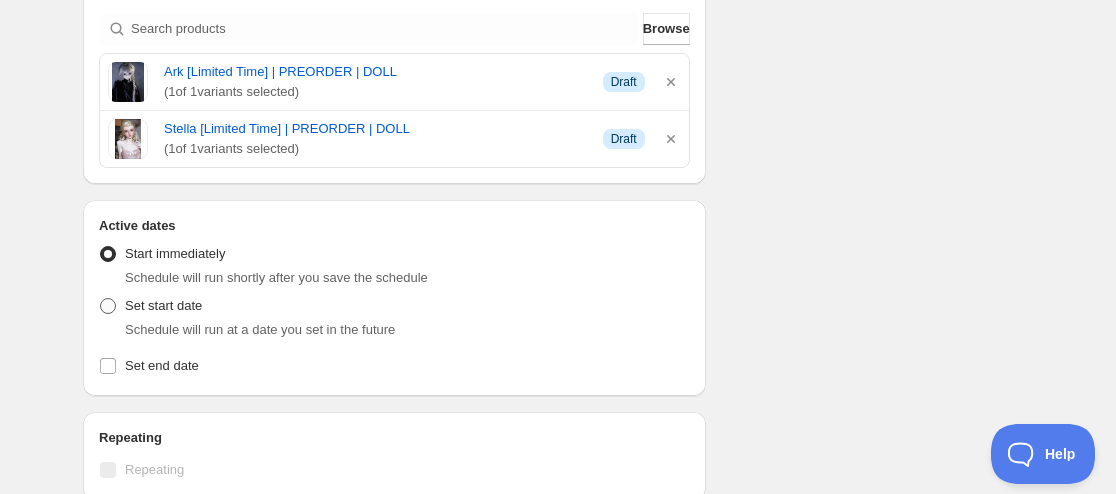 click on "Set start date" at bounding box center [163, 305] 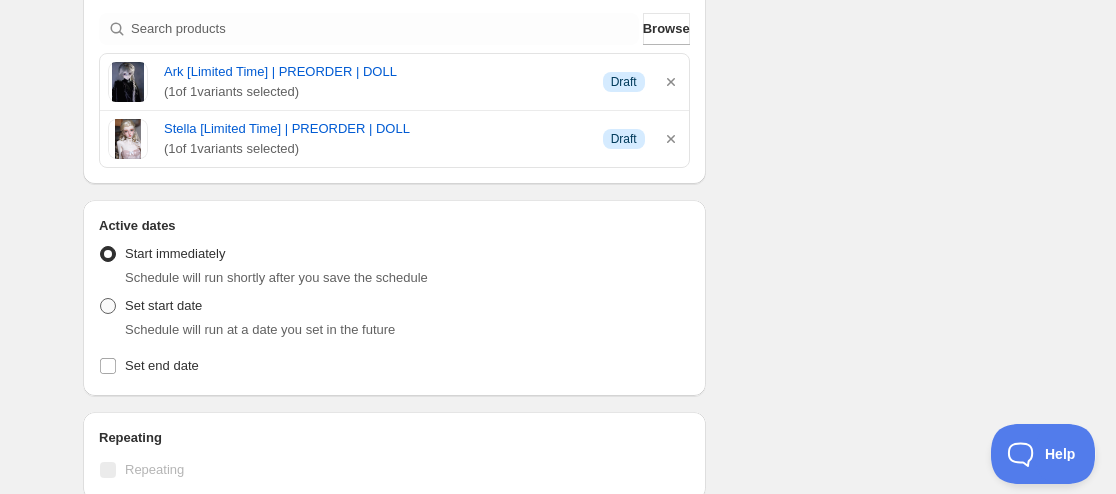 radio on "true" 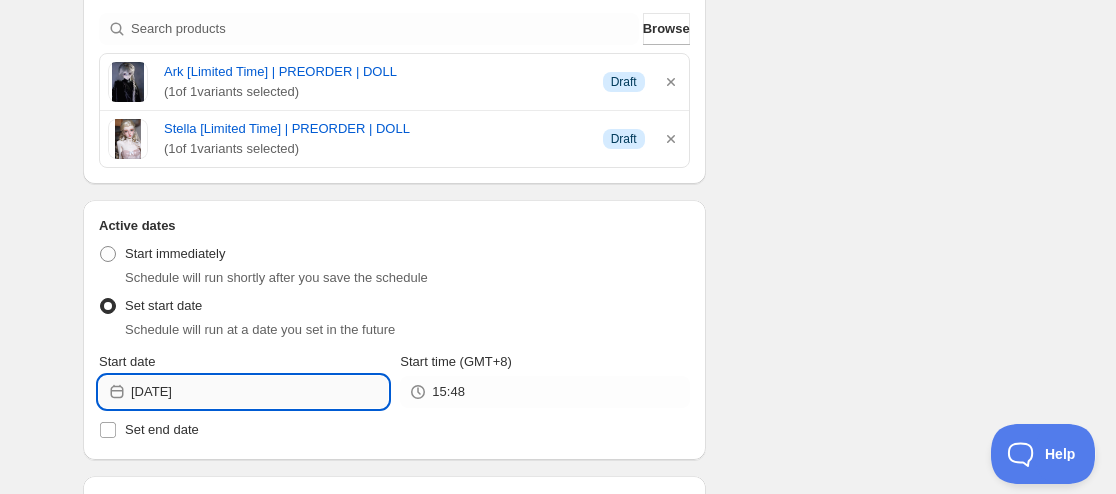 click on "2025-07-10" at bounding box center [259, 392] 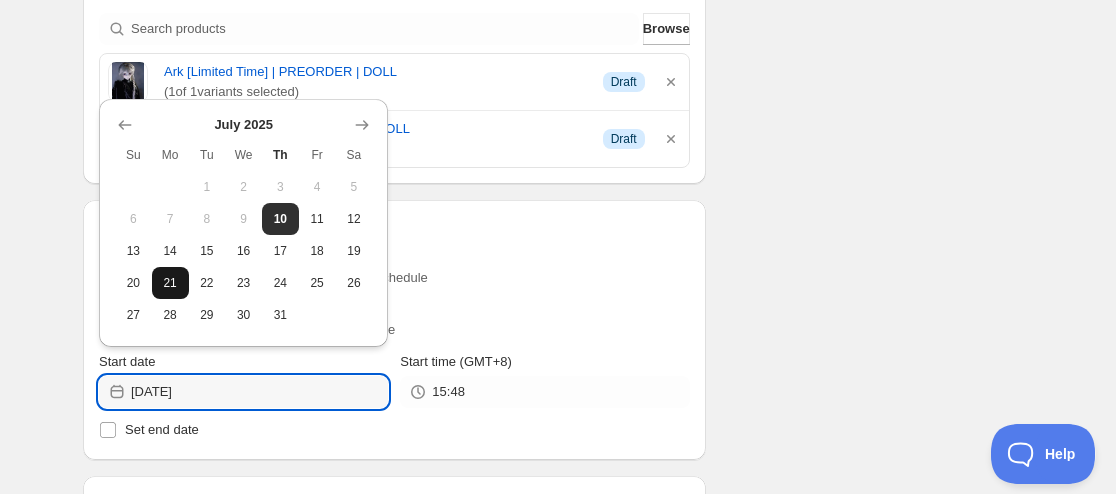 click on "21" at bounding box center [170, 283] 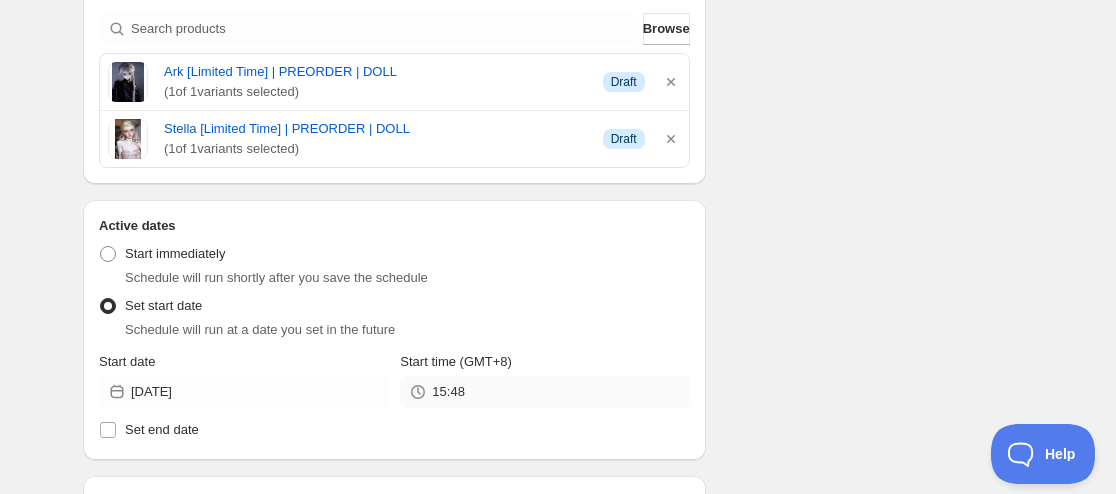 click on "Active Date Type Start immediately Schedule will run shortly after you save the schedule Set start date Schedule will run at a date you set in the future Start date 2025-07-21 Start time (GMT+8) 15:48 Set end date" at bounding box center (394, 340) 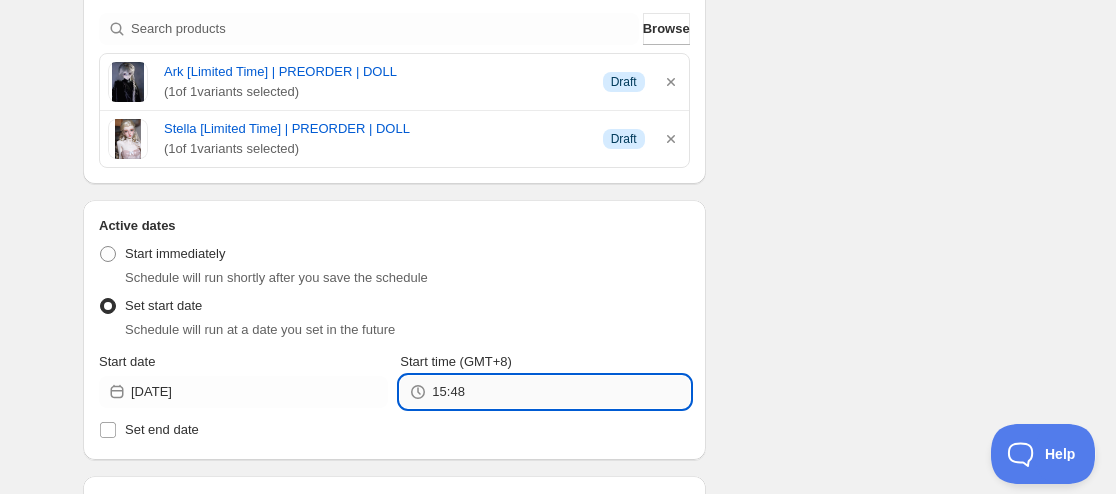 click on "15:48" at bounding box center [560, 392] 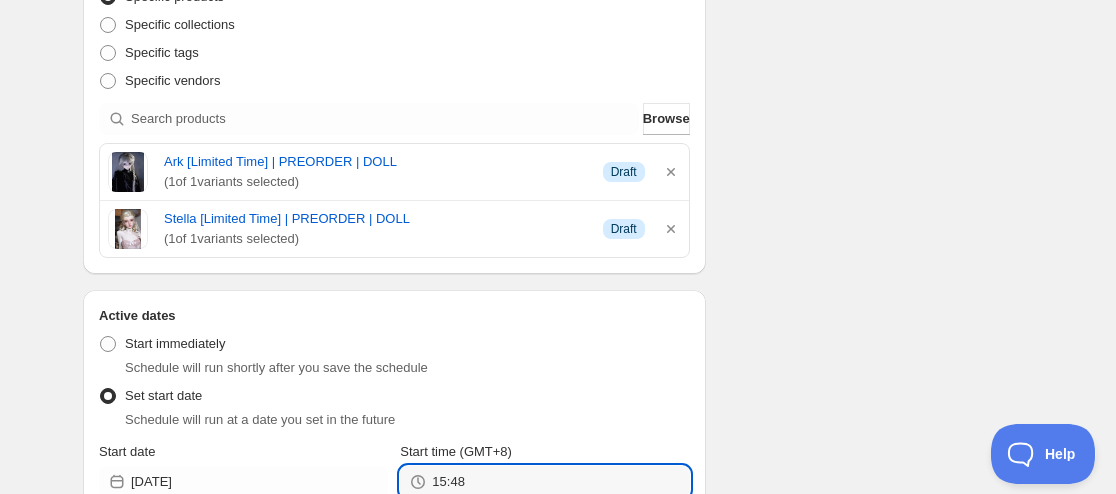 scroll, scrollTop: 547, scrollLeft: 0, axis: vertical 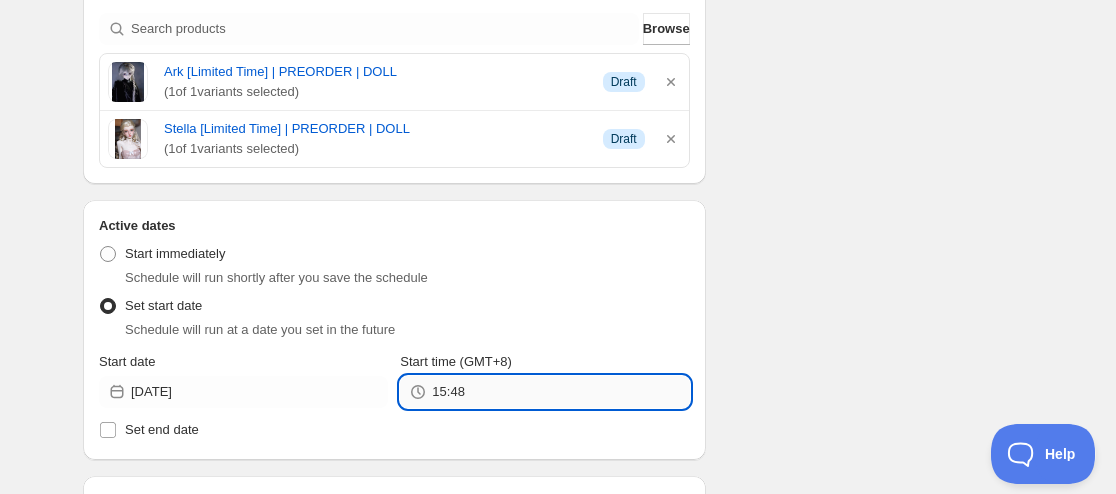click on "15:48" at bounding box center (560, 392) 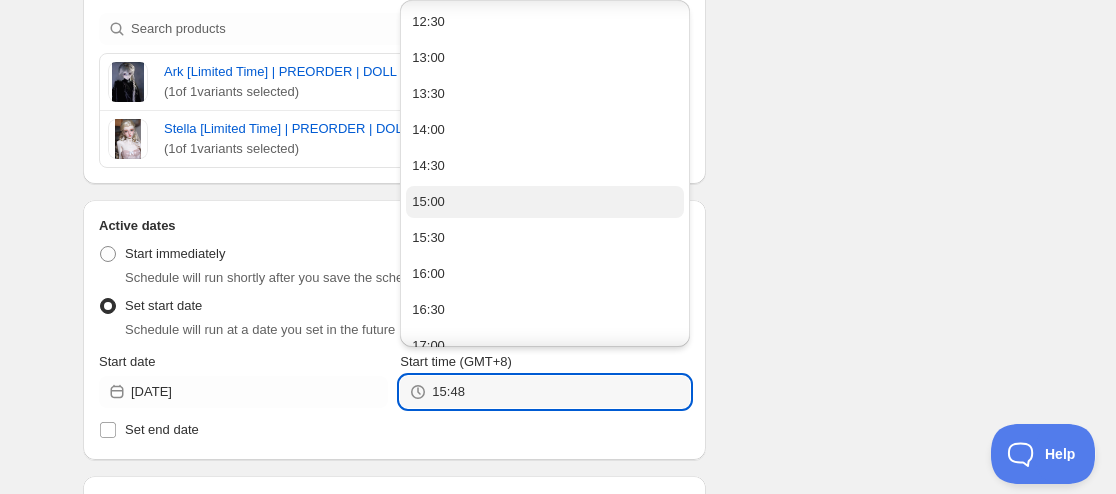 scroll, scrollTop: 700, scrollLeft: 0, axis: vertical 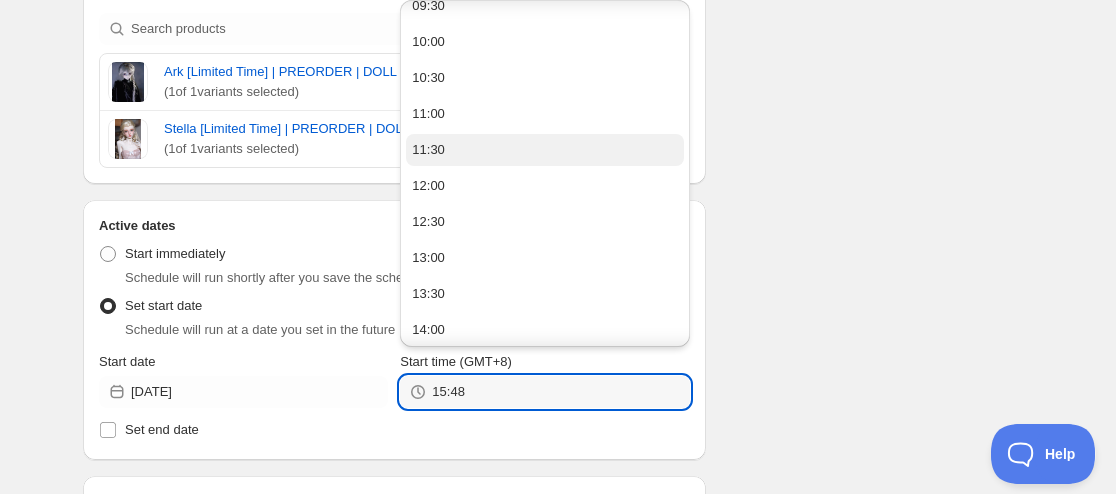 click on "11:30" at bounding box center [544, 150] 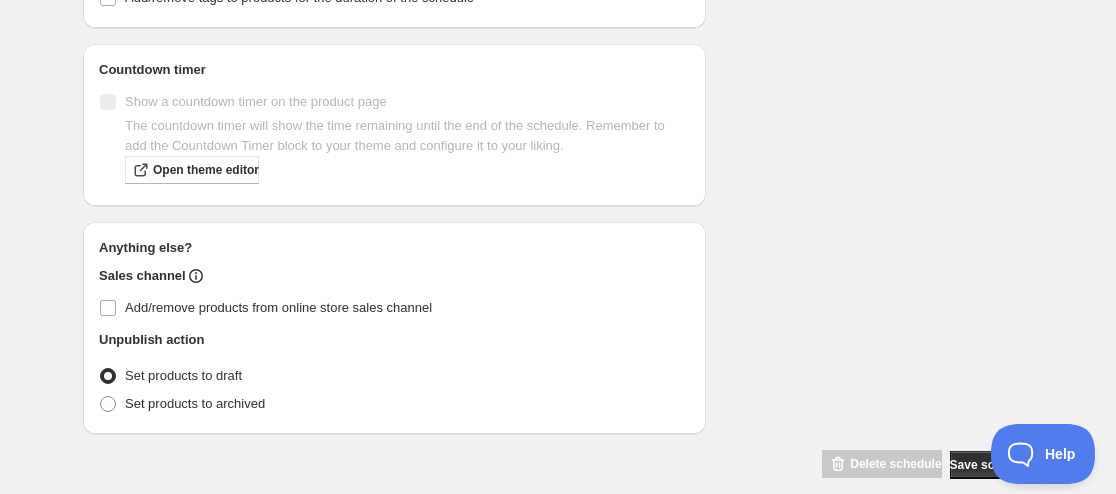 scroll, scrollTop: 1211, scrollLeft: 0, axis: vertical 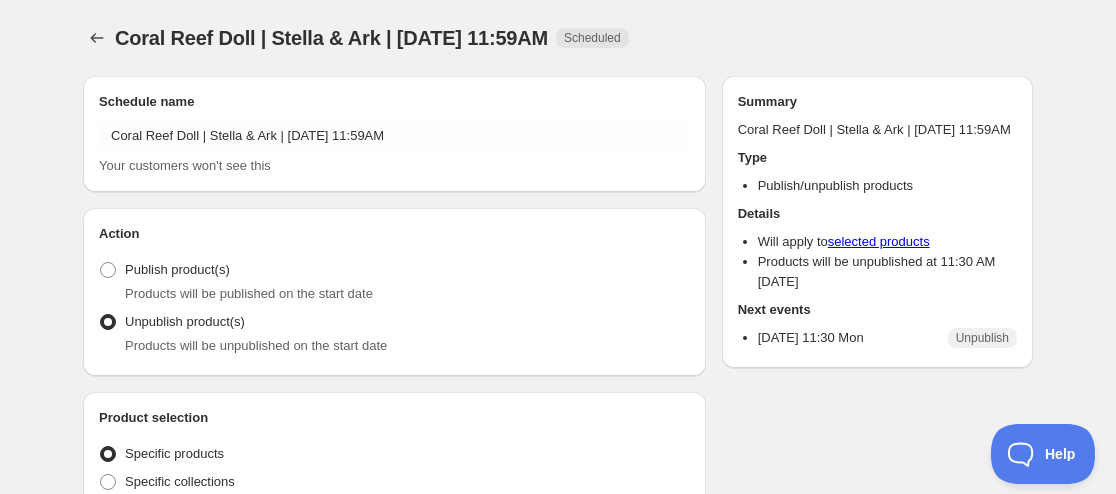 radio on "true" 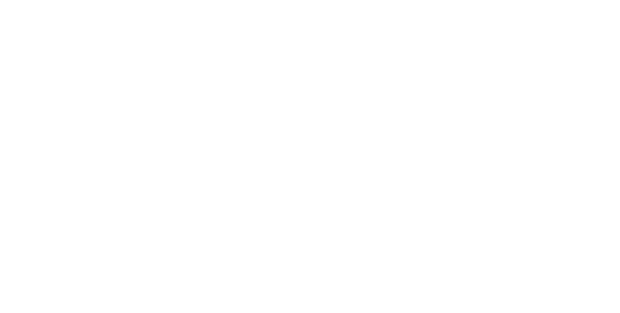 scroll, scrollTop: 0, scrollLeft: 0, axis: both 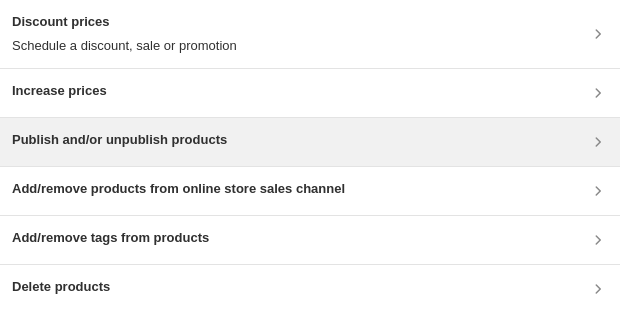 click on "Publish and/or unpublish products" at bounding box center [119, 140] 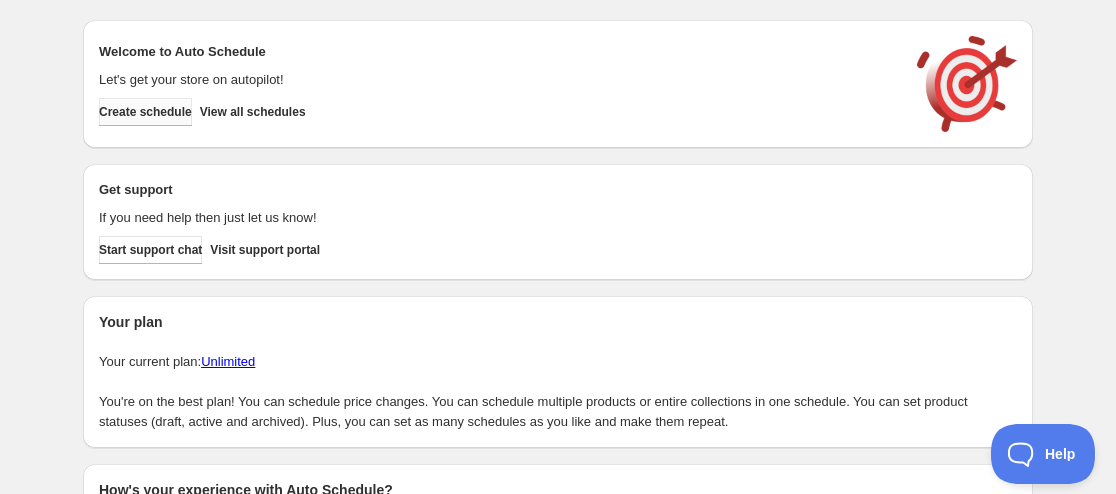 scroll, scrollTop: 0, scrollLeft: 0, axis: both 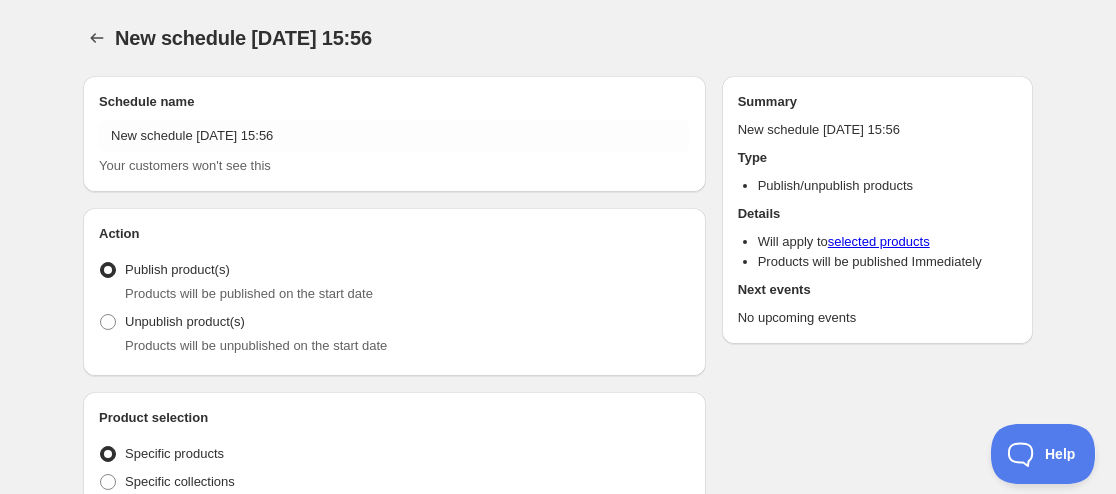 radio on "true" 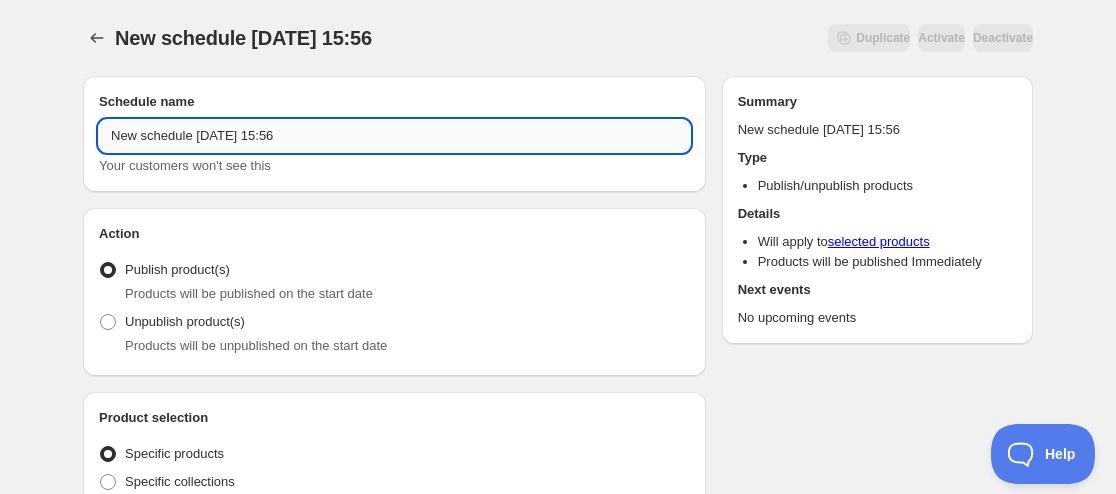 click on "New schedule Jul 10 2025 15:56" at bounding box center (394, 136) 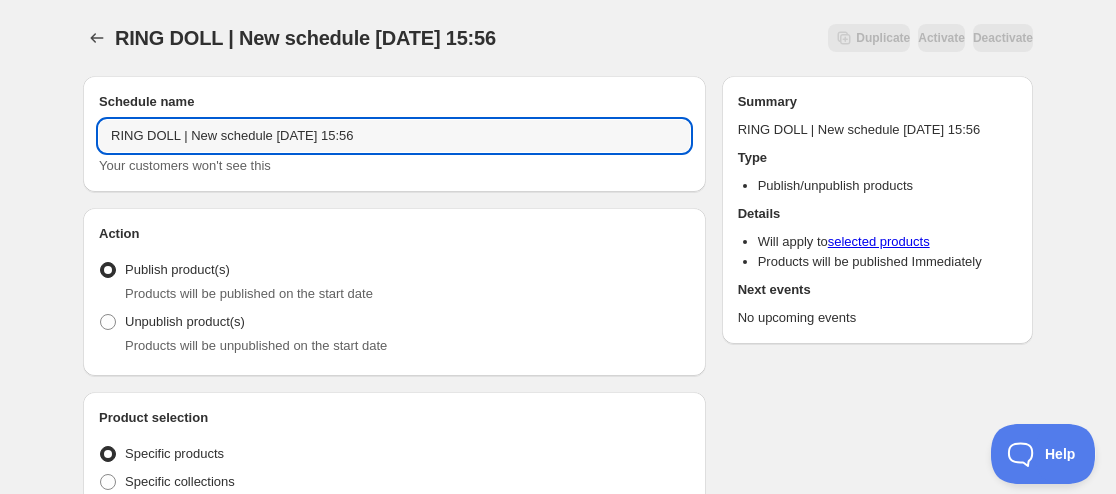 paste on "Li Bai Style B: Standard Version Fullset" 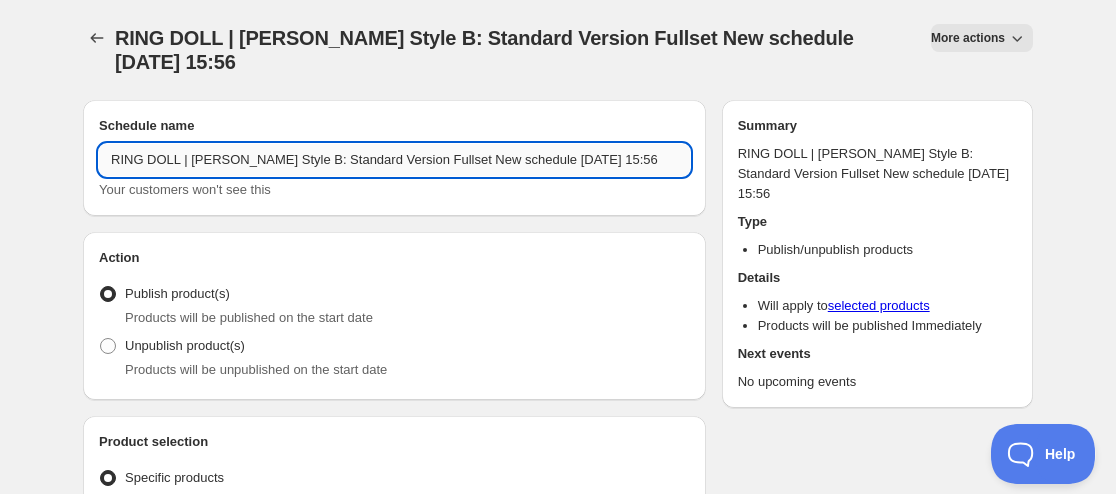 click on "RING DOLL | Li Bai Style B: Standard Version Fullset New schedule Jul 10 2025 15:56" at bounding box center (394, 160) 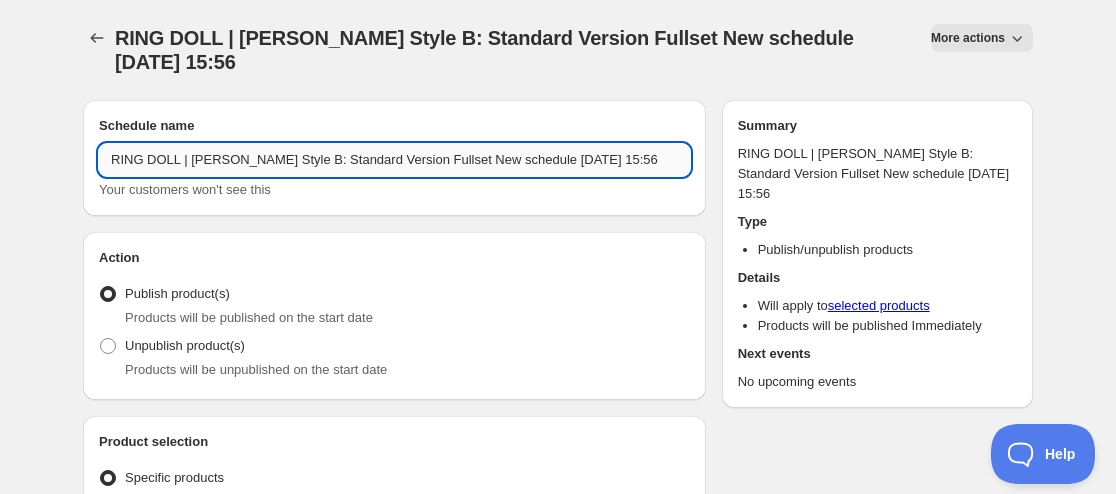 click on "RING DOLL | Li Bai Style B: Standard Version Fullset New schedule Jul 10 2025 15:56" at bounding box center (394, 160) 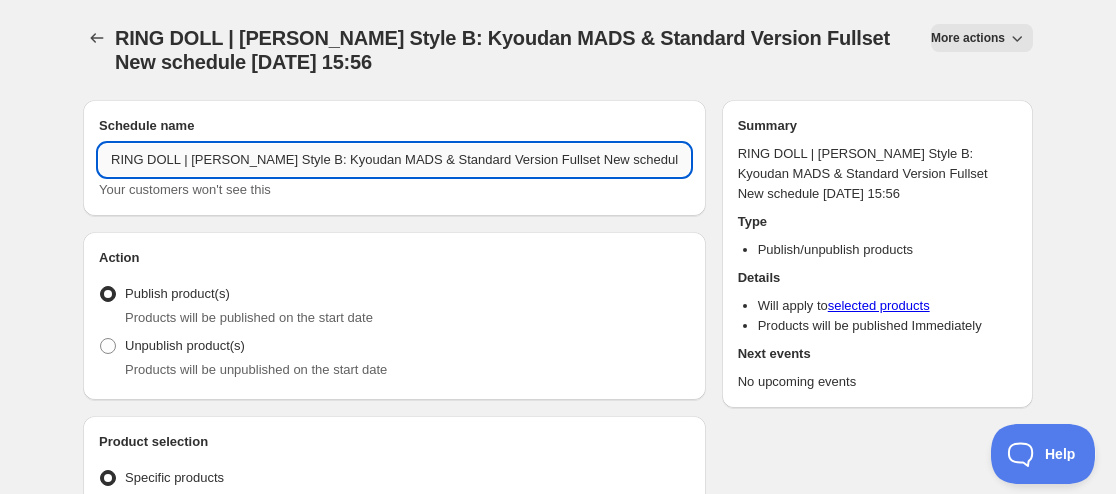 drag, startPoint x: 594, startPoint y: 158, endPoint x: 516, endPoint y: 167, distance: 78.51752 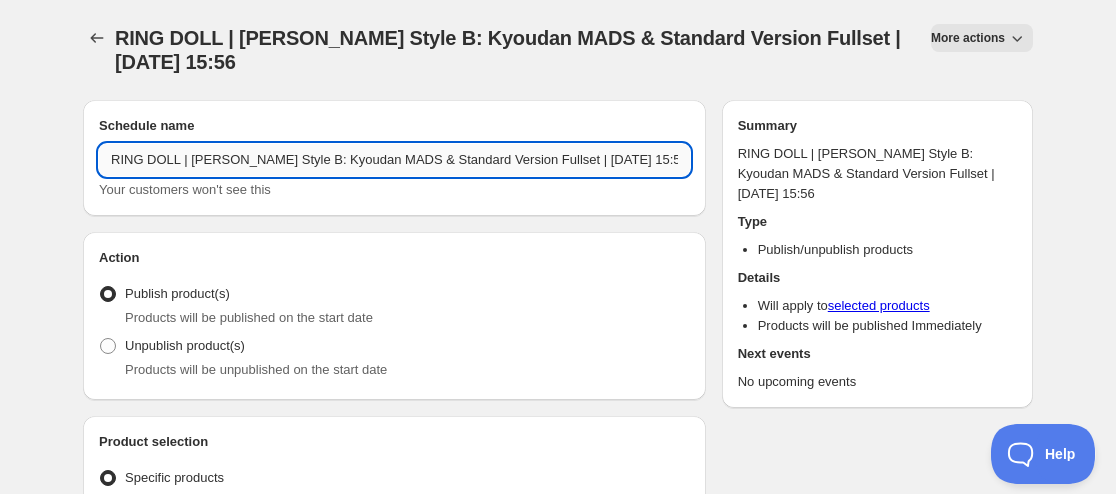 drag, startPoint x: 519, startPoint y: 154, endPoint x: 549, endPoint y: 154, distance: 30 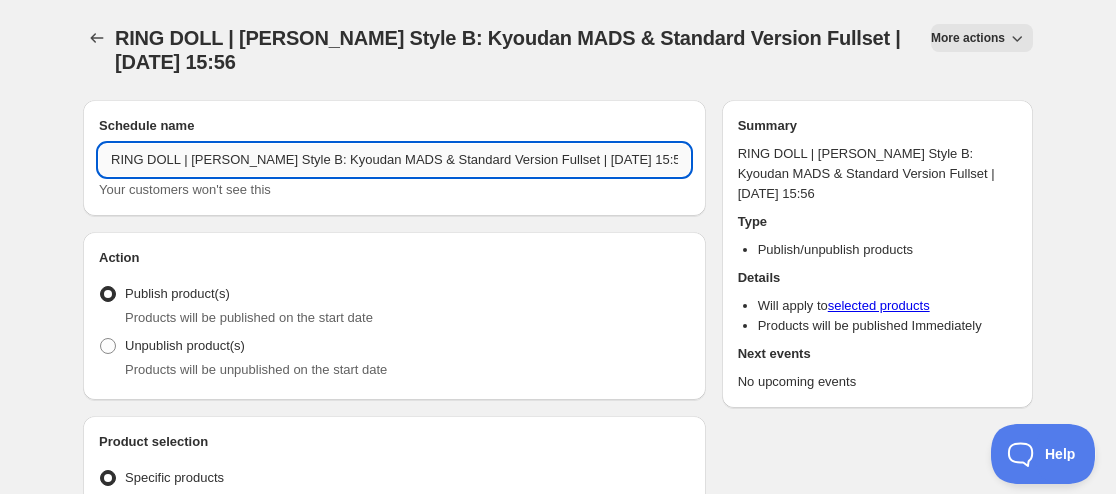 click on "RING DOLL | Li Bai Style B: Kyoudan MADS & Standard Version Fullset | Aug 07 2025 15:56" at bounding box center (394, 160) 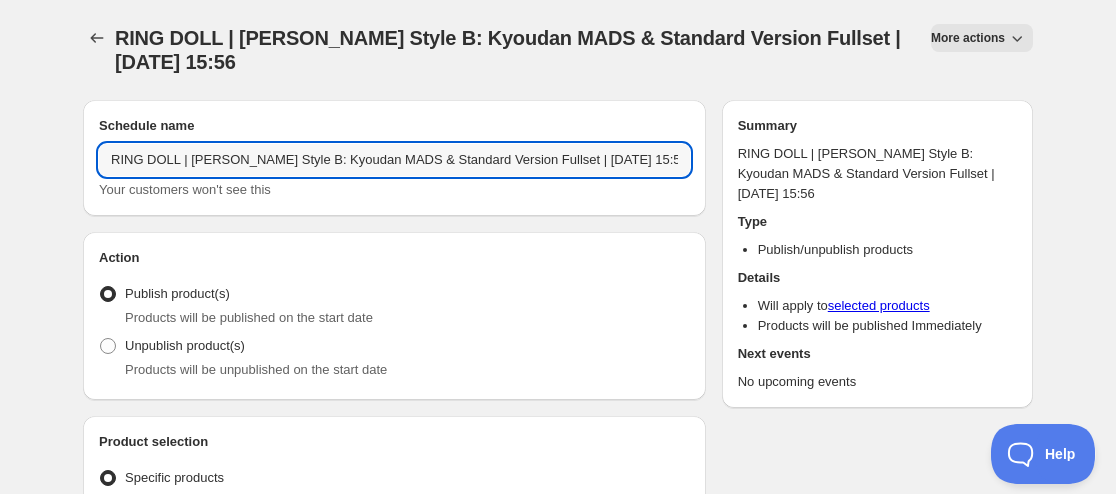 drag, startPoint x: 598, startPoint y: 154, endPoint x: 637, endPoint y: 137, distance: 42.544094 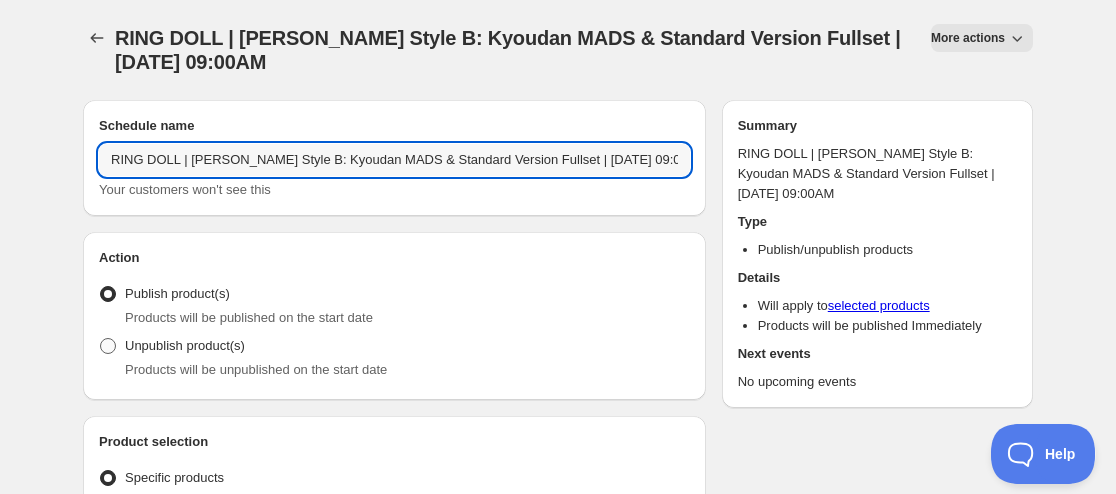 type on "RING DOLL | Li Bai Style B: Kyoudan MADS & Standard Version Fullset | Aug 07 2025 09:00AM" 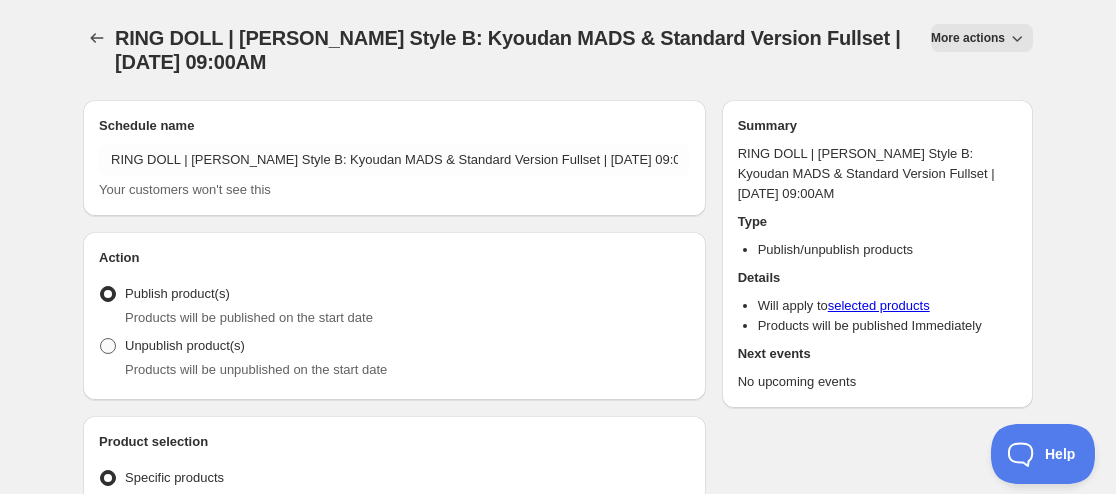 click on "Unpublish product(s)" at bounding box center [172, 346] 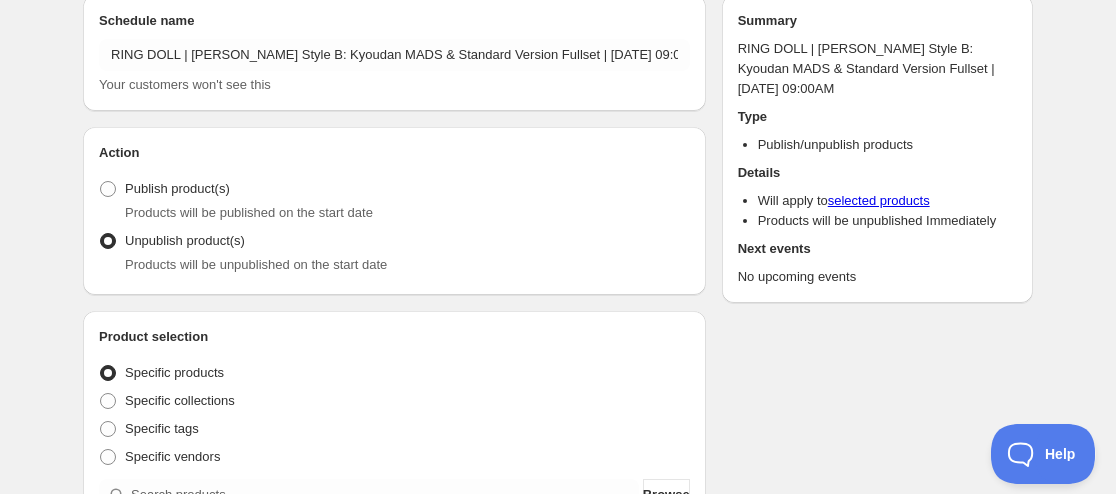 scroll, scrollTop: 200, scrollLeft: 0, axis: vertical 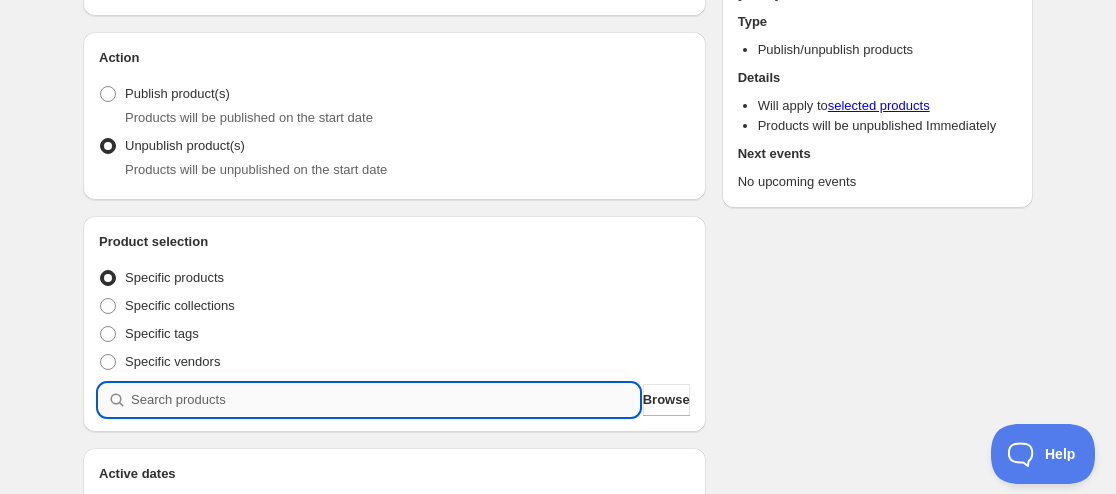 click at bounding box center (385, 400) 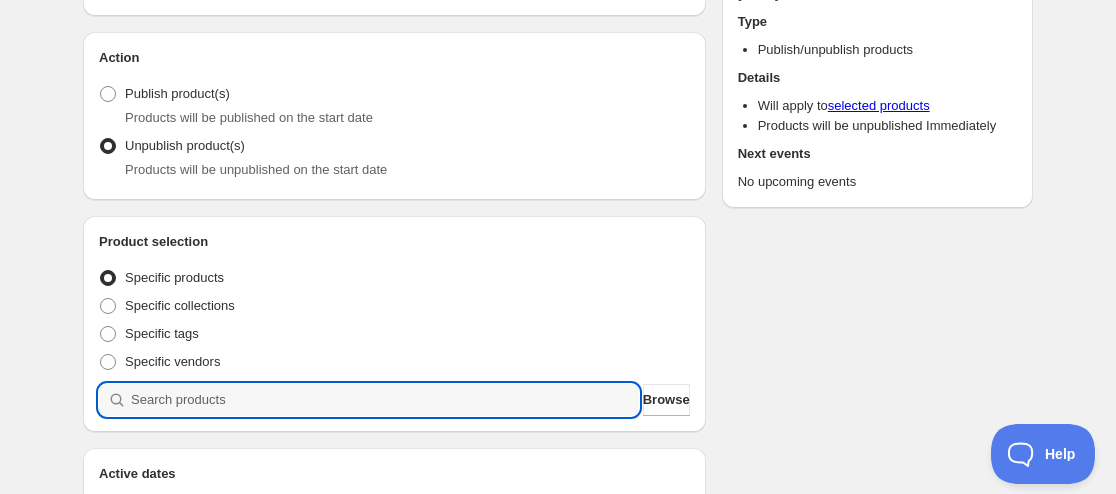 paste on "9136854991091" 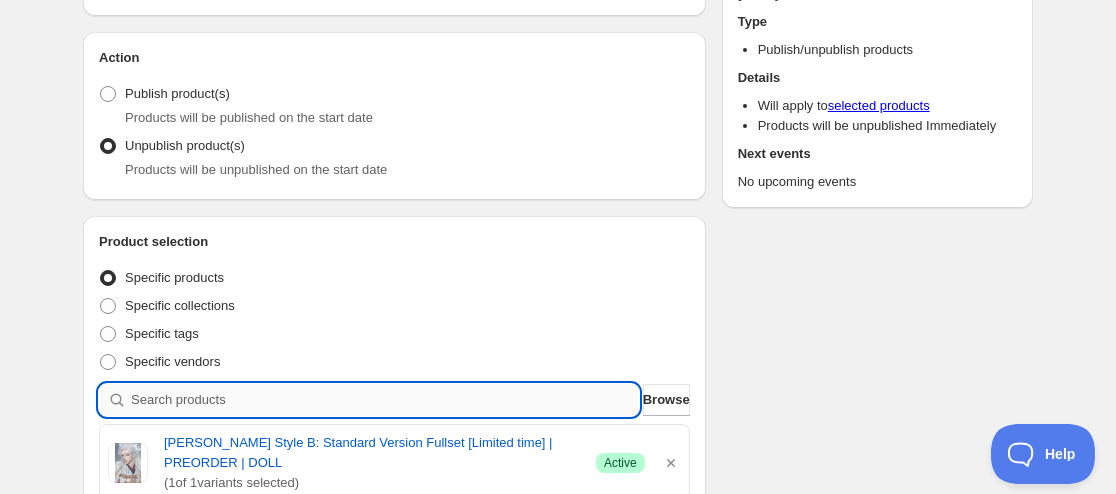 click at bounding box center [385, 400] 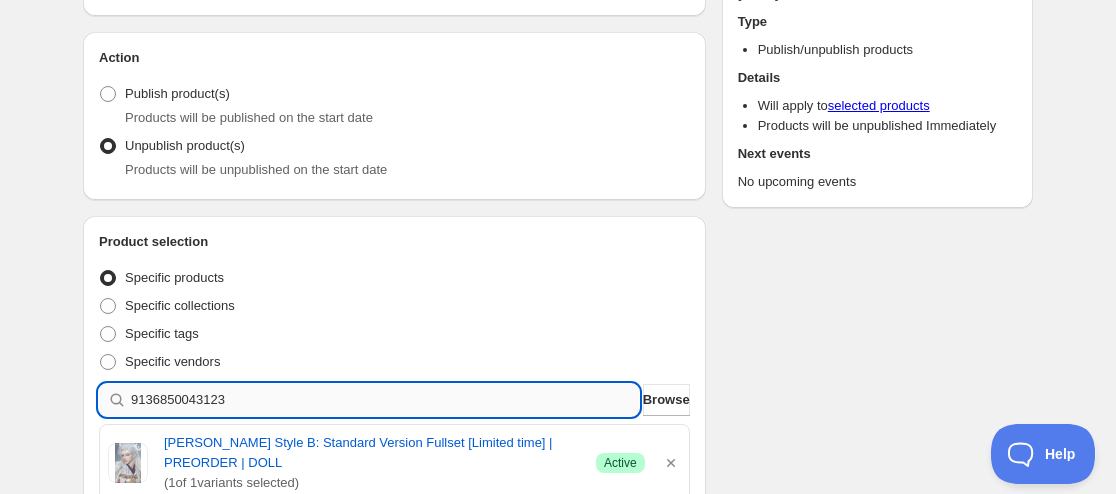 type 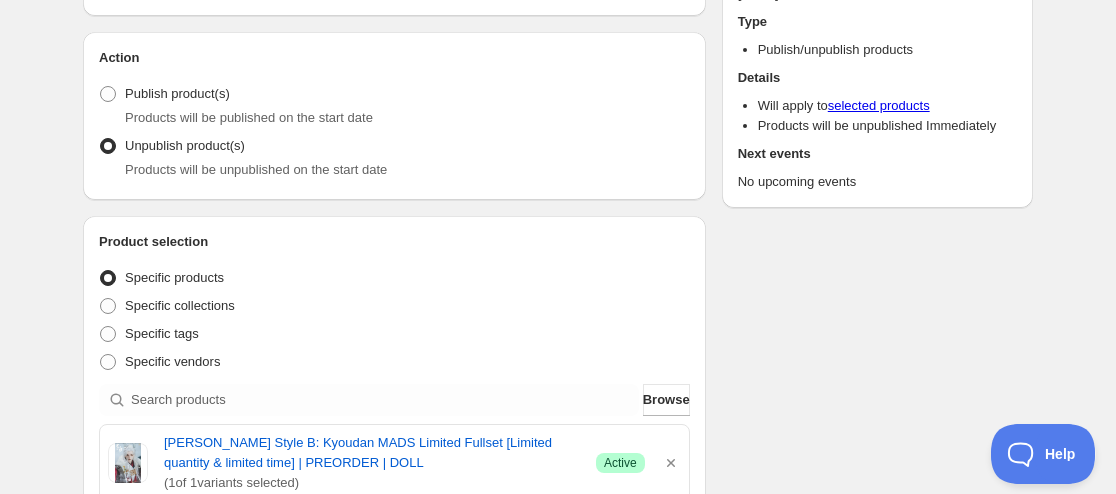 scroll, scrollTop: 700, scrollLeft: 0, axis: vertical 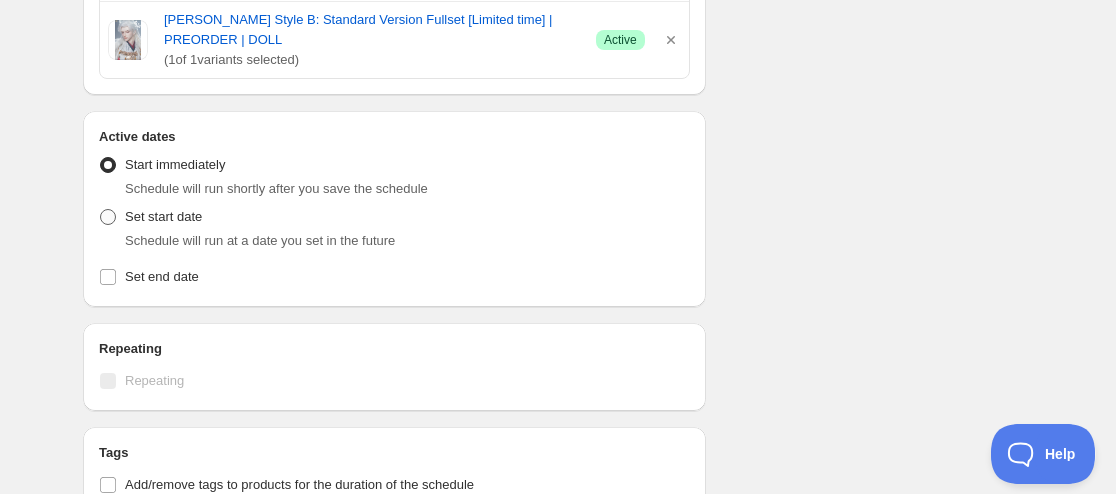 click on "Set start date" at bounding box center [163, 216] 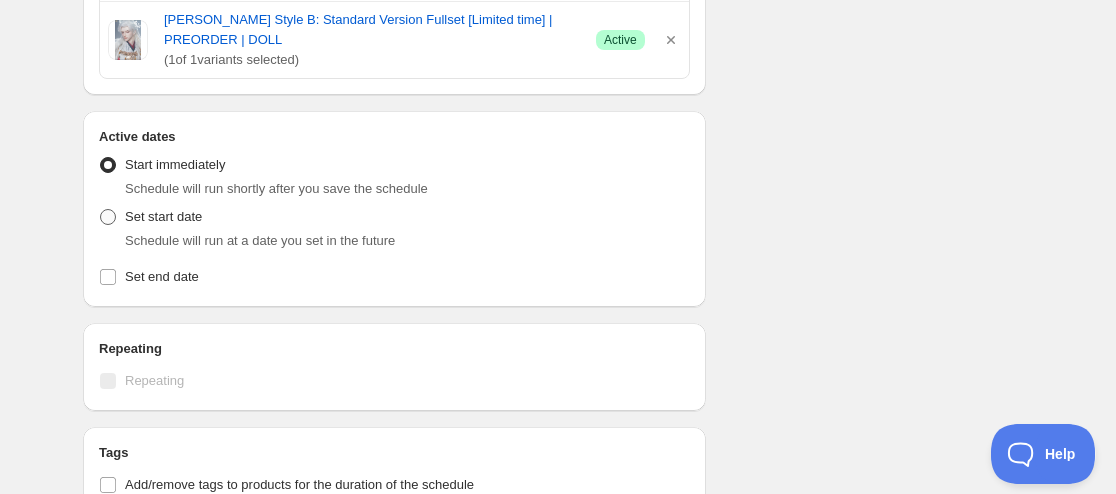 radio on "true" 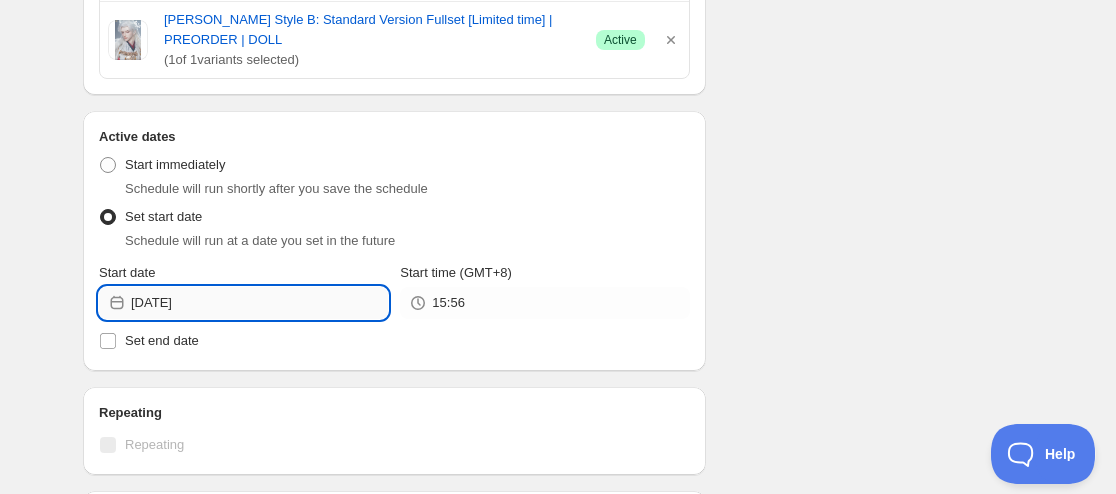 click on "2025-07-10" at bounding box center [259, 303] 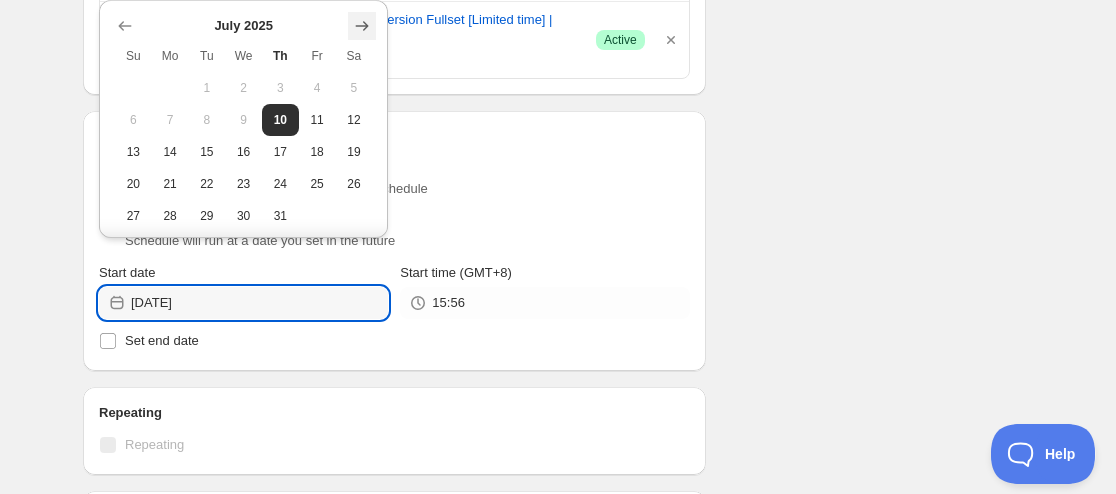 click 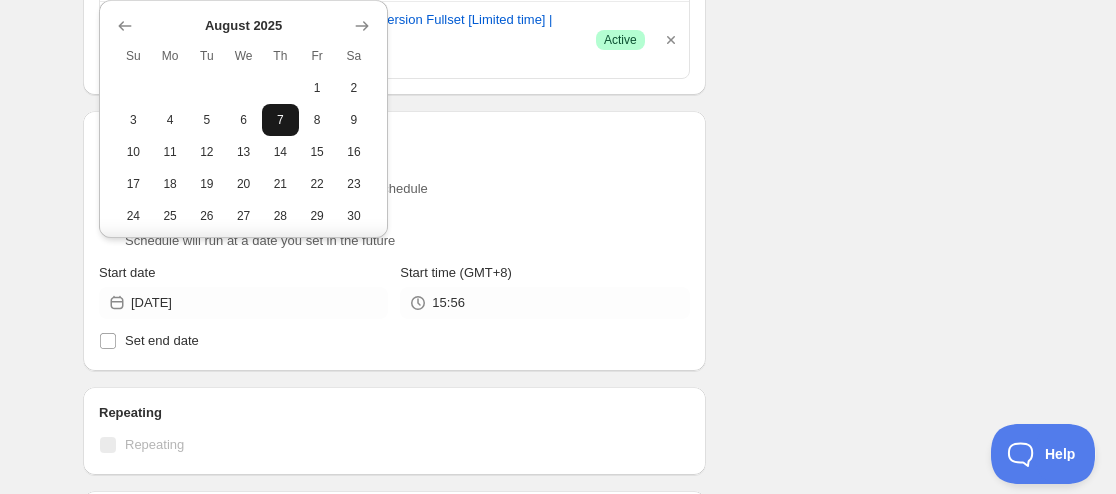 click on "7" at bounding box center (280, 120) 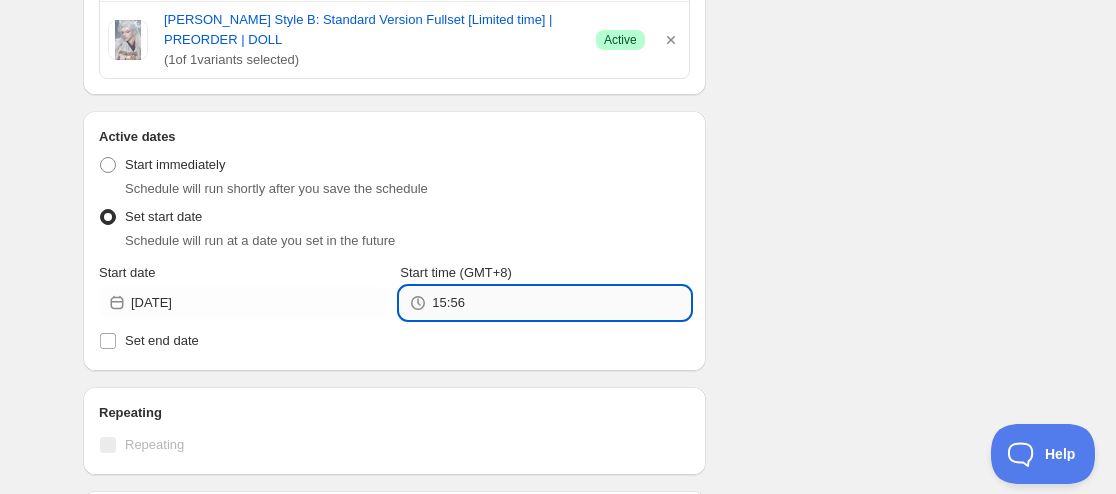 click on "15:56" at bounding box center [560, 303] 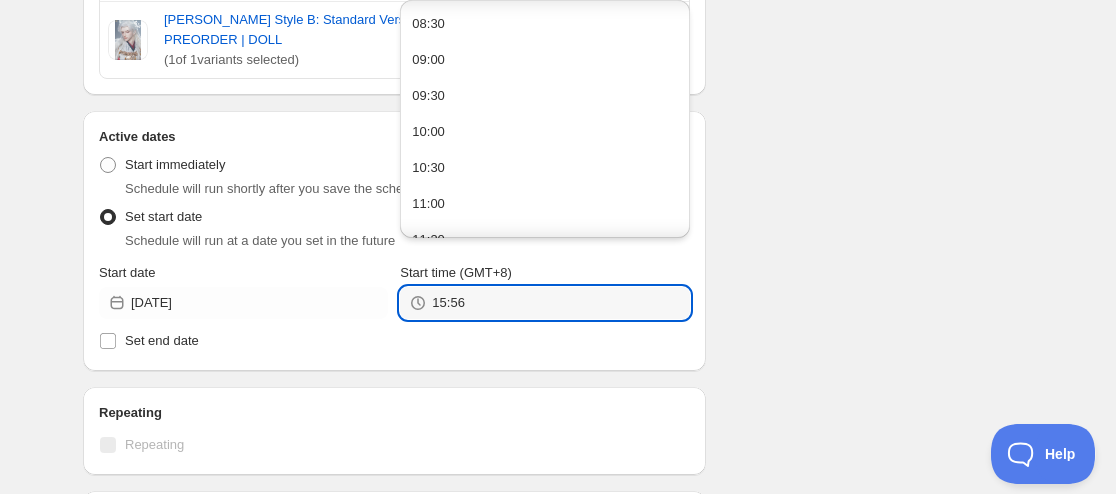 scroll, scrollTop: 600, scrollLeft: 0, axis: vertical 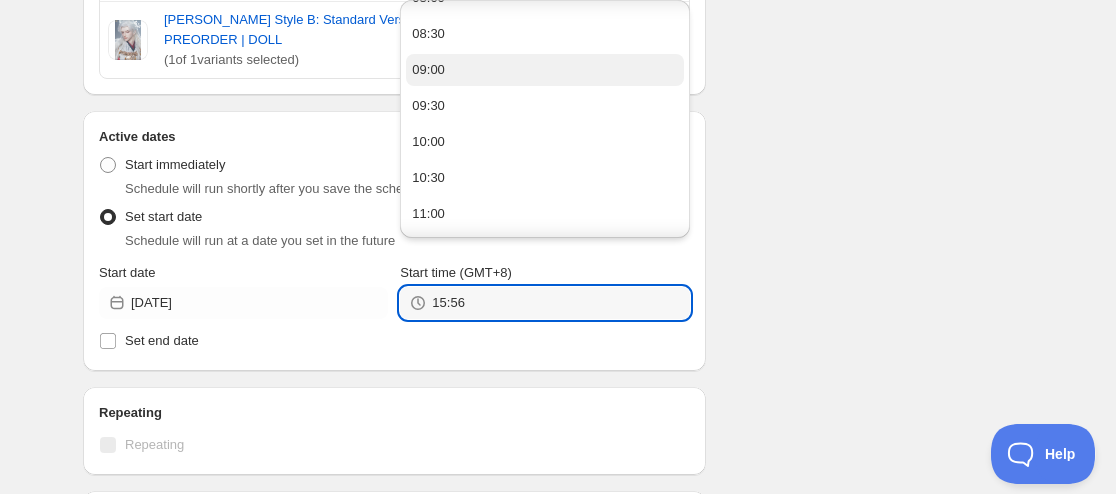 click on "09:00" at bounding box center [544, 70] 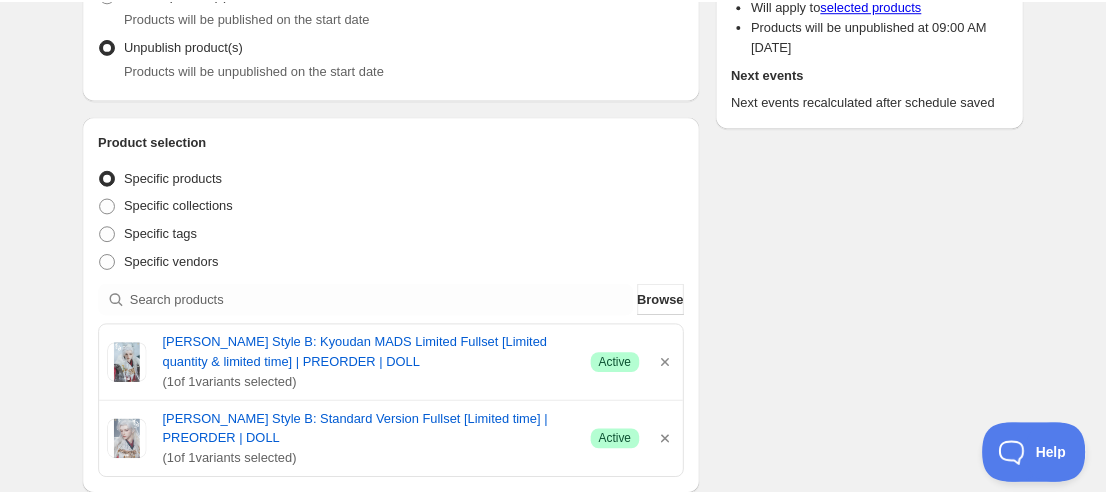 scroll, scrollTop: 0, scrollLeft: 0, axis: both 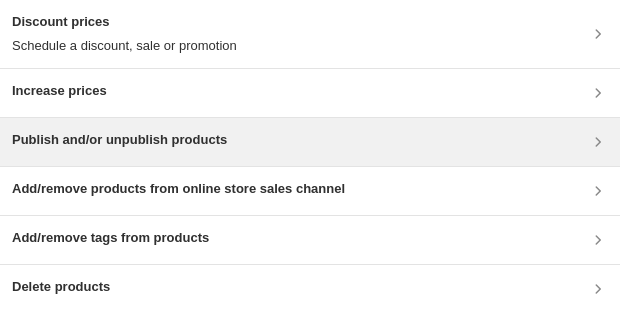click on "Publish and/or unpublish products" at bounding box center (310, 142) 